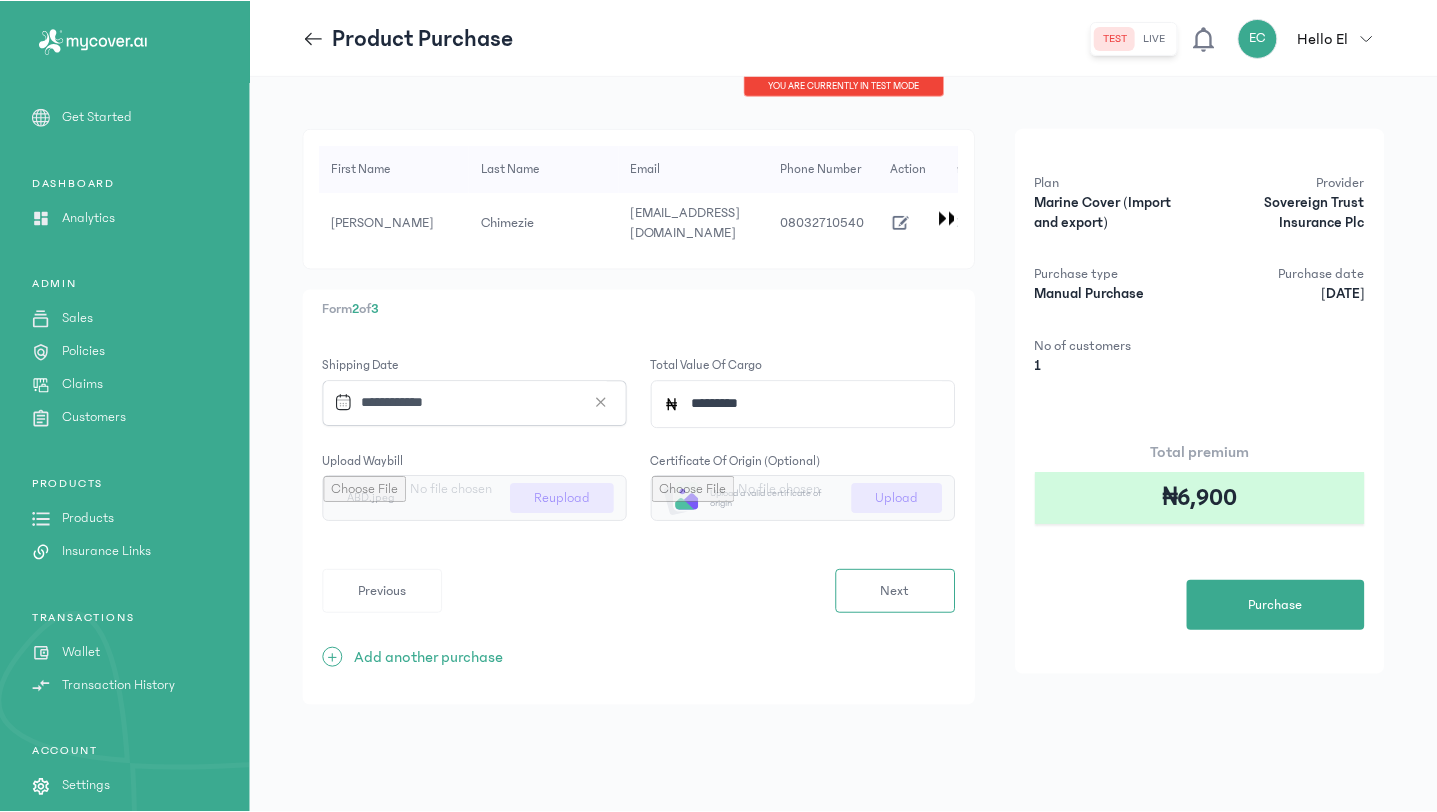 scroll, scrollTop: 0, scrollLeft: 0, axis: both 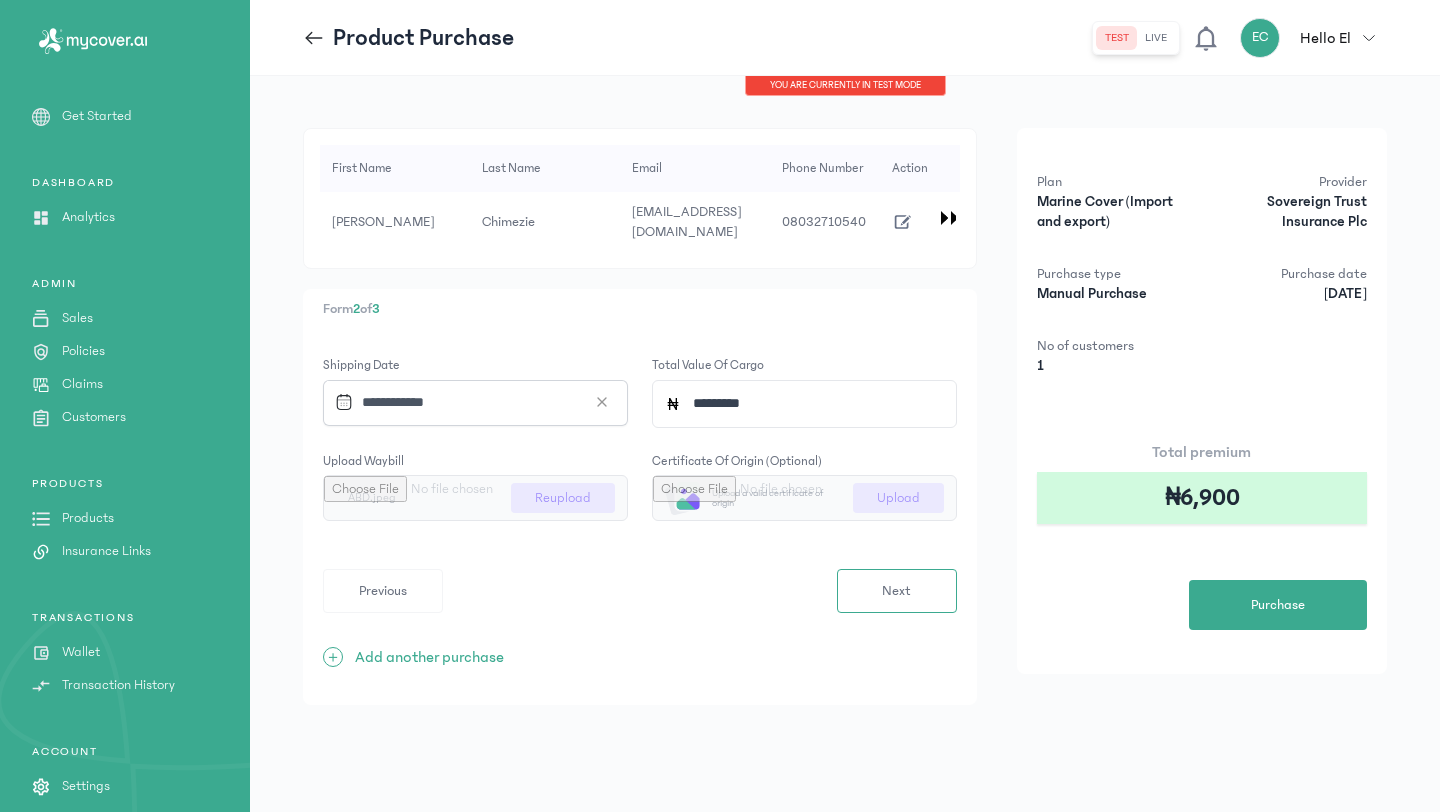 click 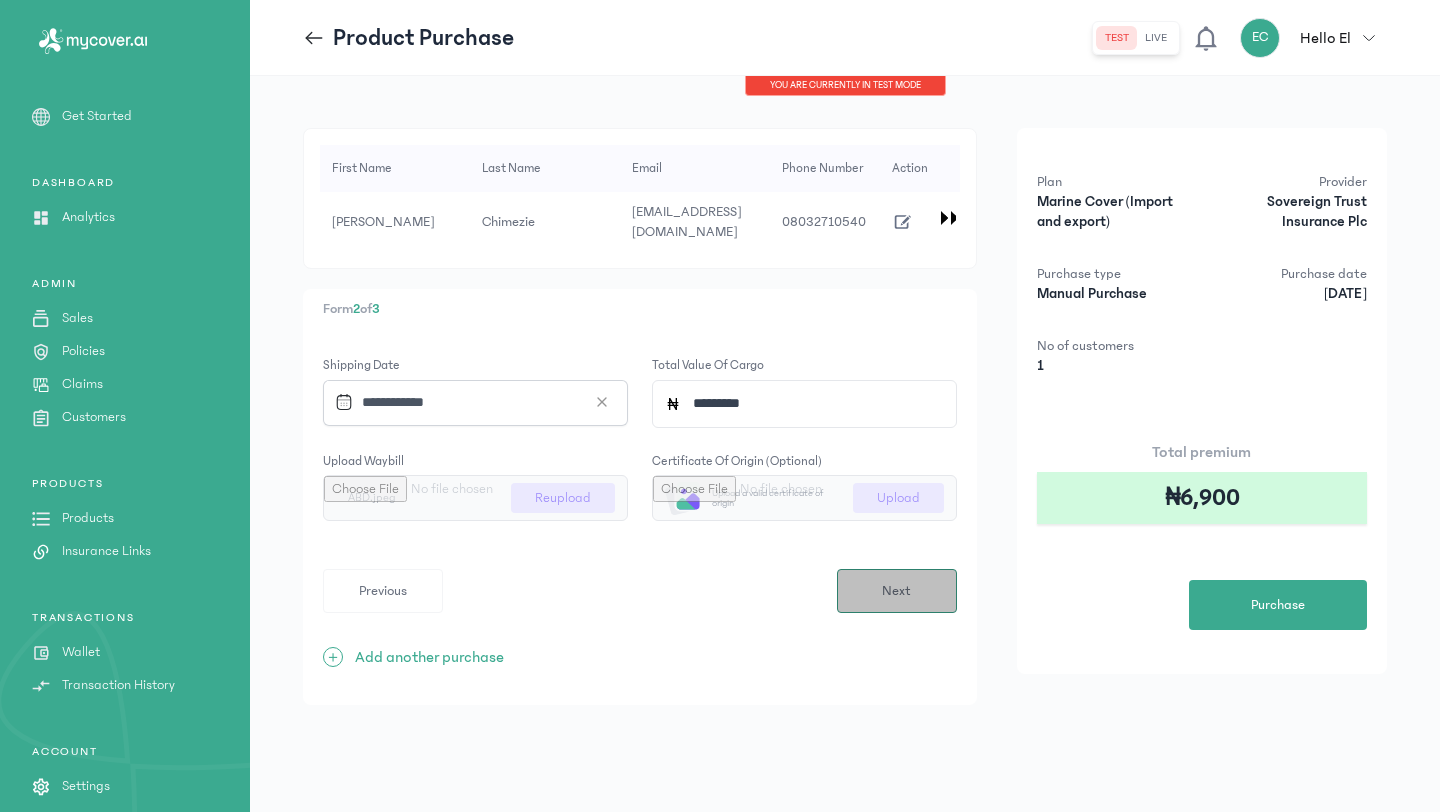 click on "Next" at bounding box center (897, 591) 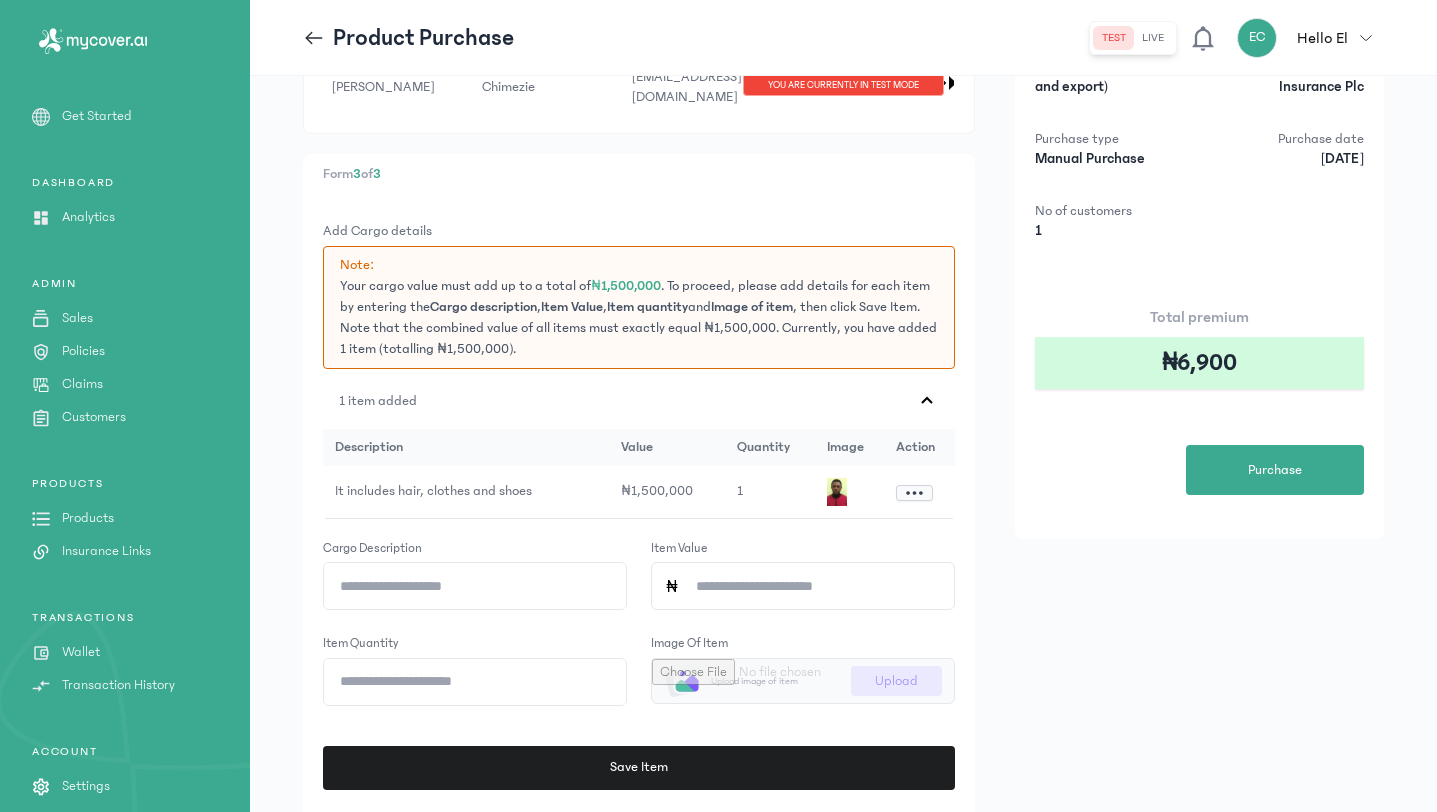 scroll, scrollTop: 157, scrollLeft: 0, axis: vertical 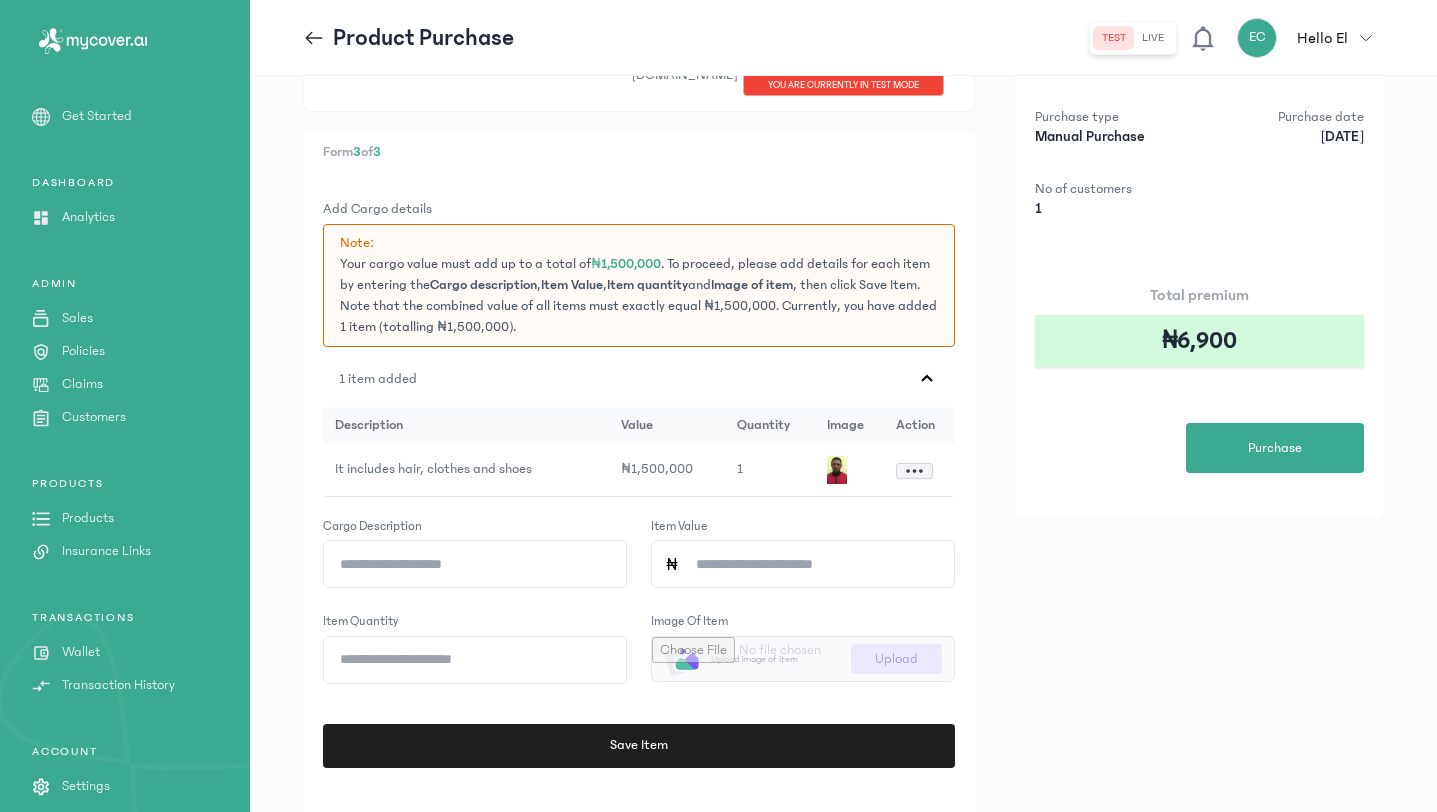 click 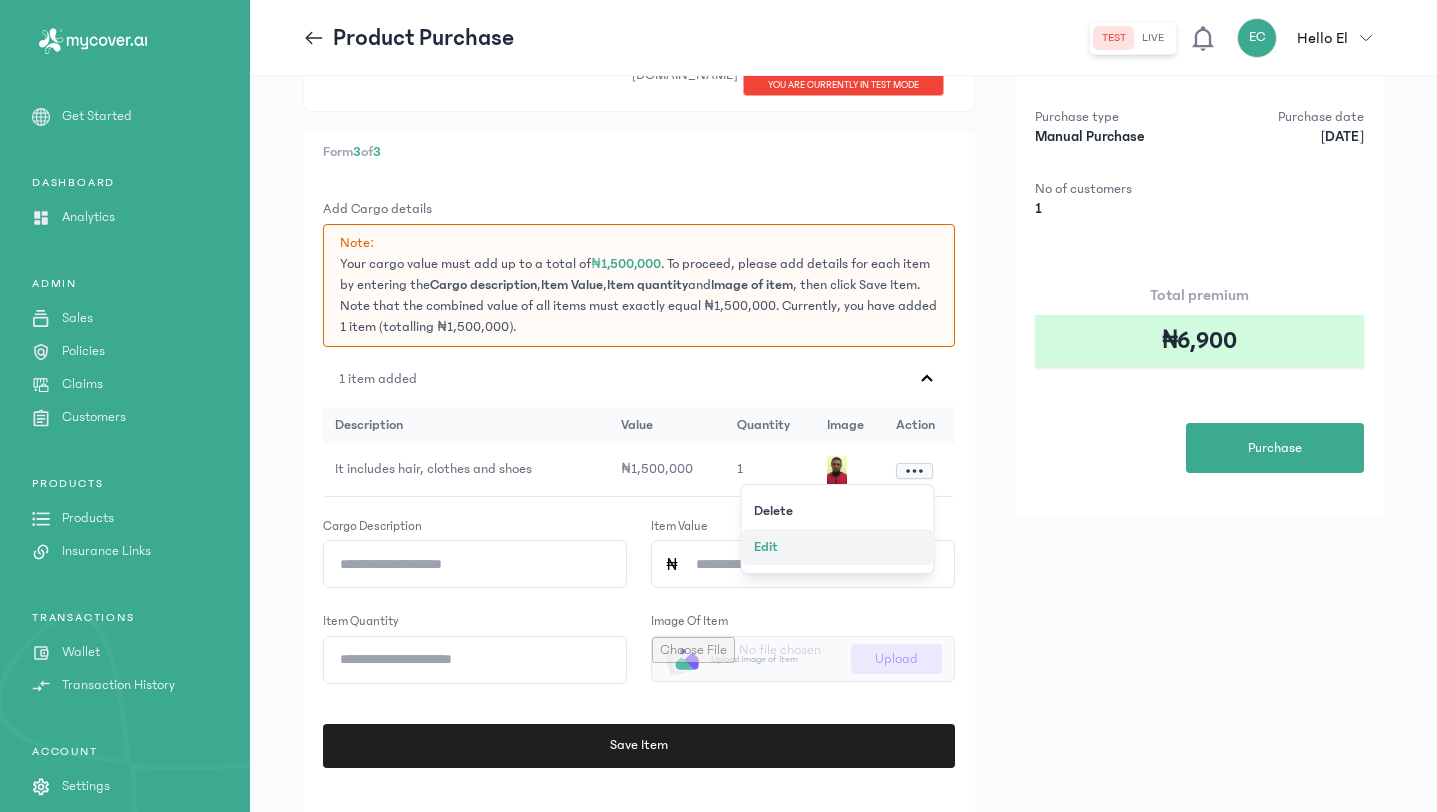 click on "Edit" 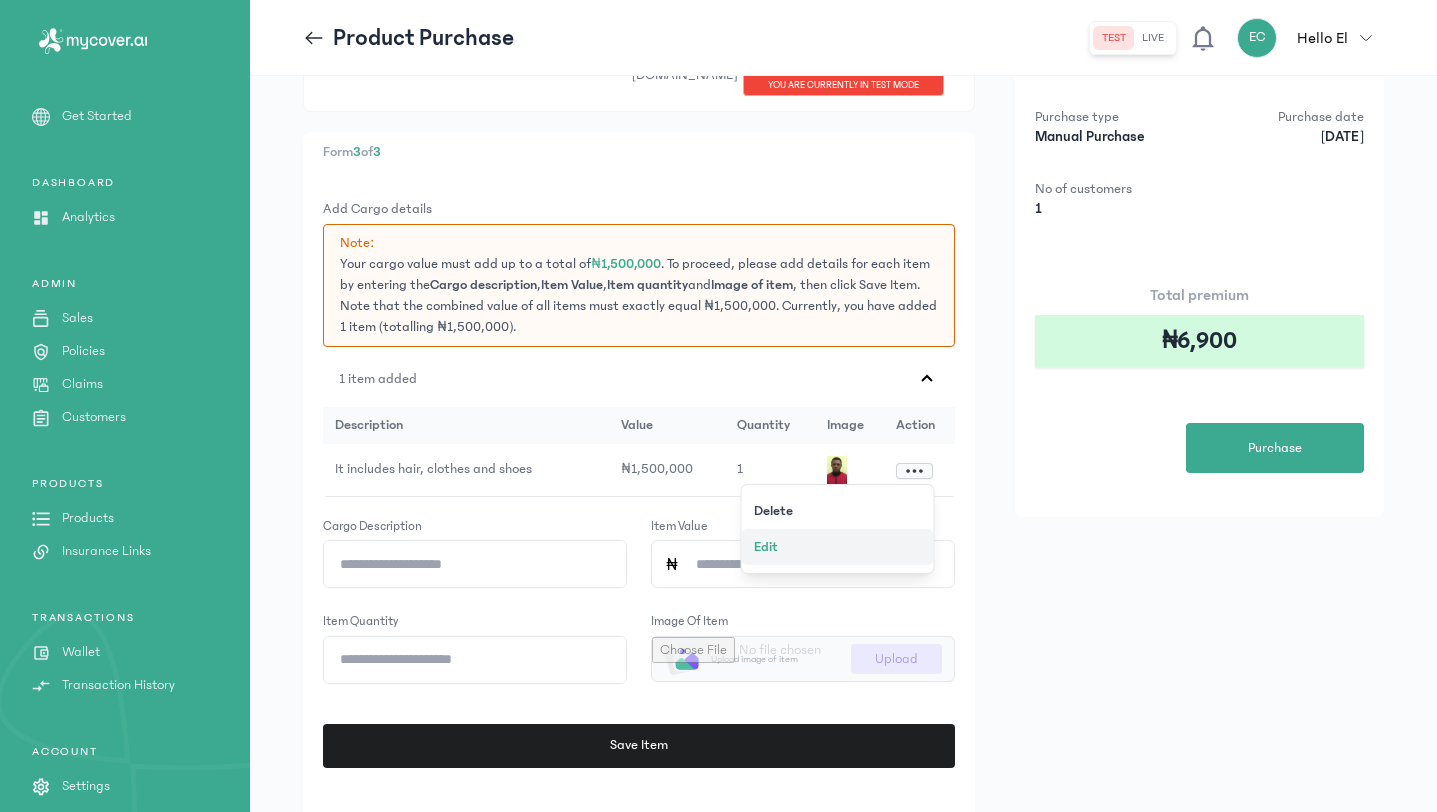 type on "**********" 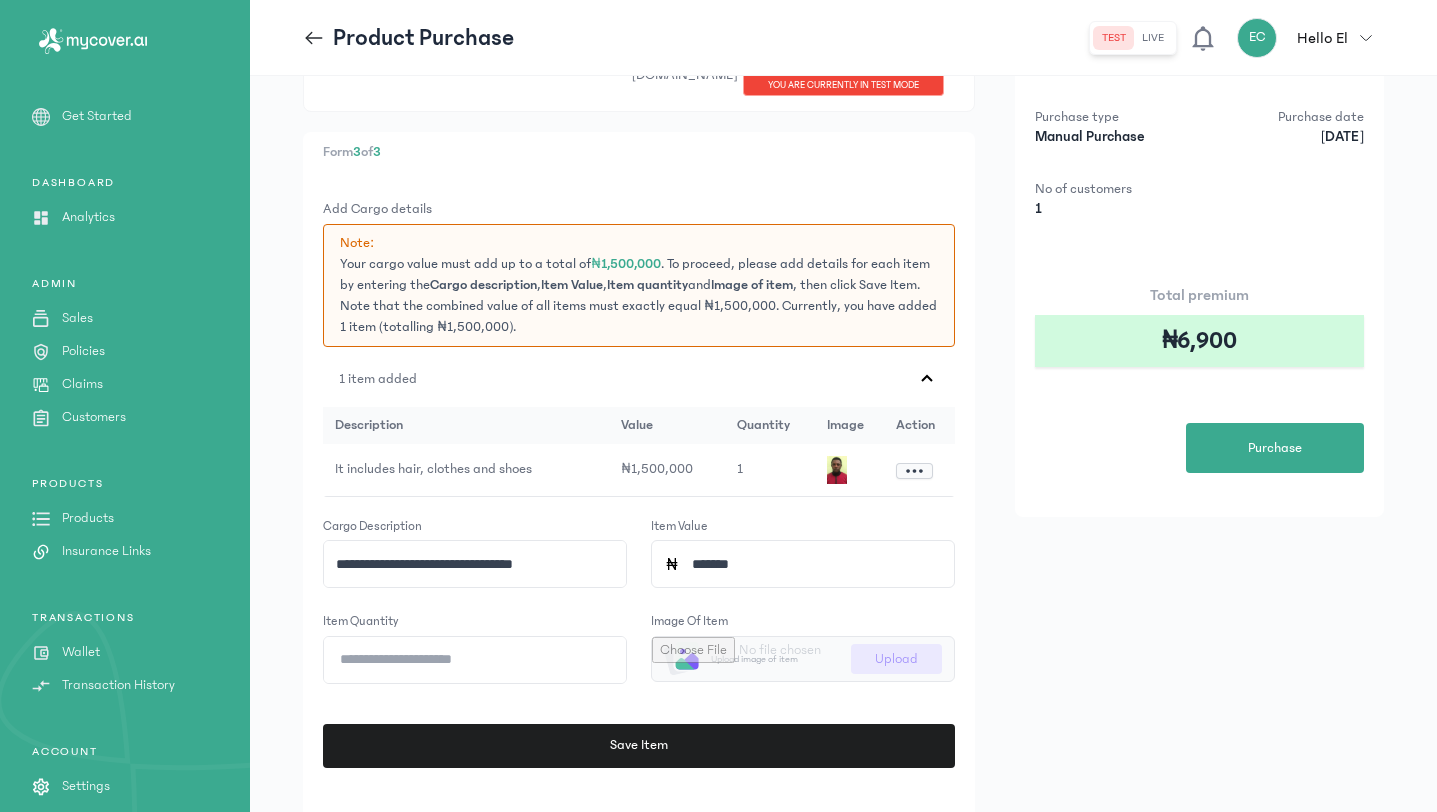 click on "*" 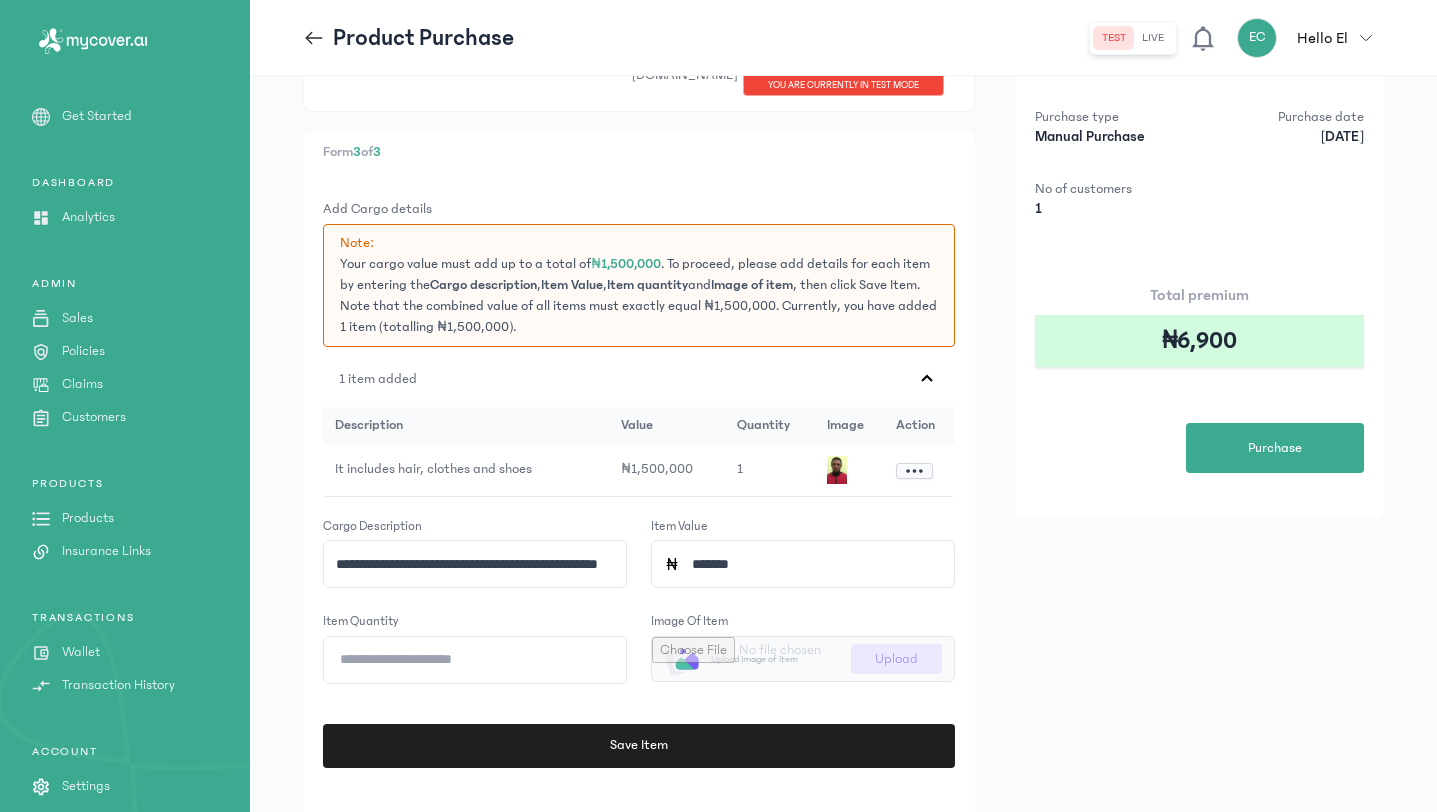 scroll, scrollTop: 0, scrollLeft: 14, axis: horizontal 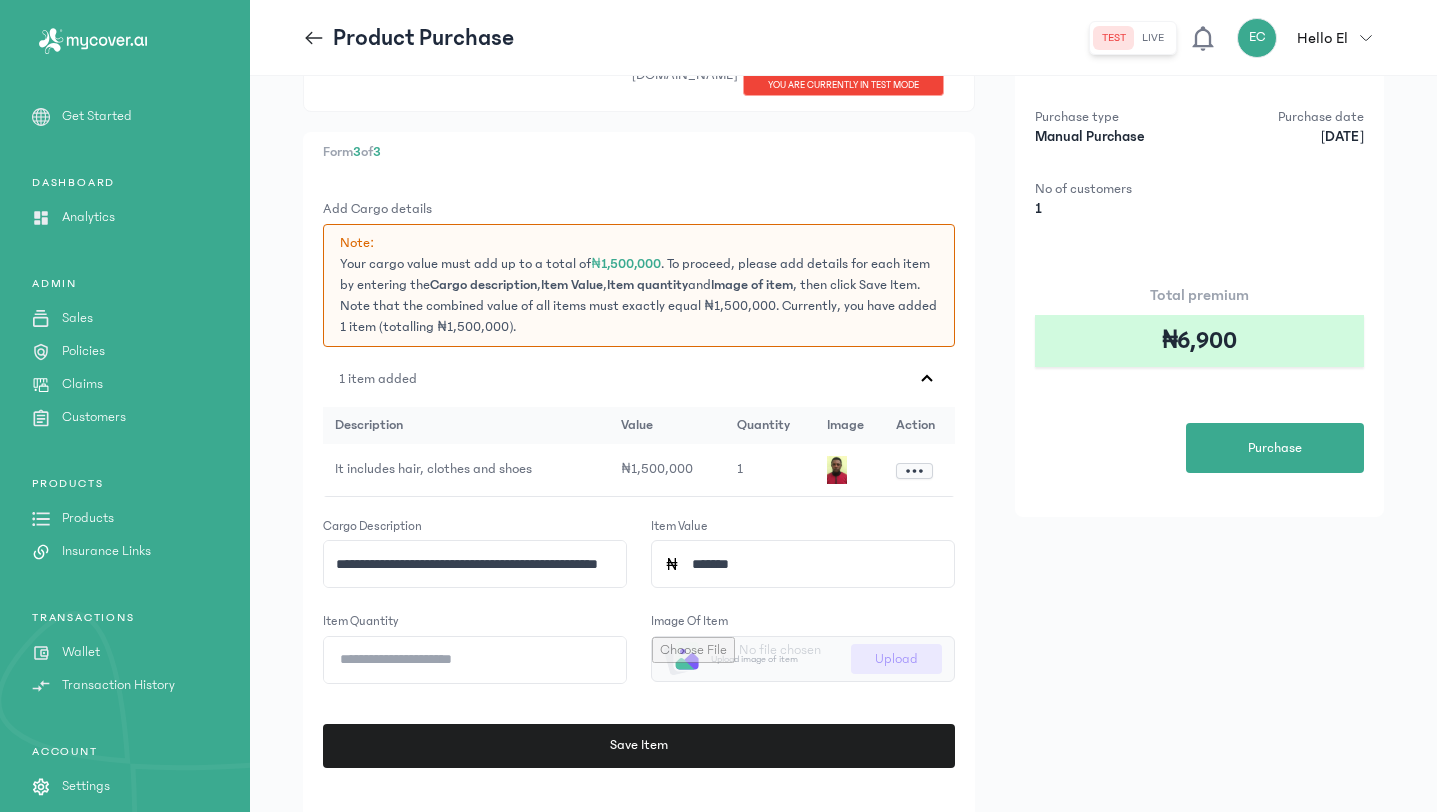 type on "**********" 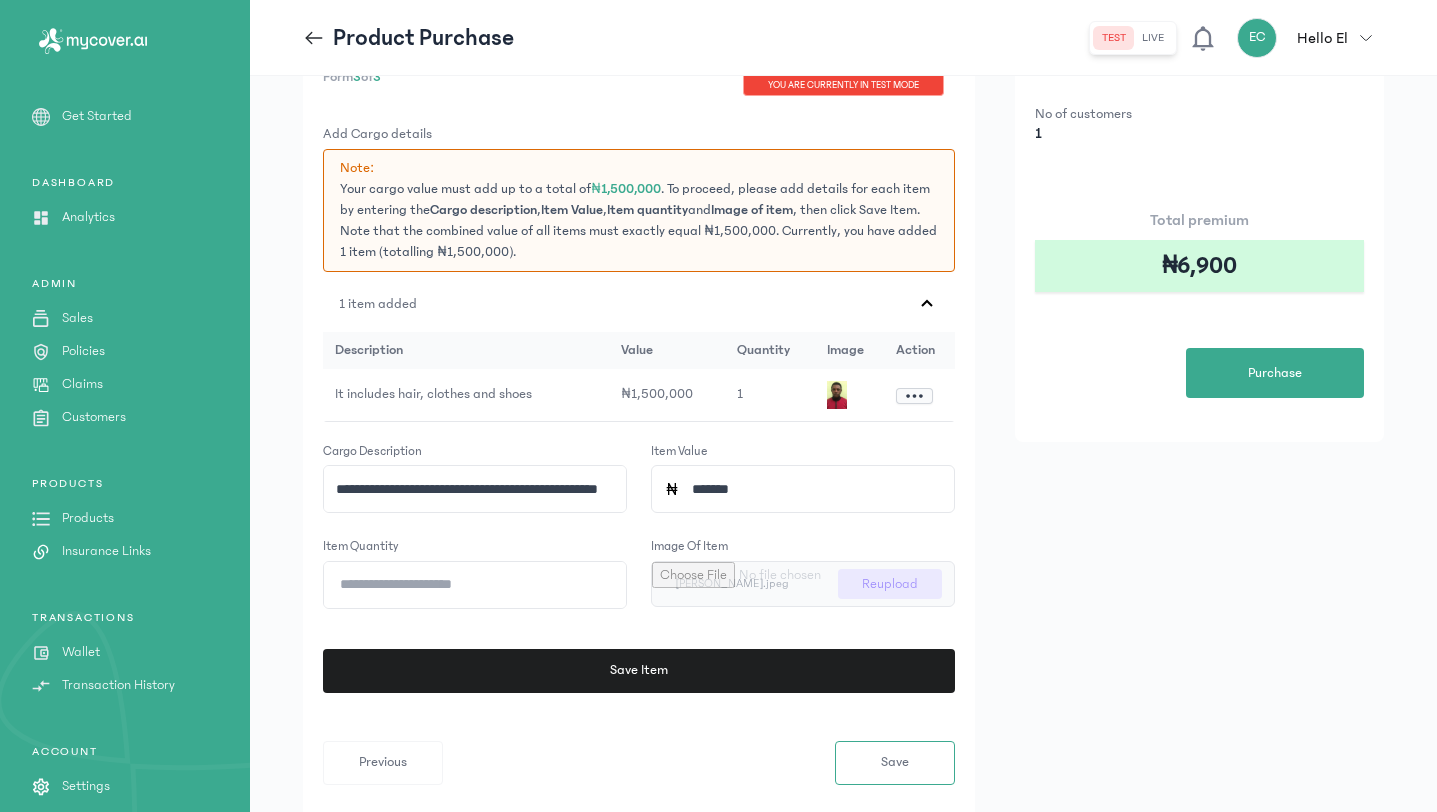 scroll, scrollTop: 357, scrollLeft: 0, axis: vertical 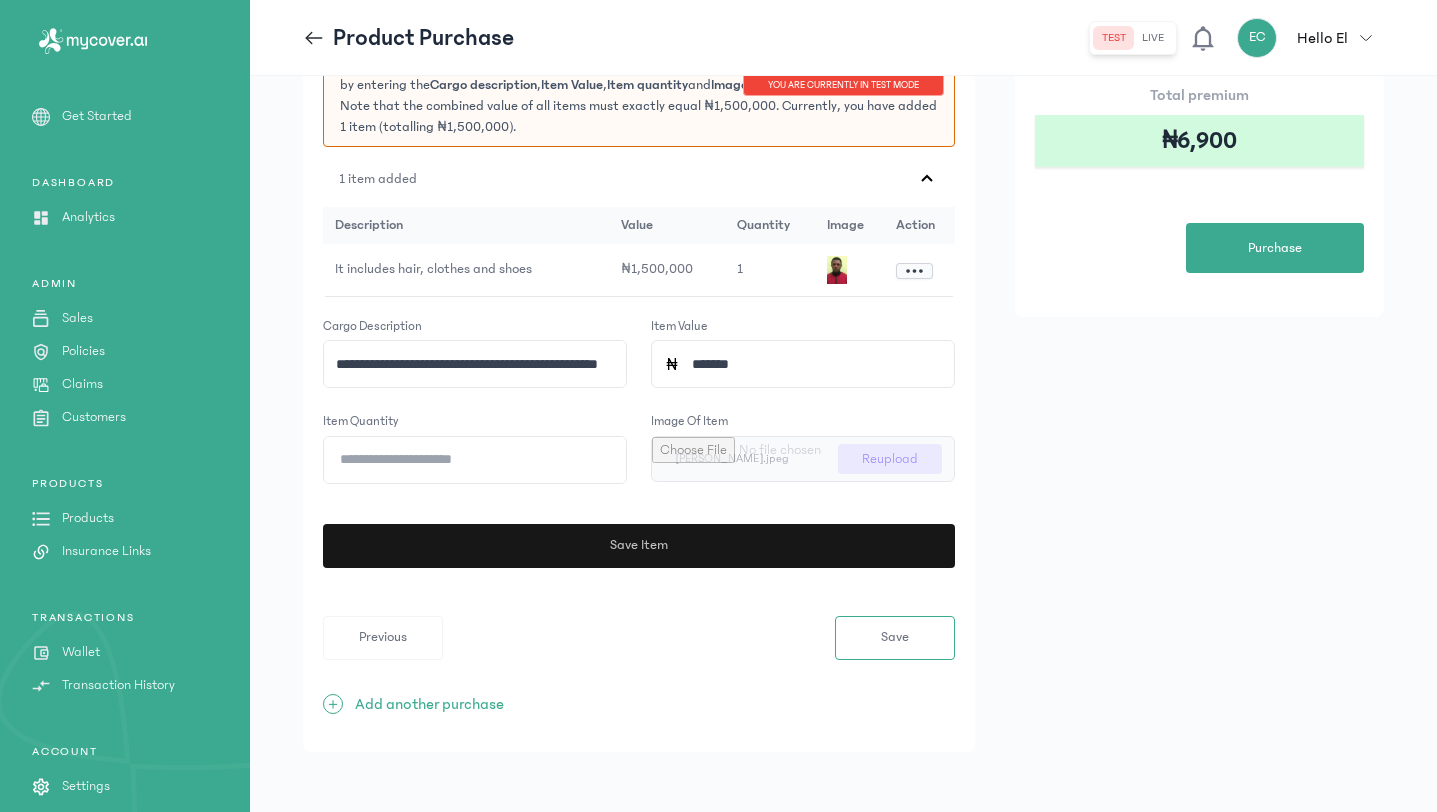 click on "Save Item" at bounding box center (633, 546) 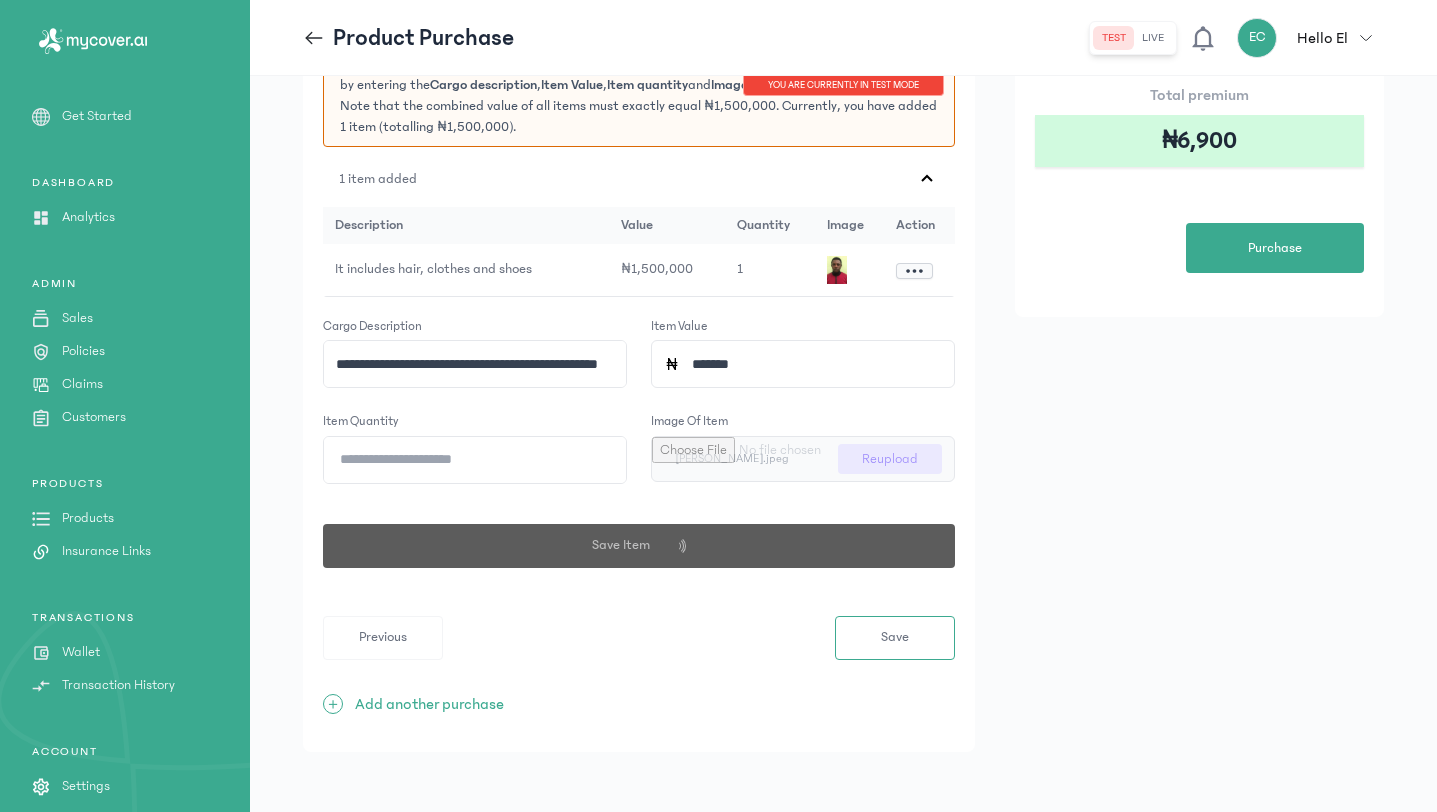type 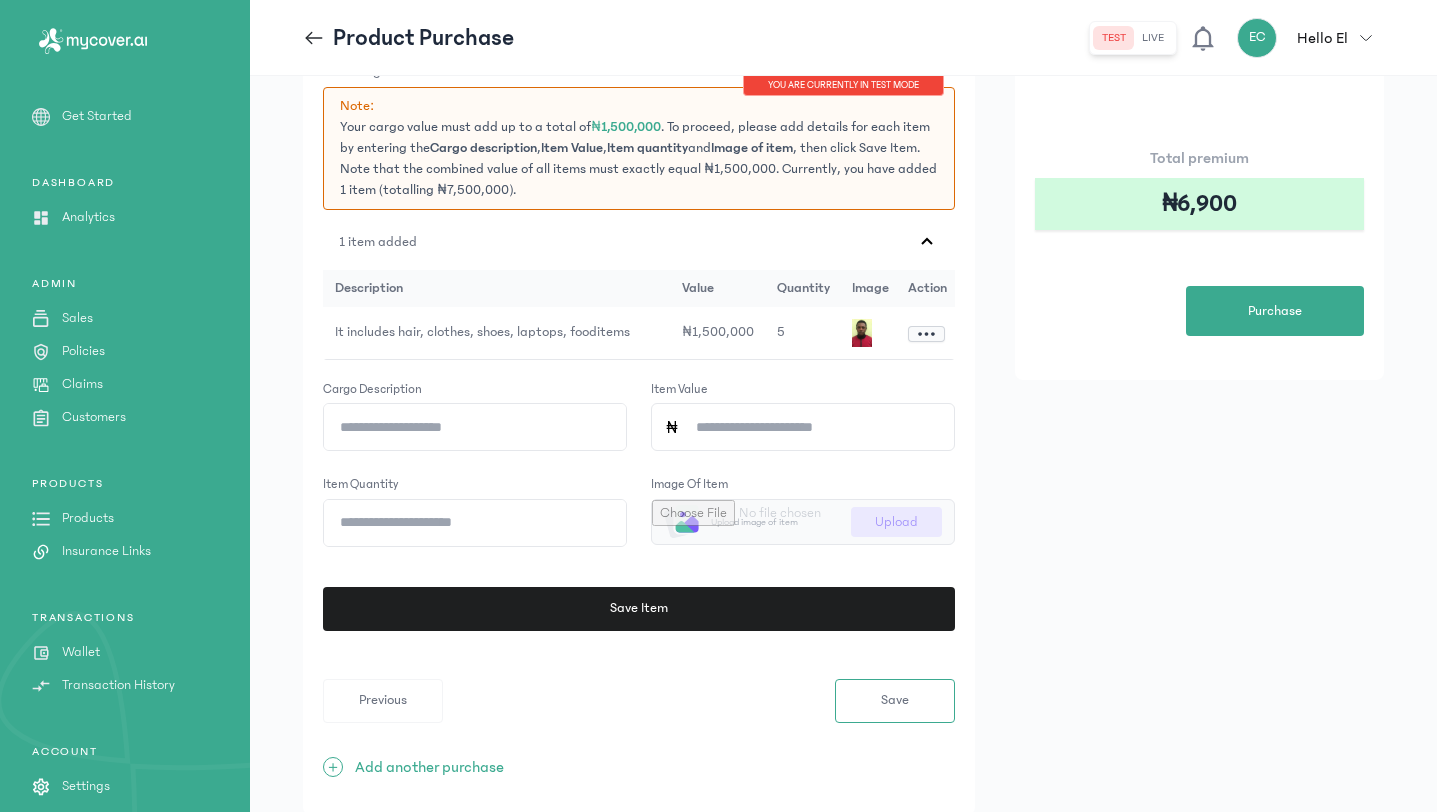 scroll, scrollTop: 281, scrollLeft: 0, axis: vertical 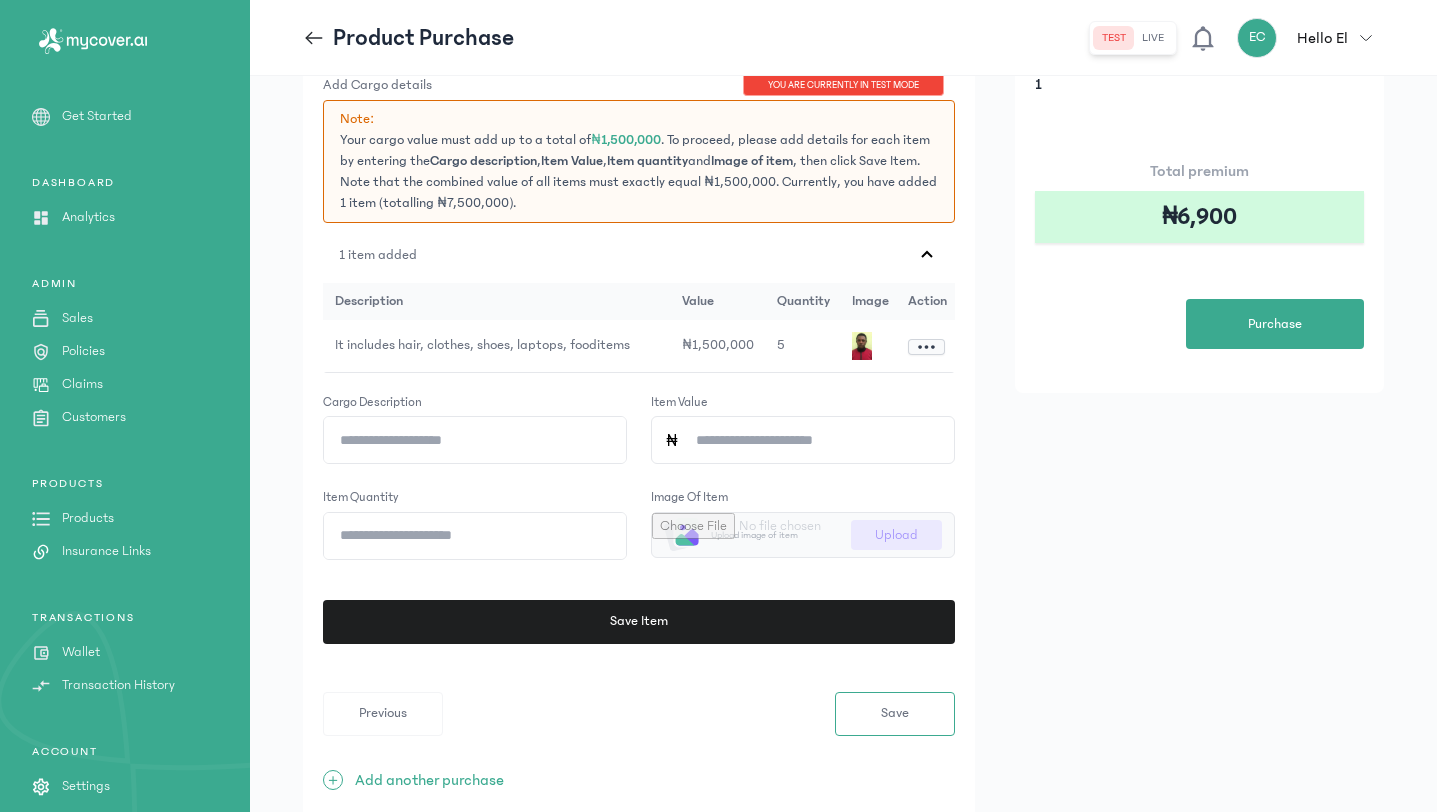 click on "Cargo description" 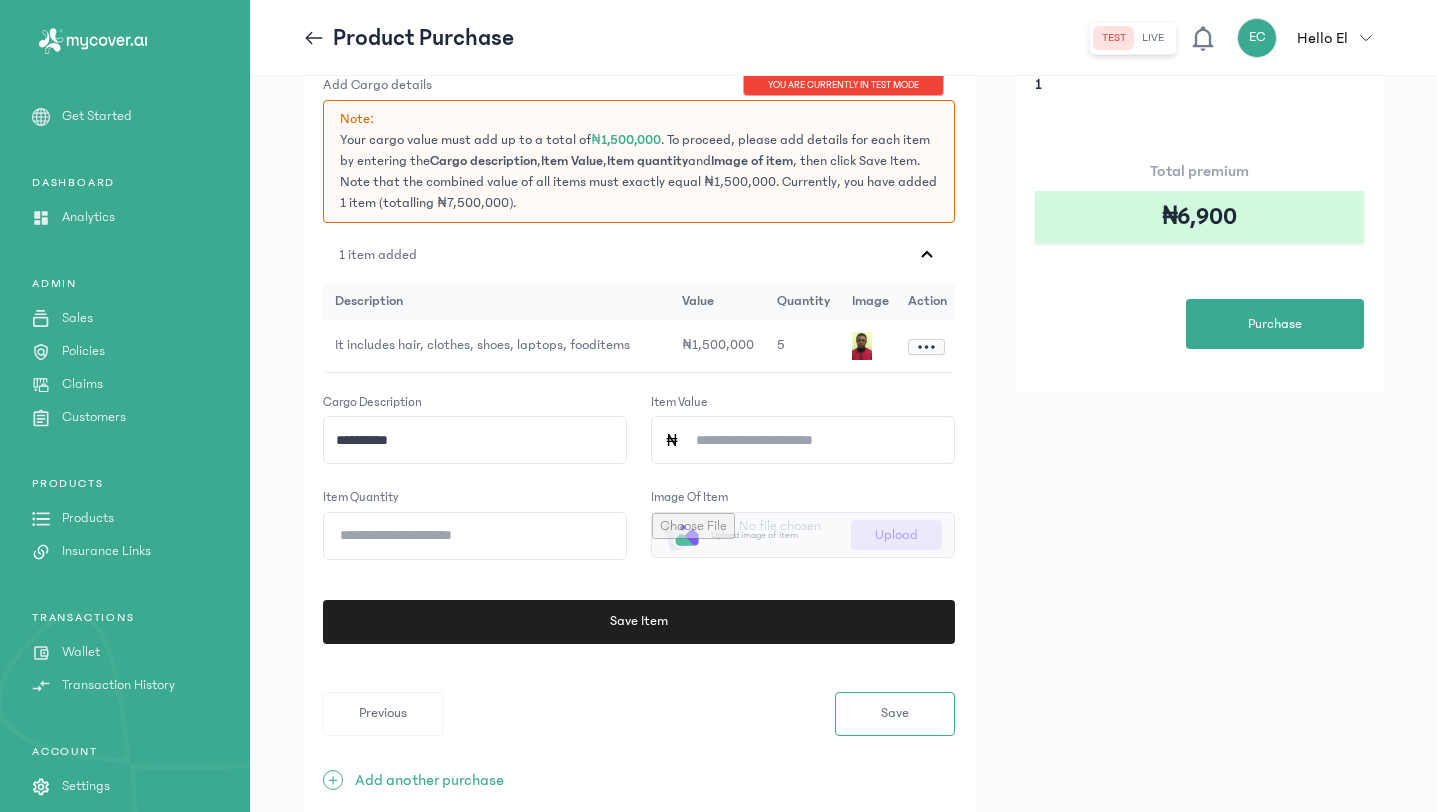 type on "**********" 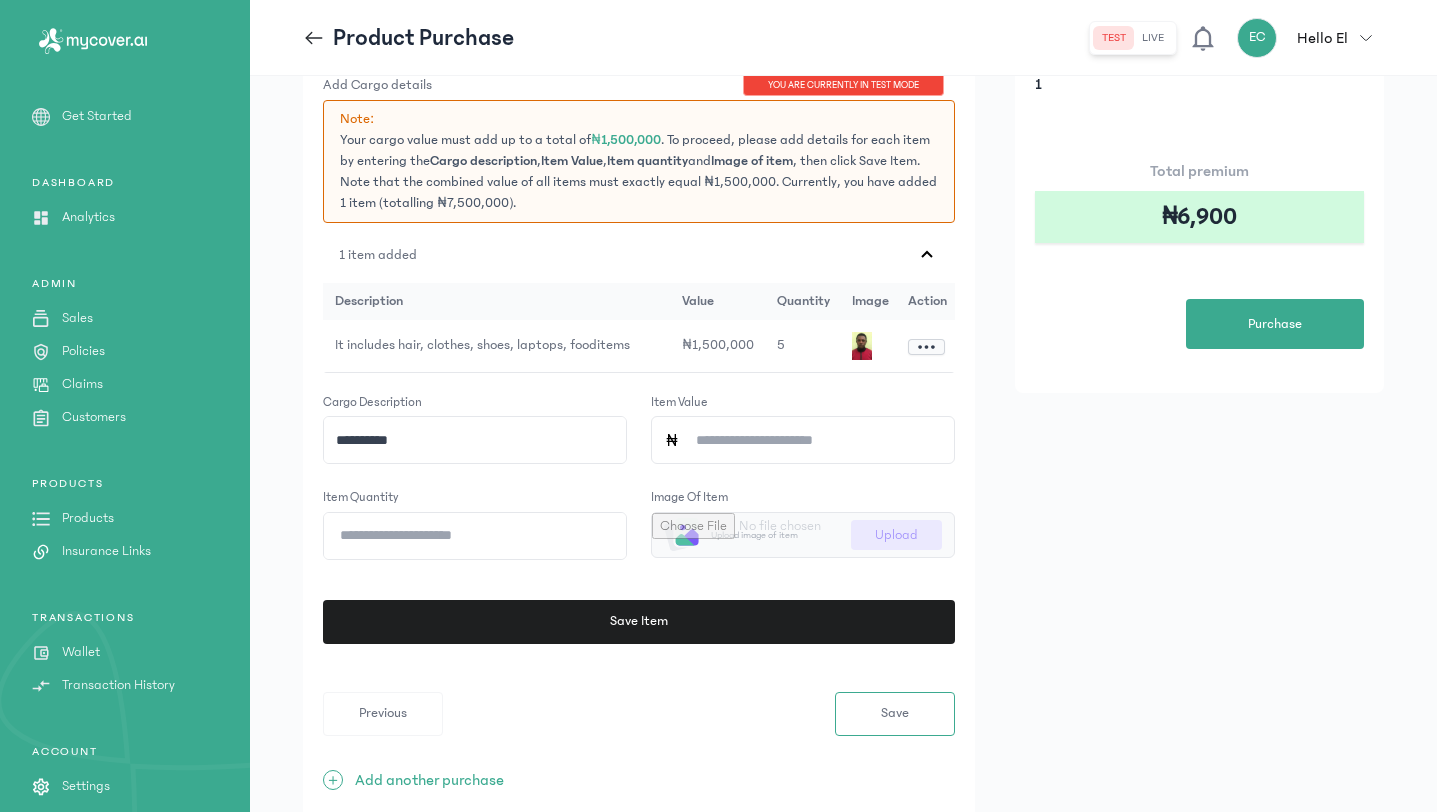 type on "*" 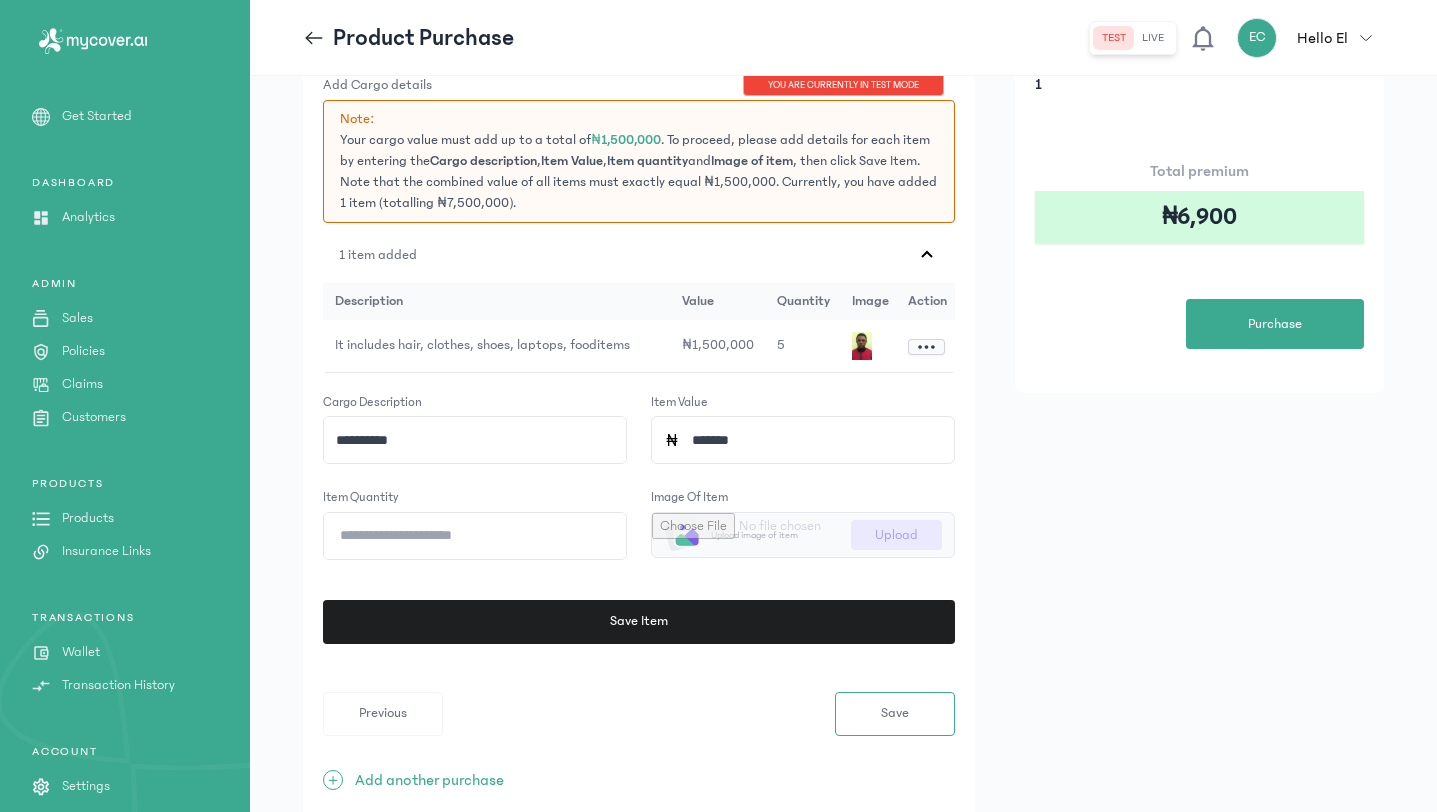 type on "*******" 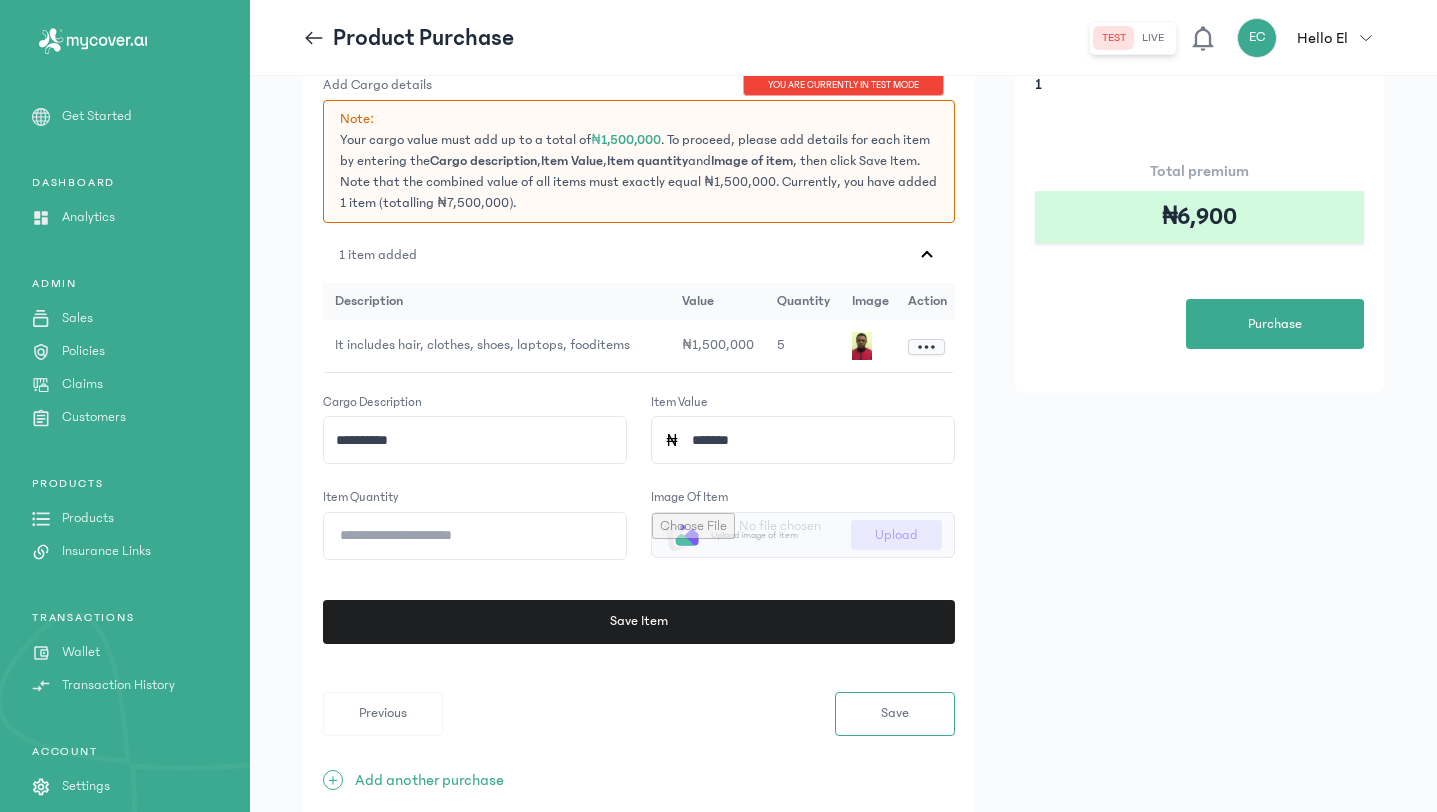 type on "**********" 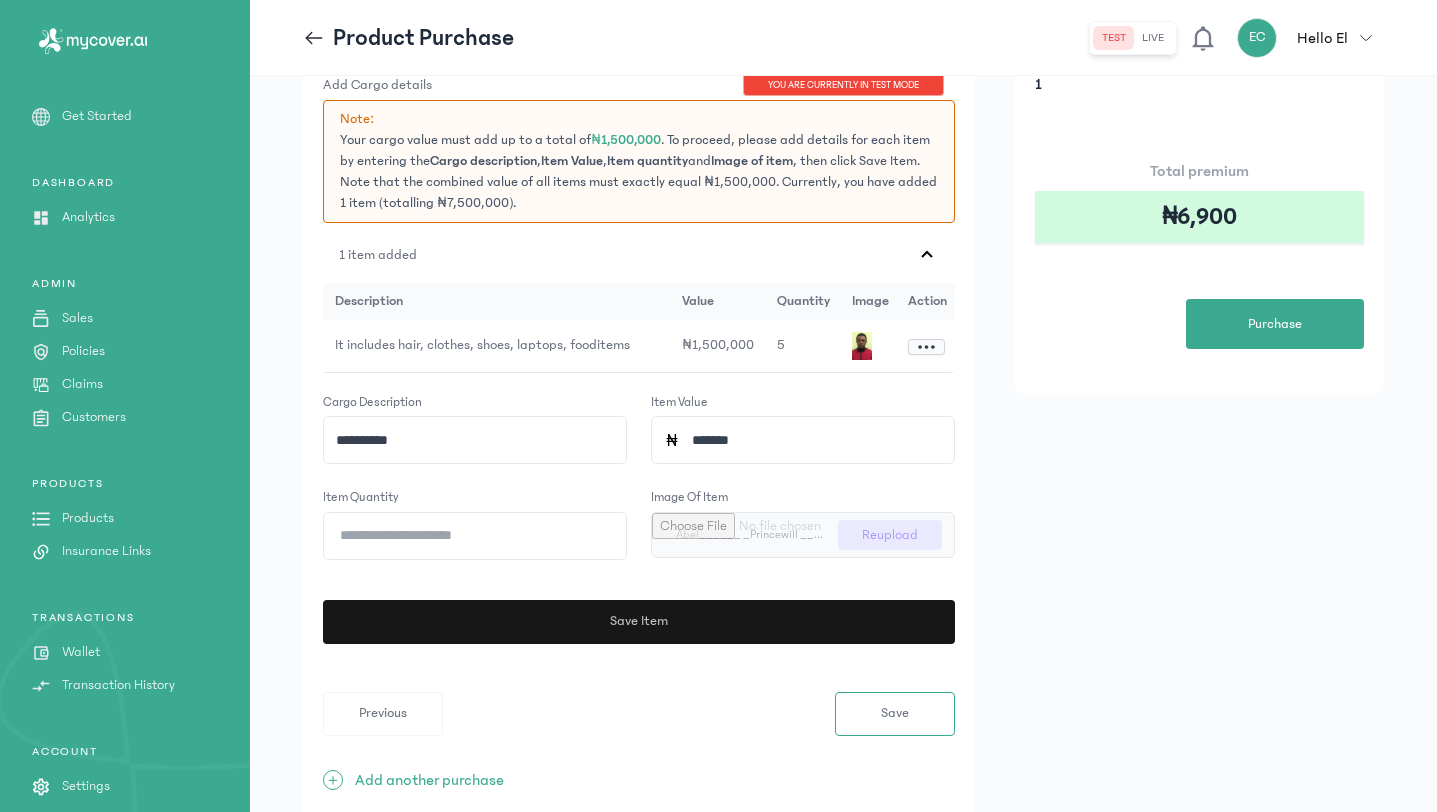 click on "Save Item" at bounding box center [640, 622] 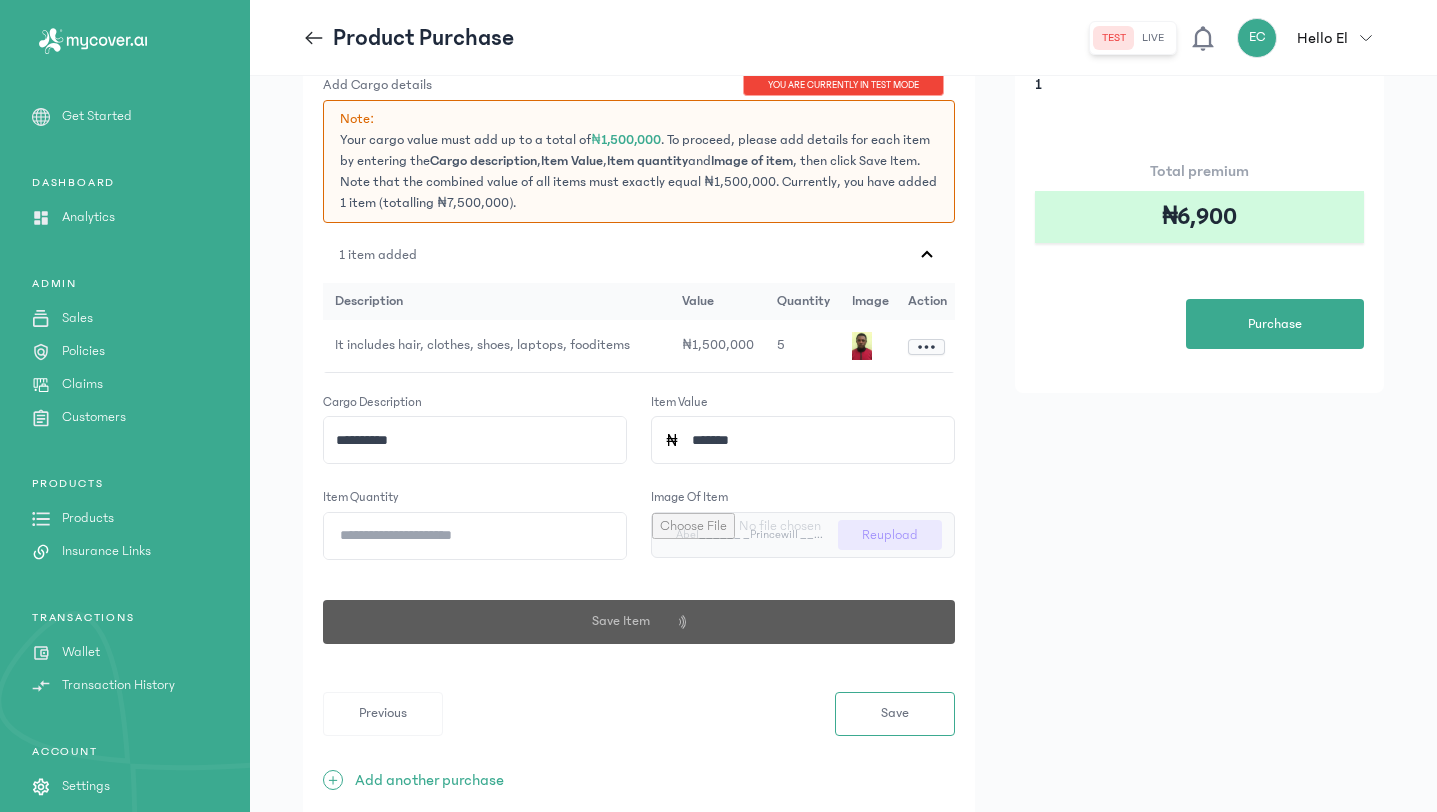 type 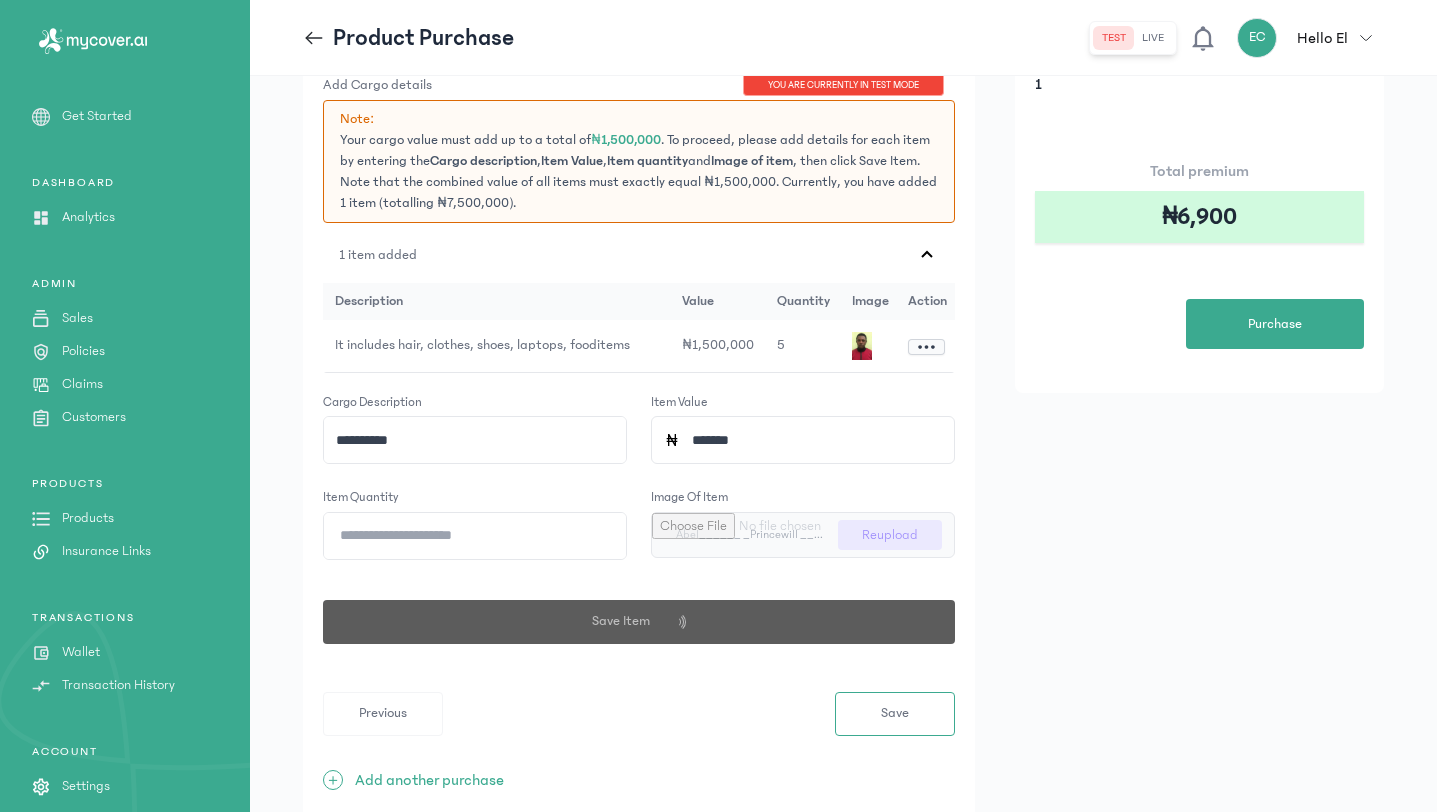 type 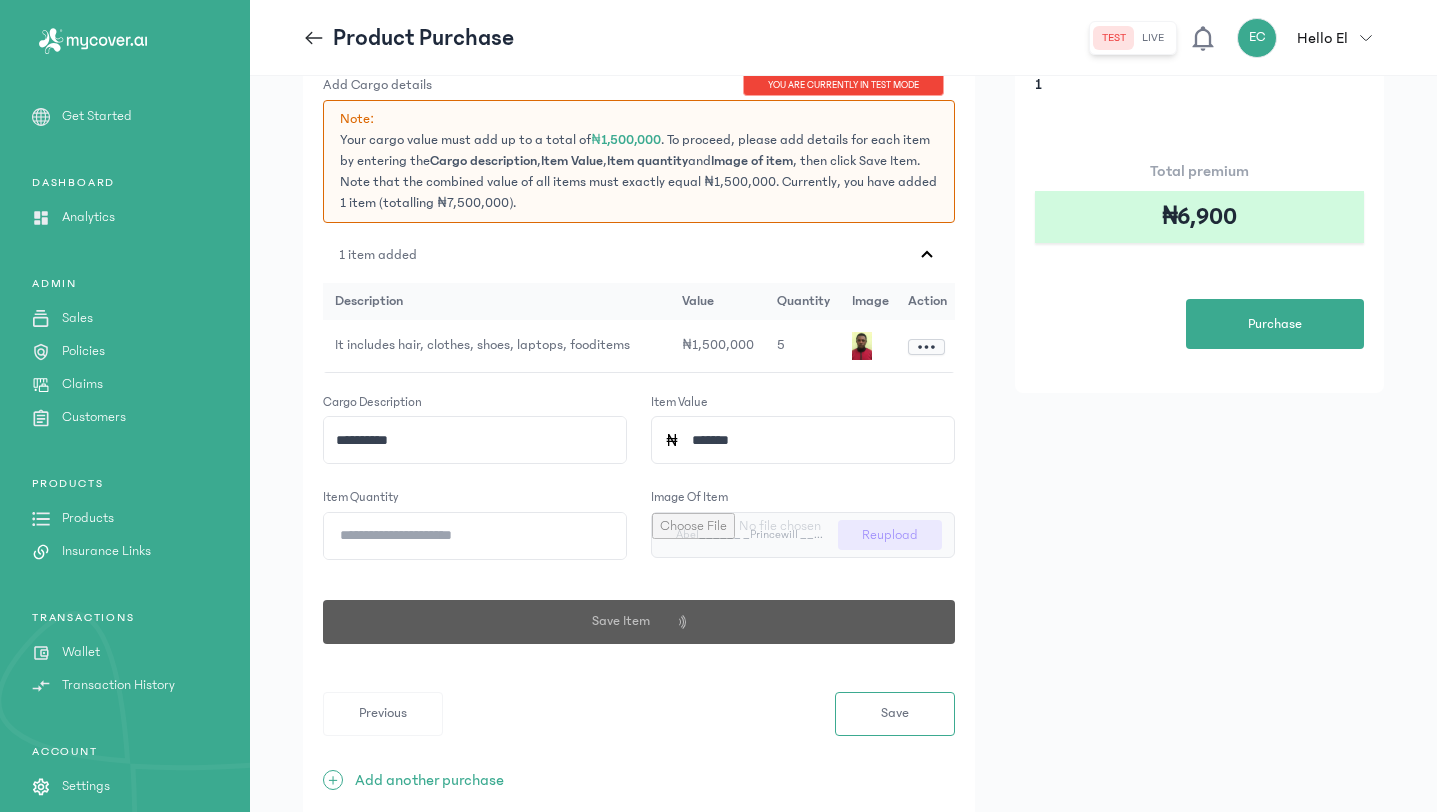 type 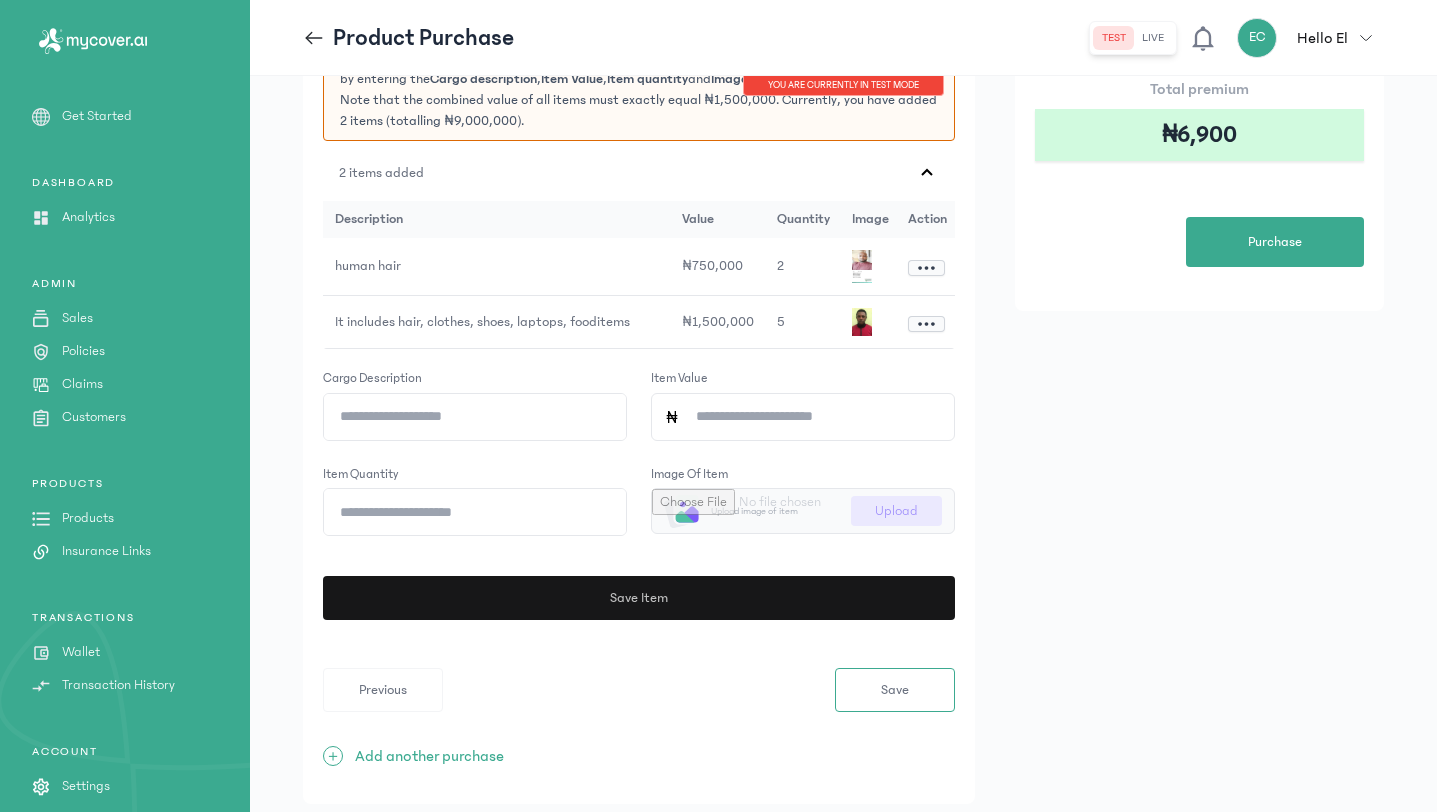 scroll, scrollTop: 356, scrollLeft: 0, axis: vertical 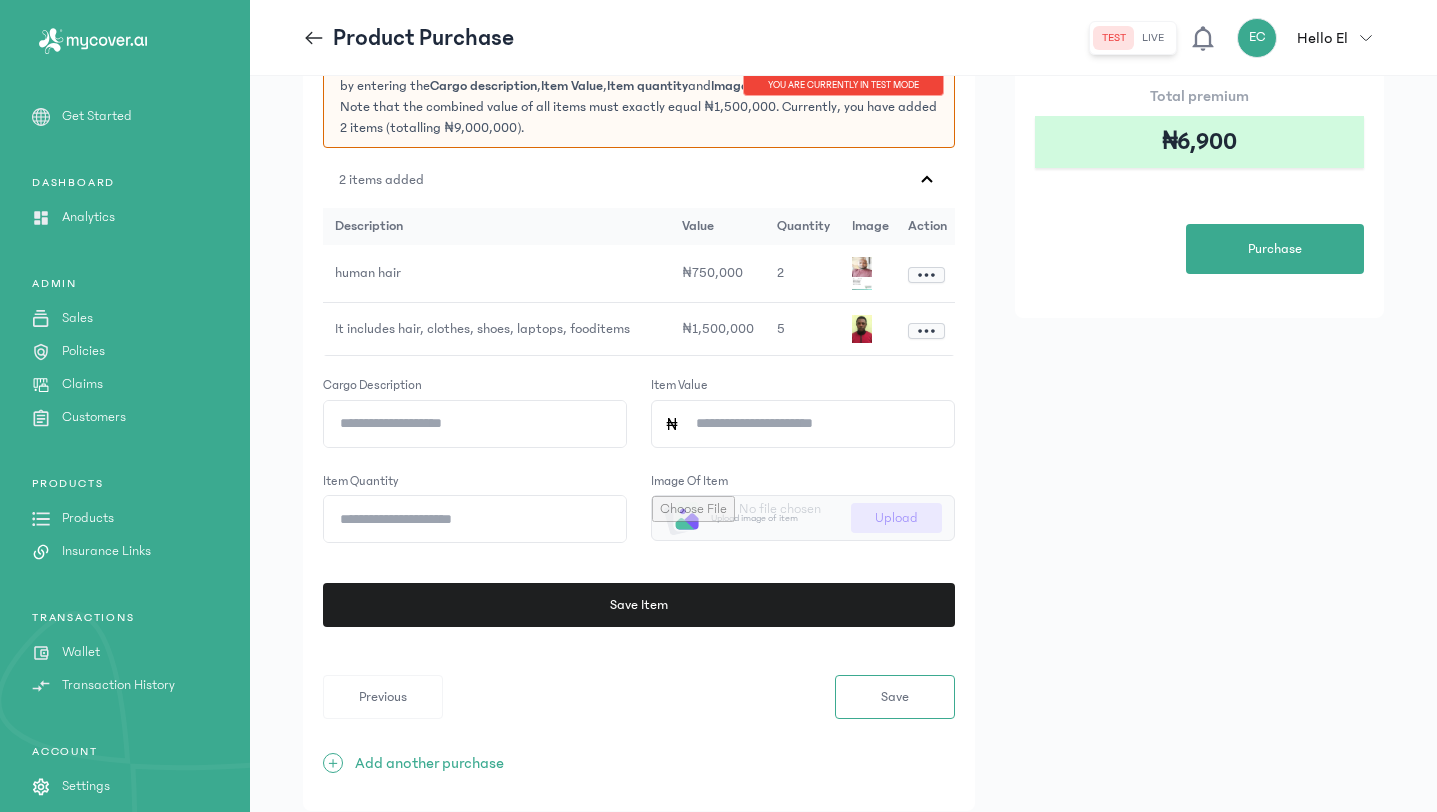 click on "Cargo description" 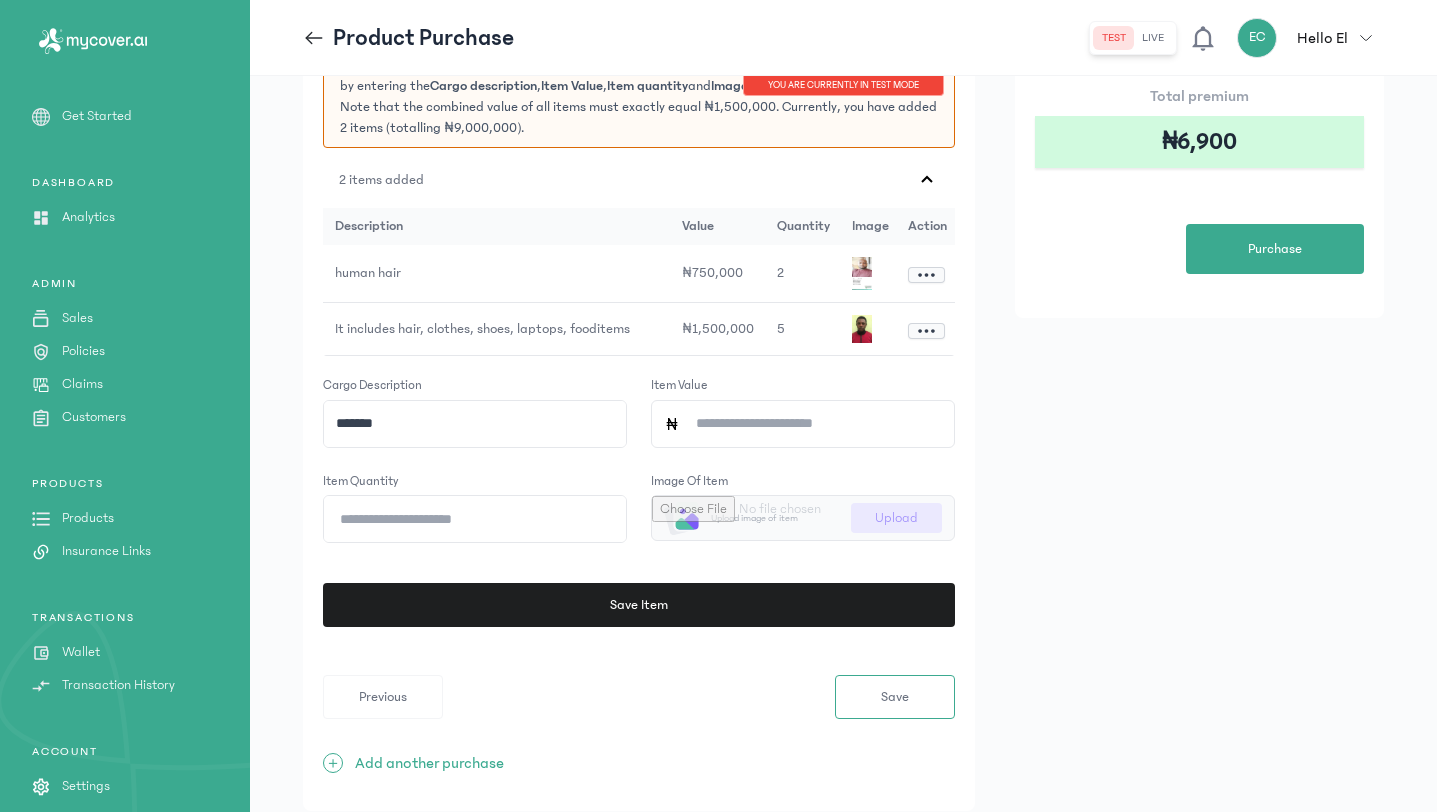 type on "*******" 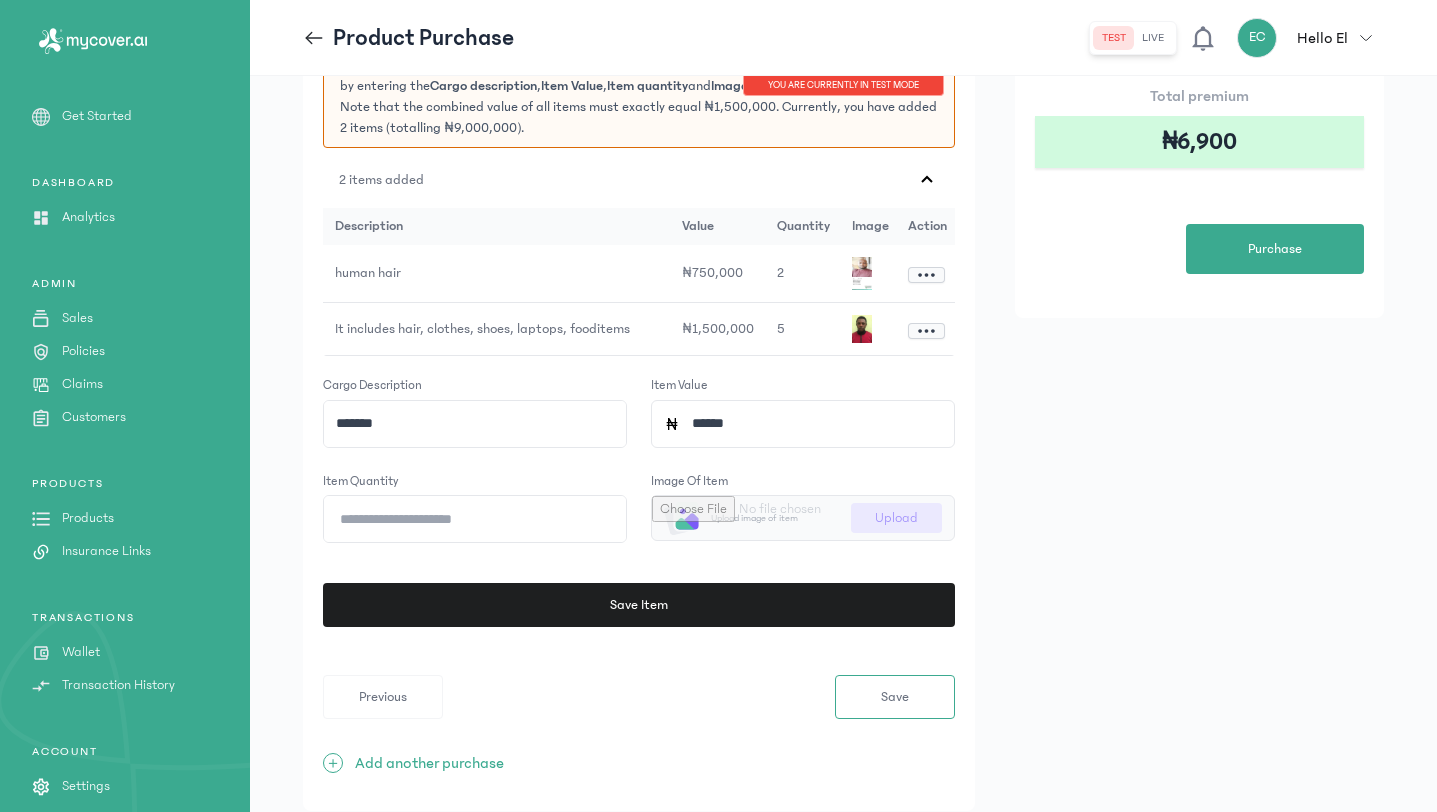 type on "******" 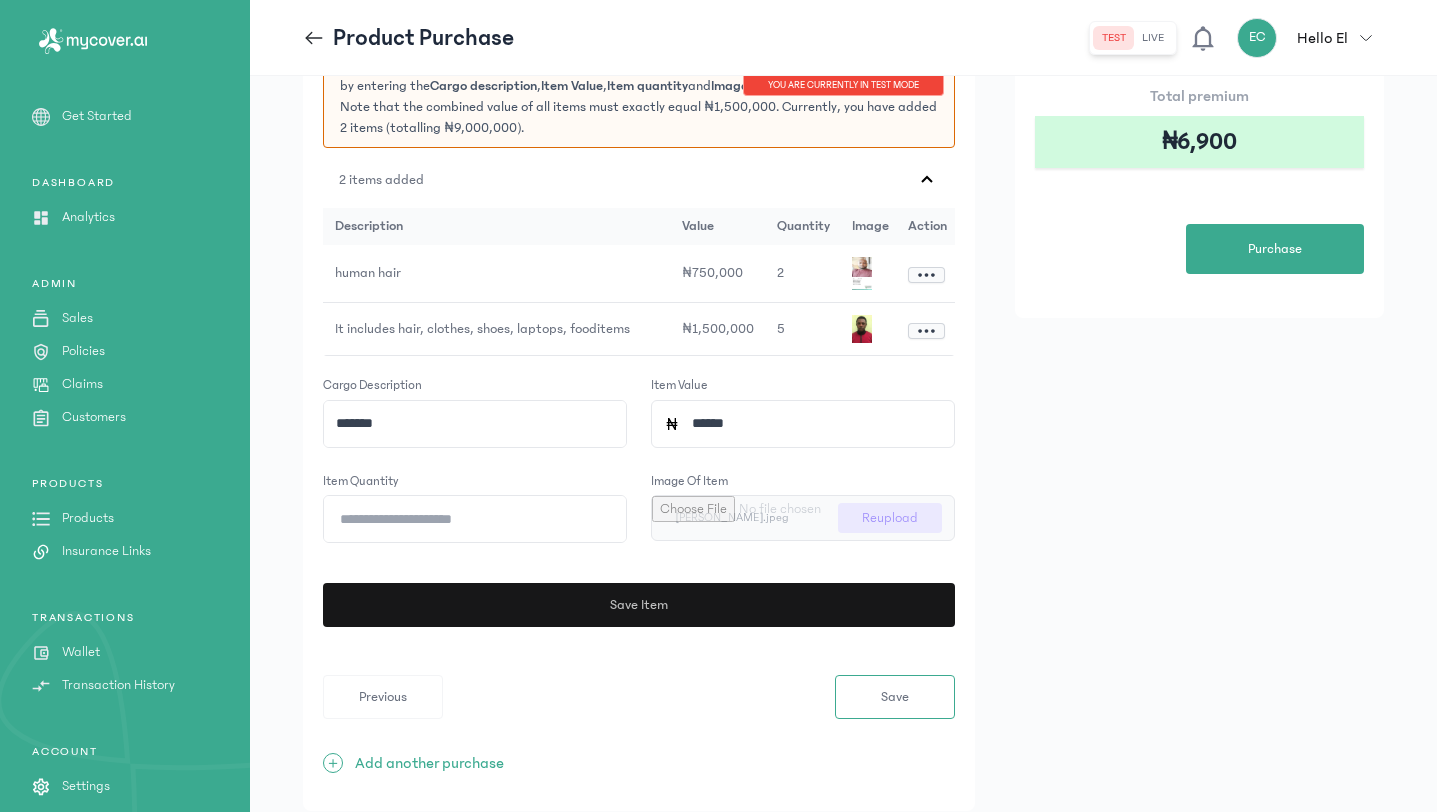 click on "Save Item" at bounding box center [637, 605] 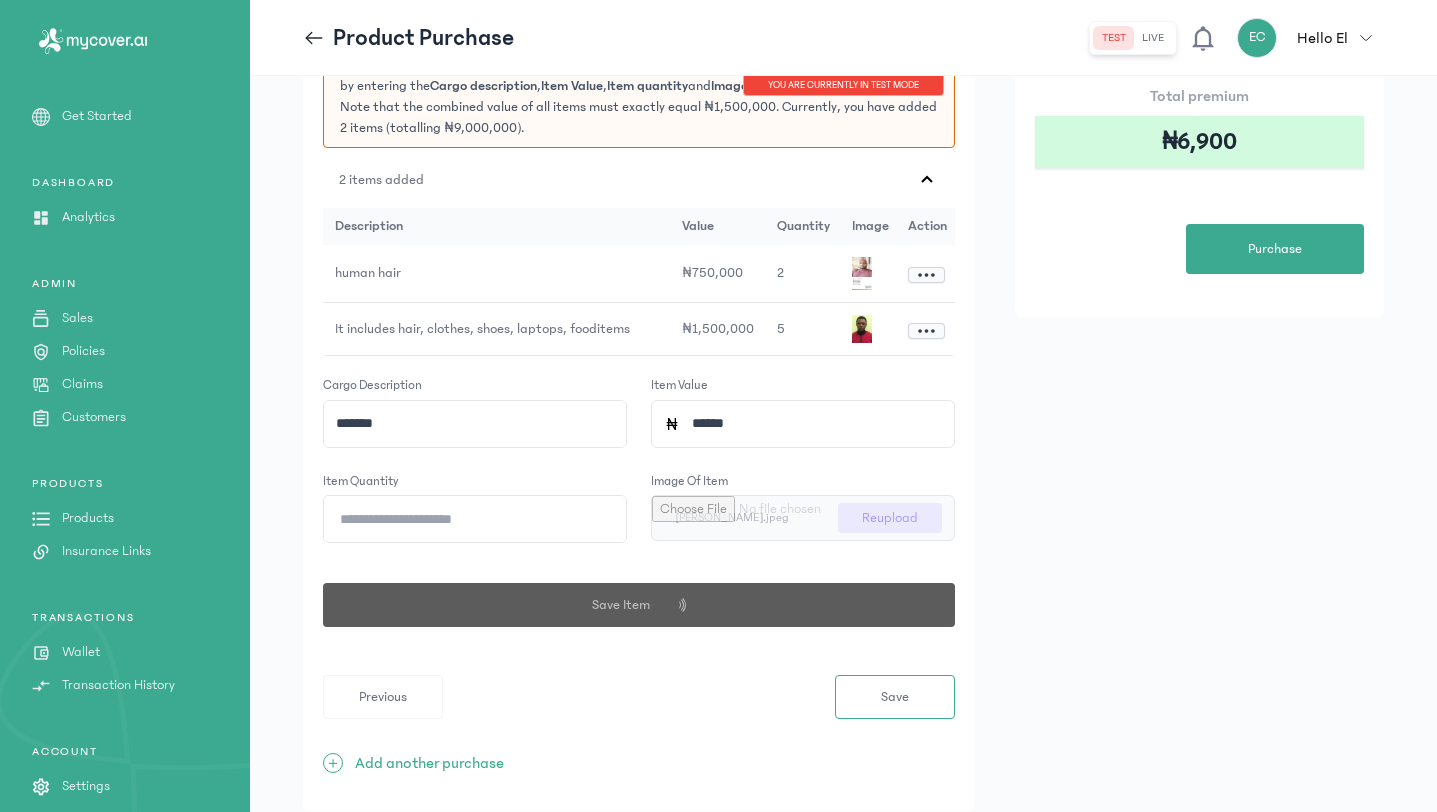 type 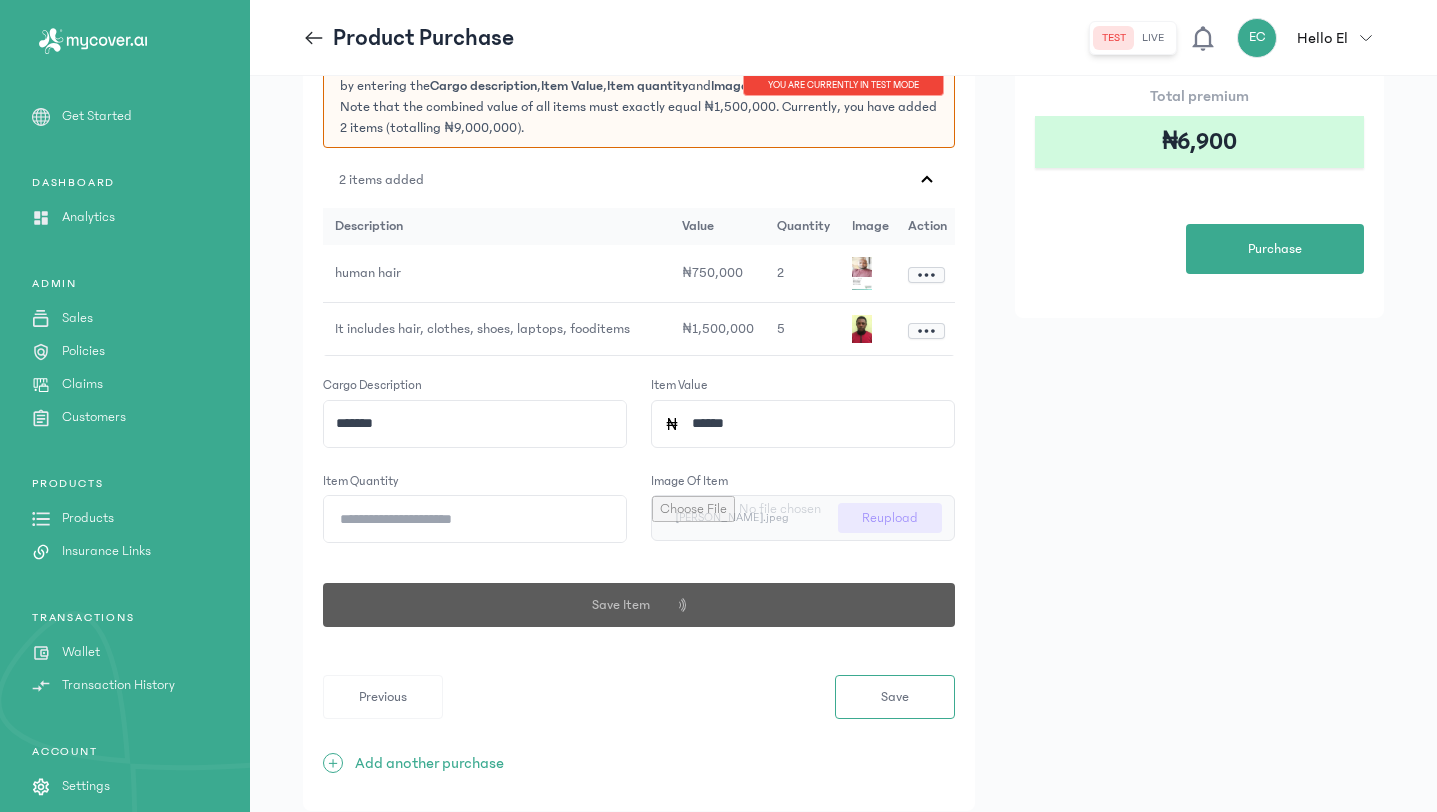 type 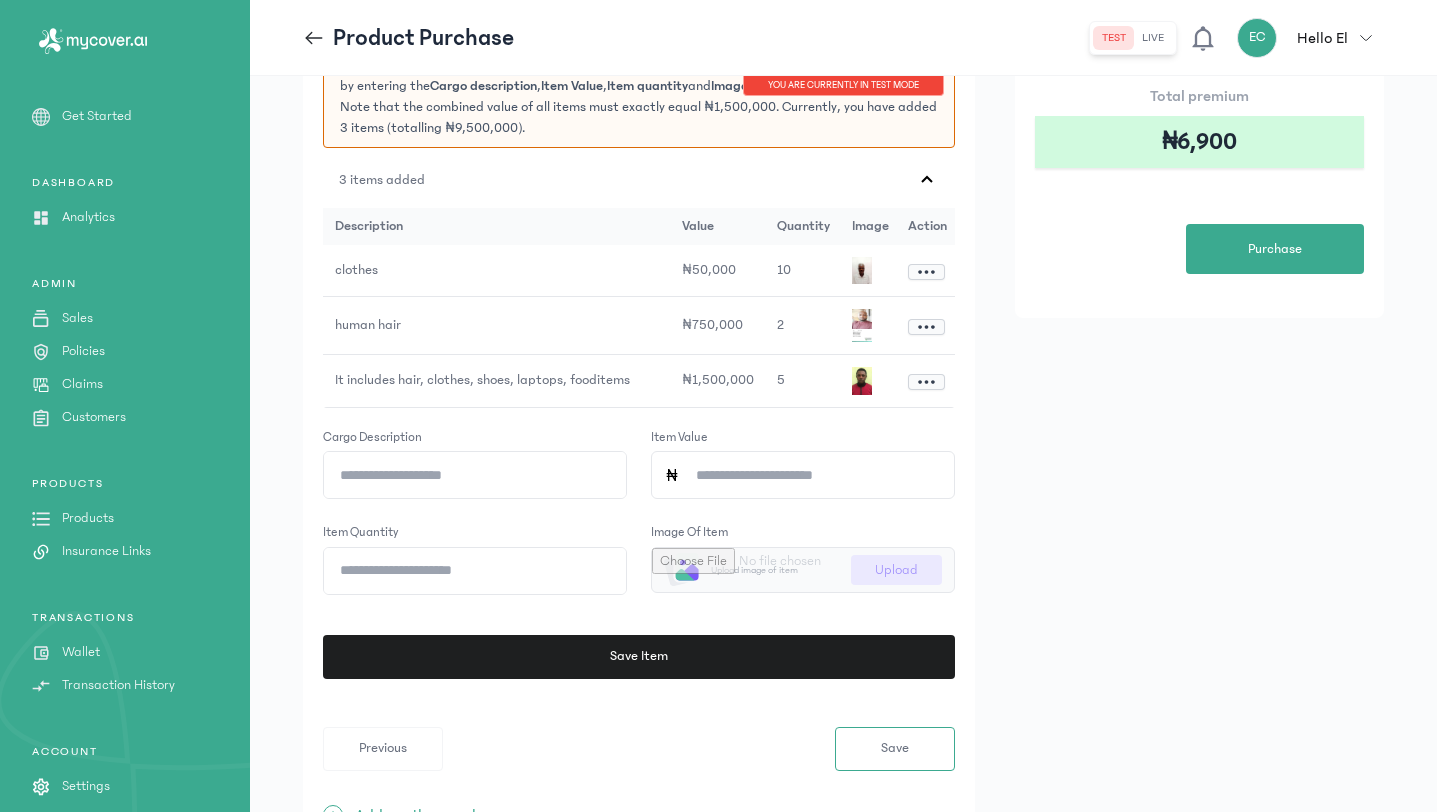 click on "Cargo description" 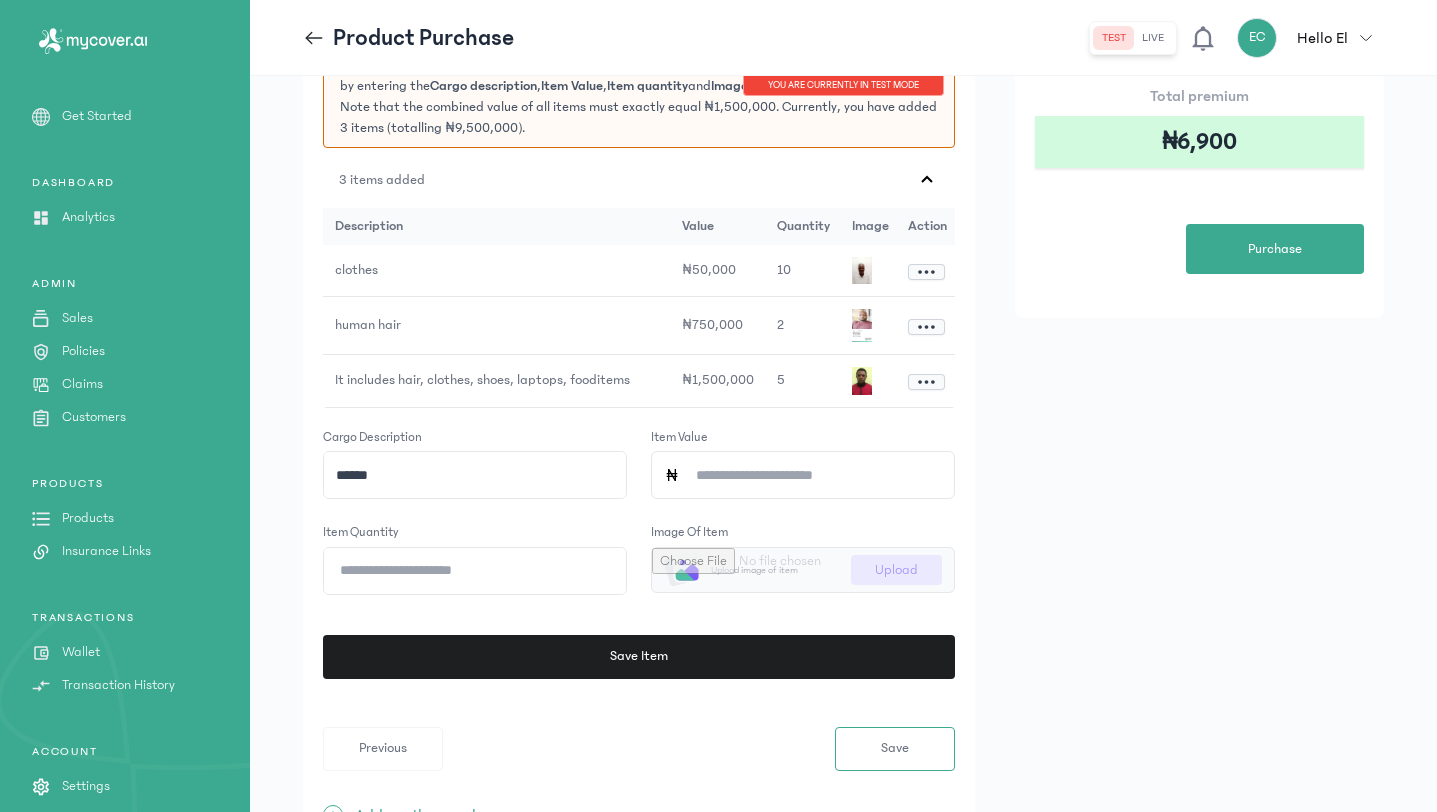 type on "******" 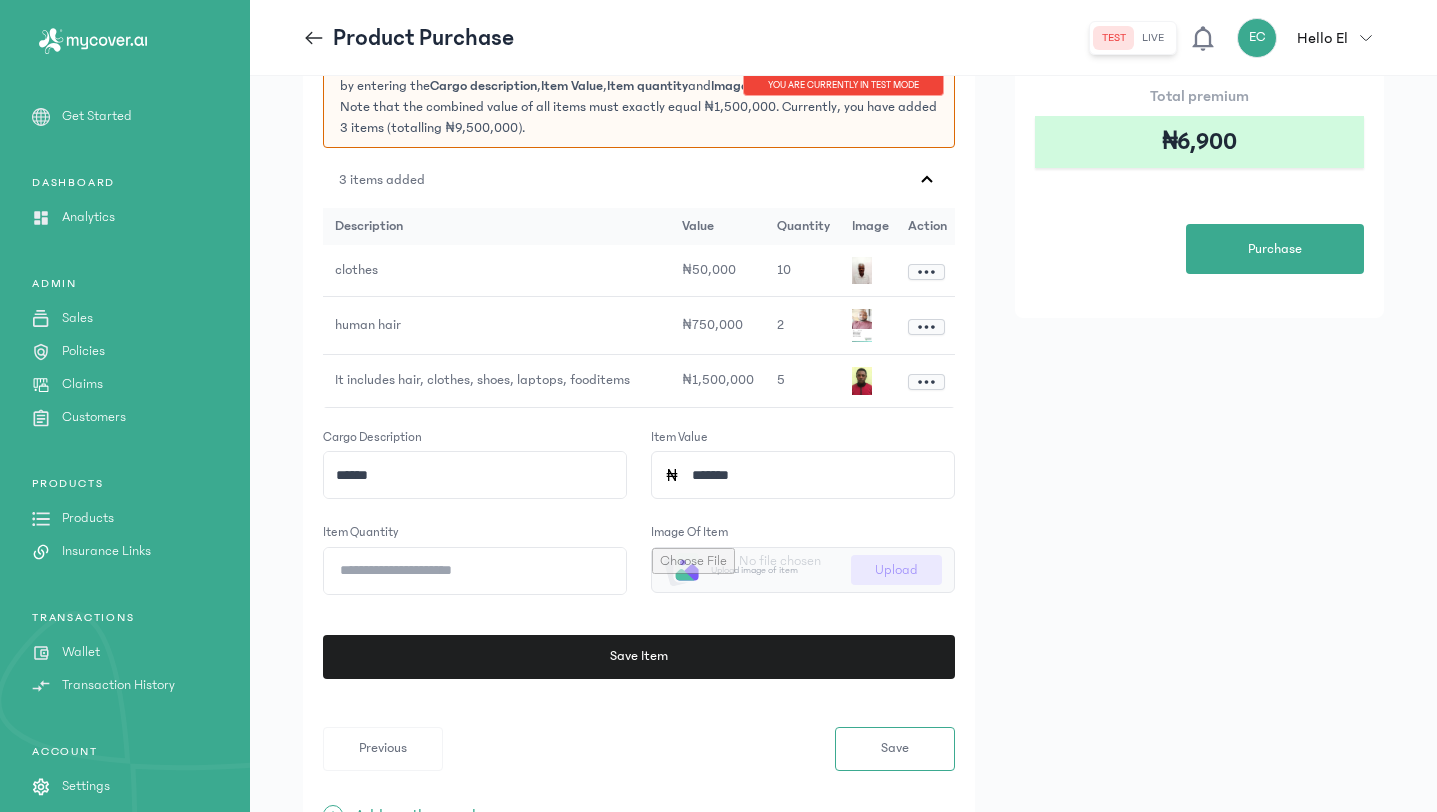 drag, startPoint x: 864, startPoint y: 483, endPoint x: 916, endPoint y: 502, distance: 55.362442 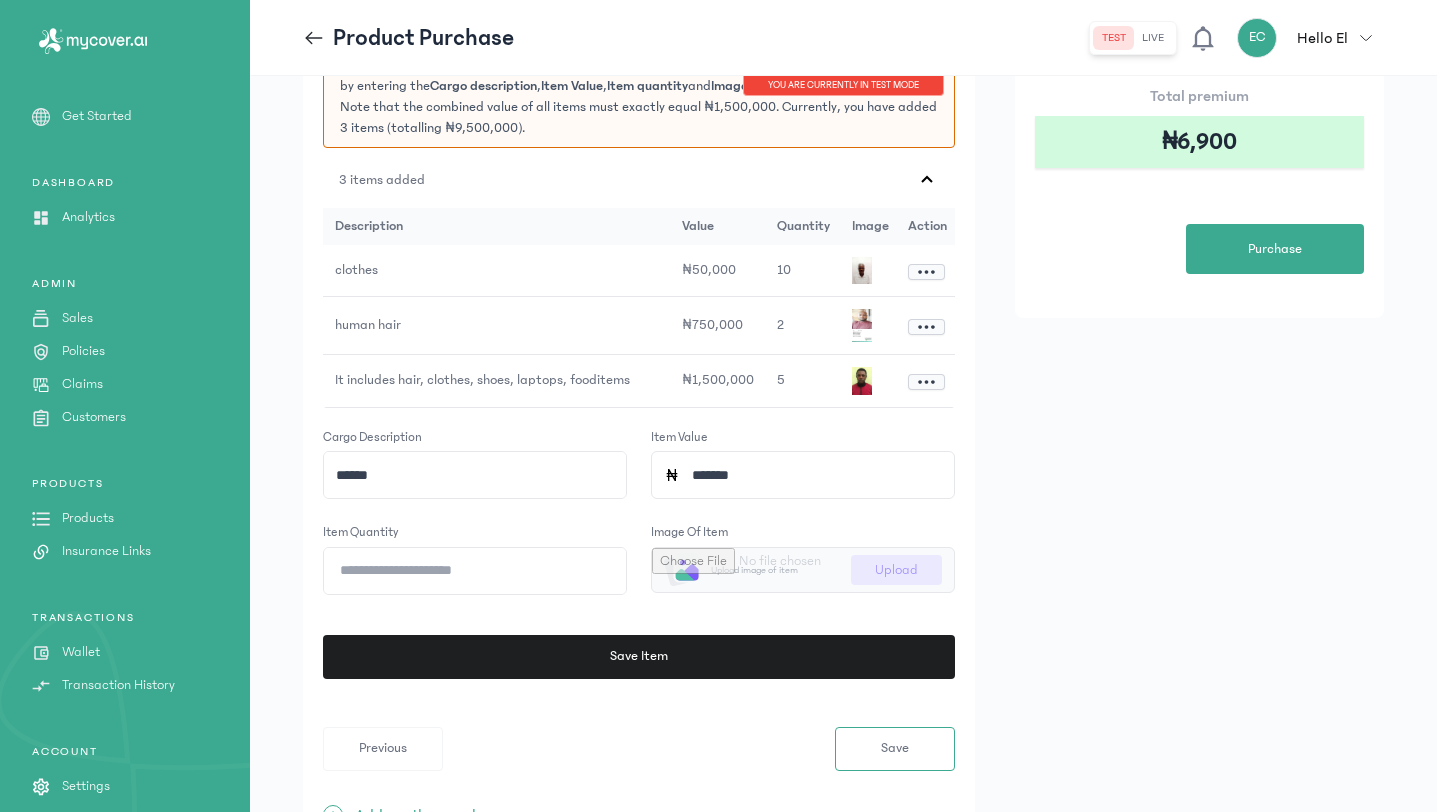 click at bounding box center [803, 570] 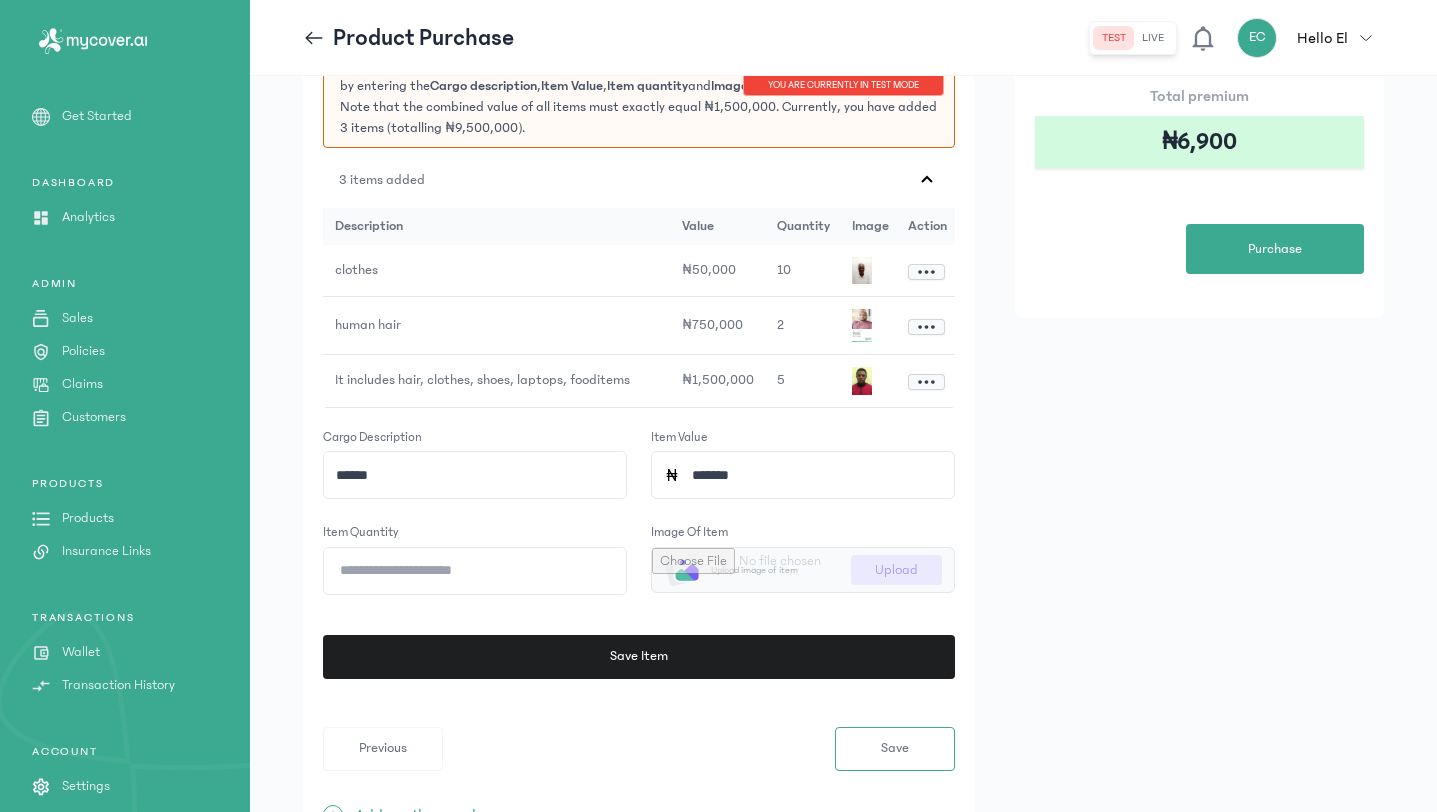 type on "**********" 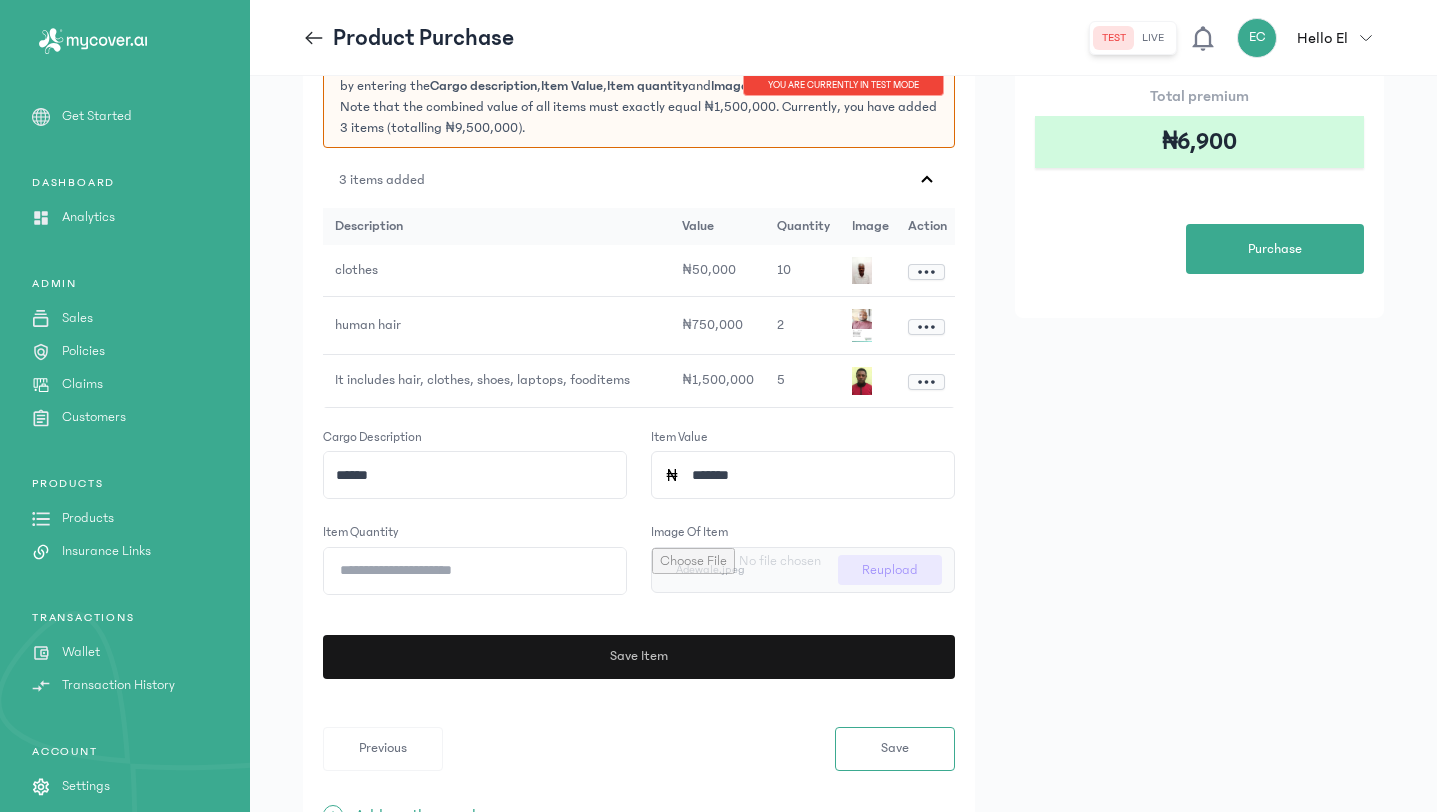 click on "Save Item" at bounding box center (637, 657) 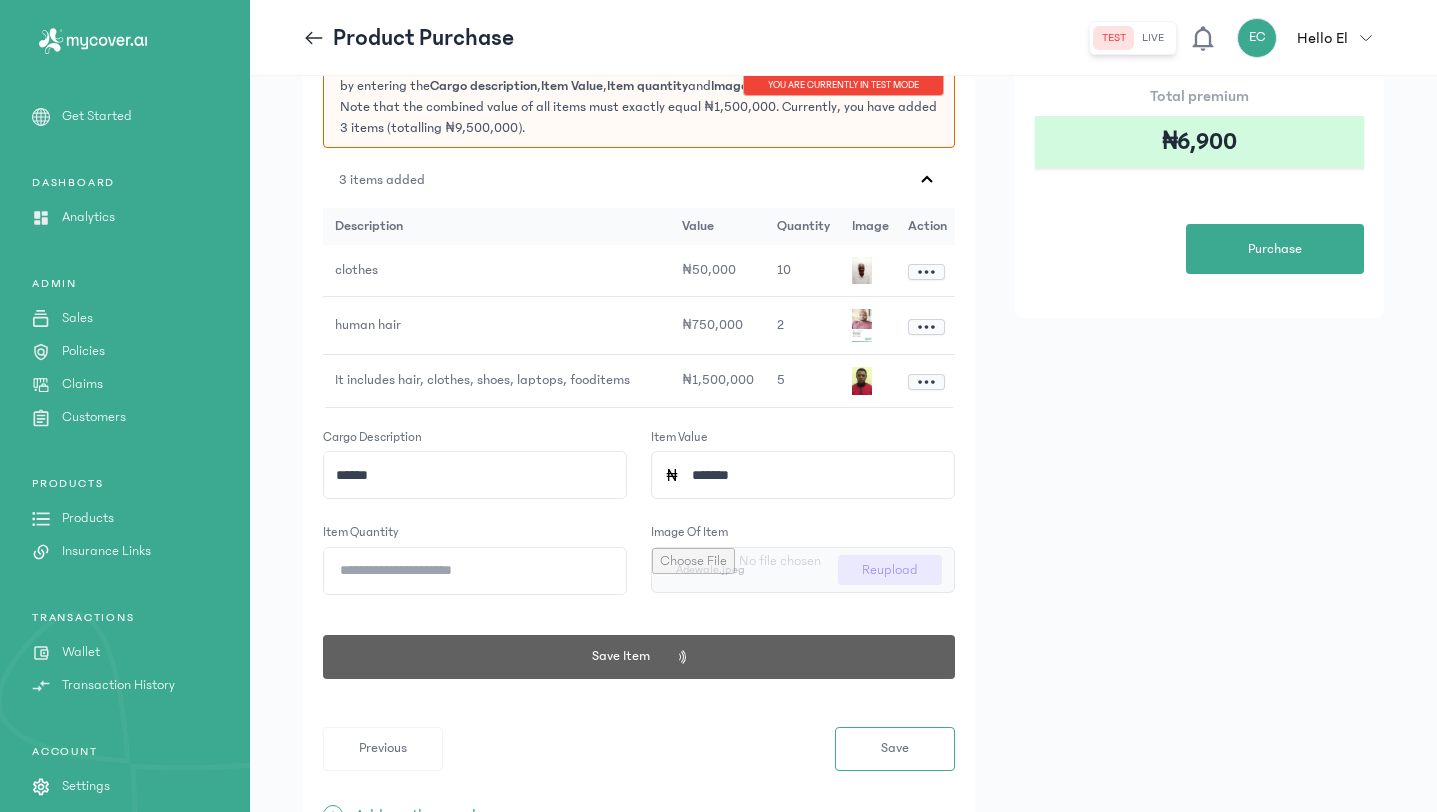 click at bounding box center (803, 570) 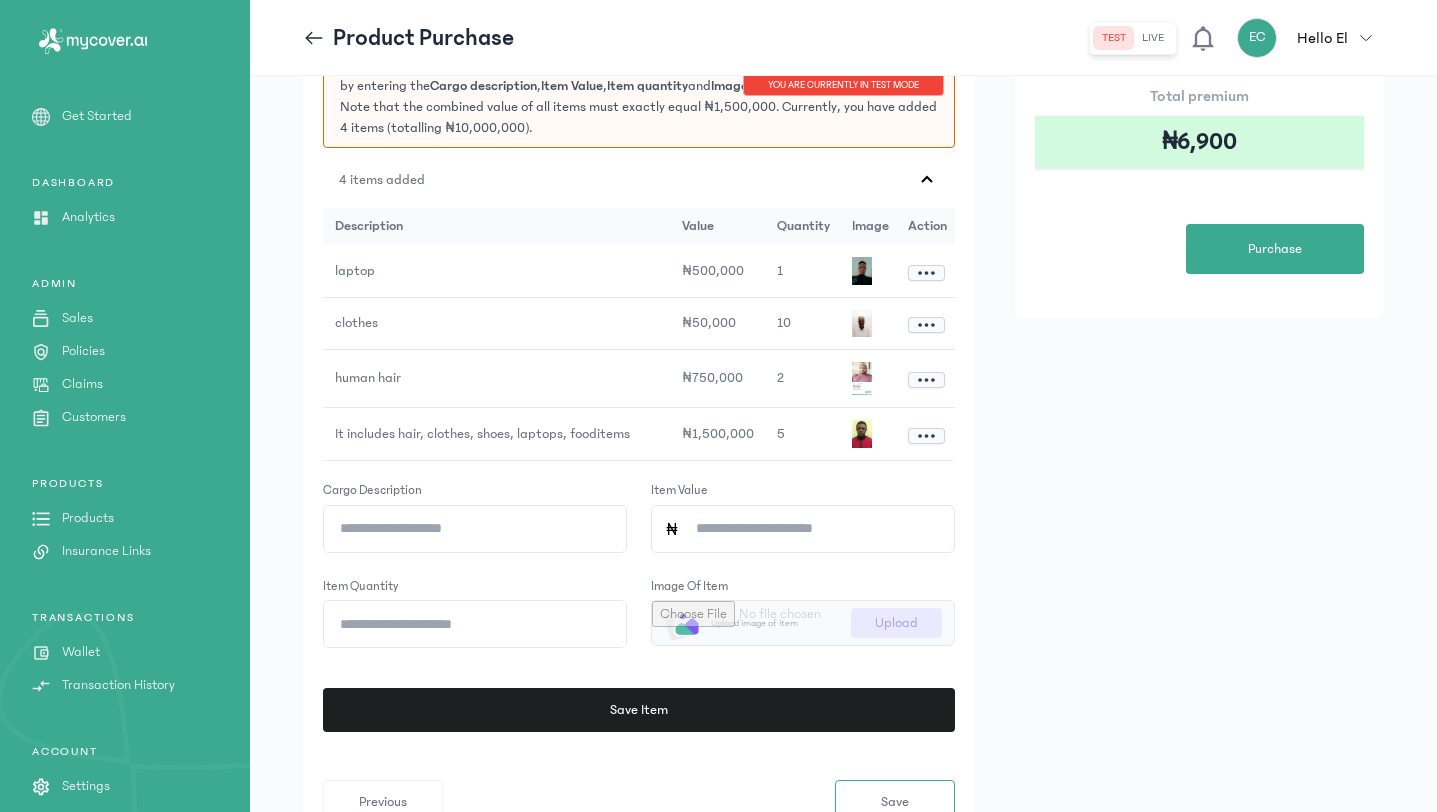 click on "Cargo description" 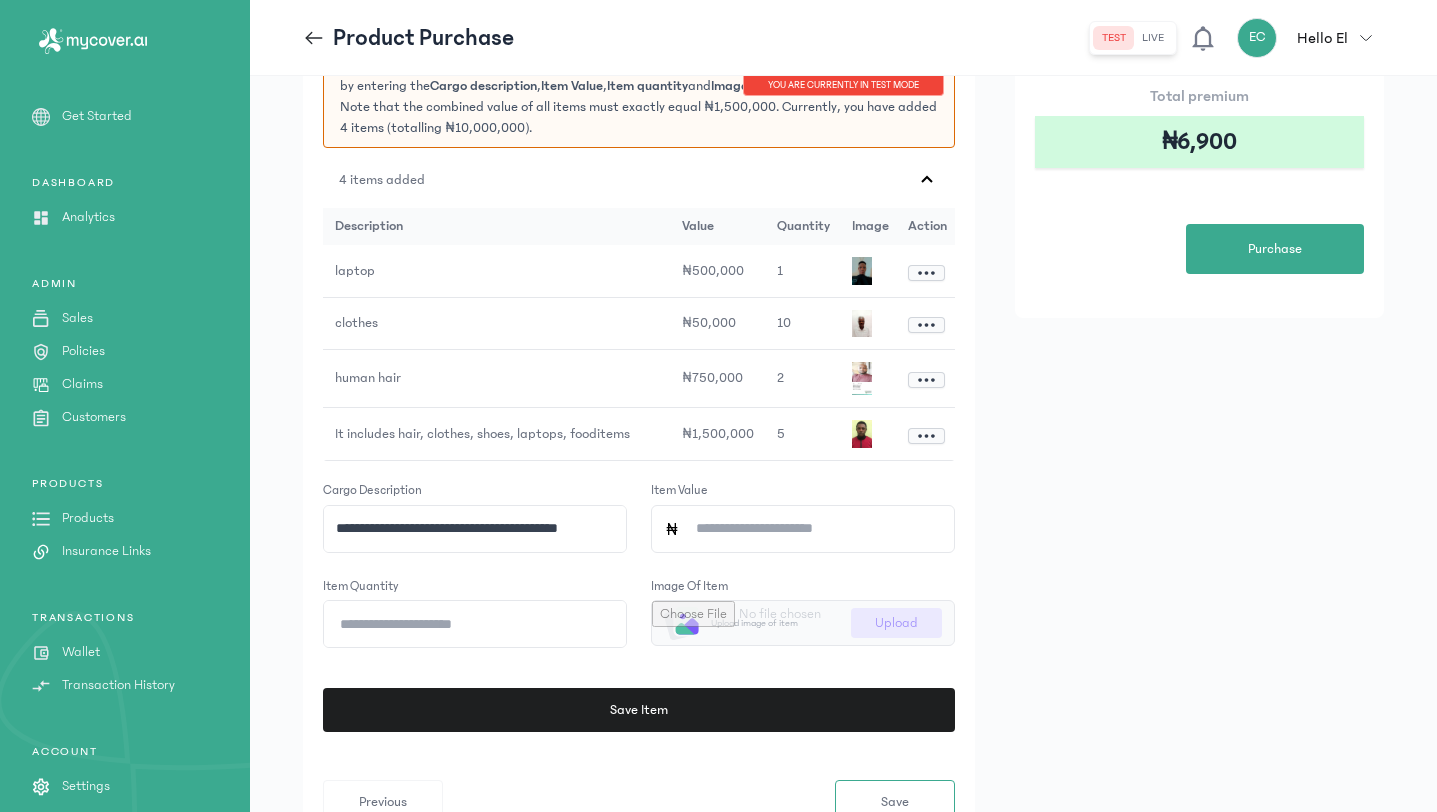 type on "**********" 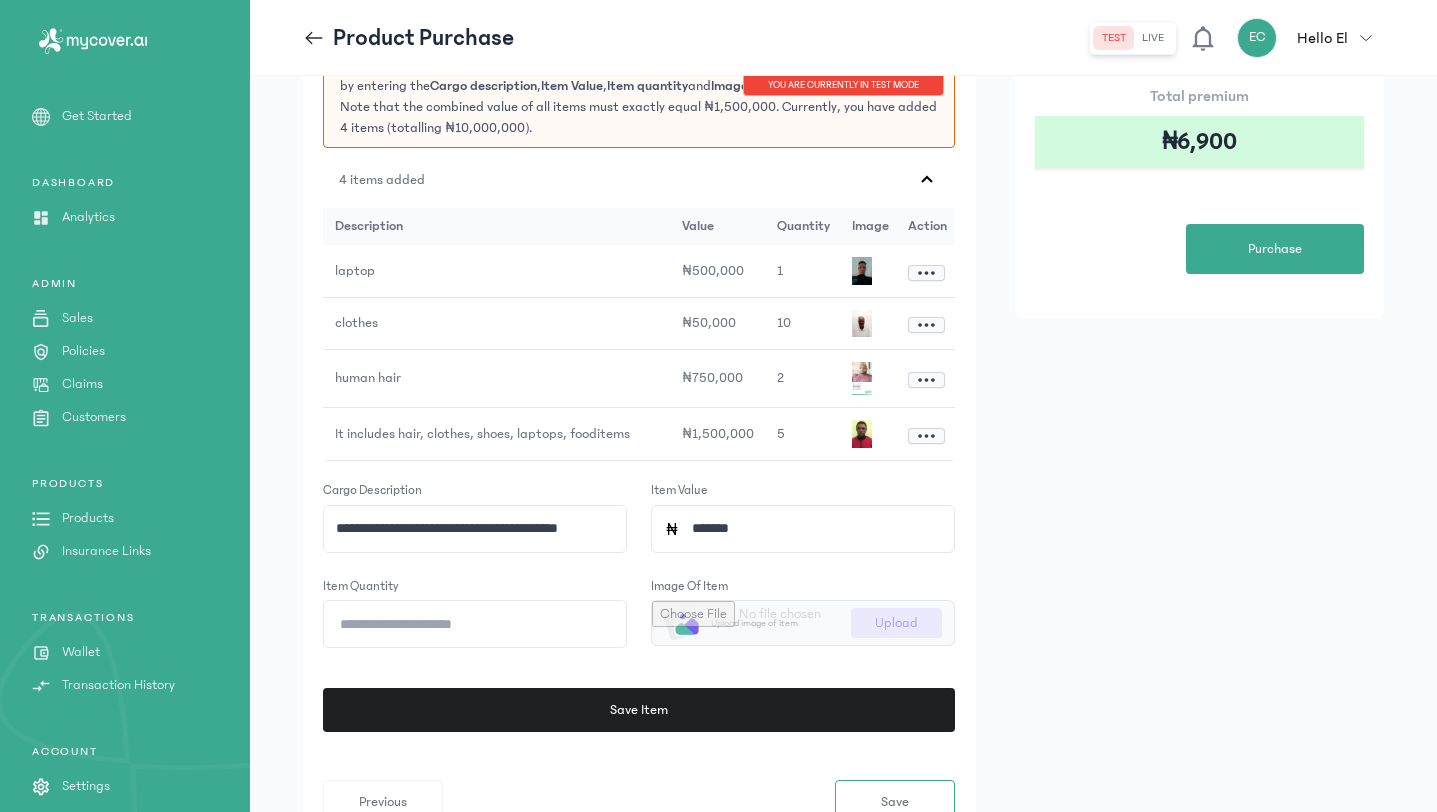 type on "*******" 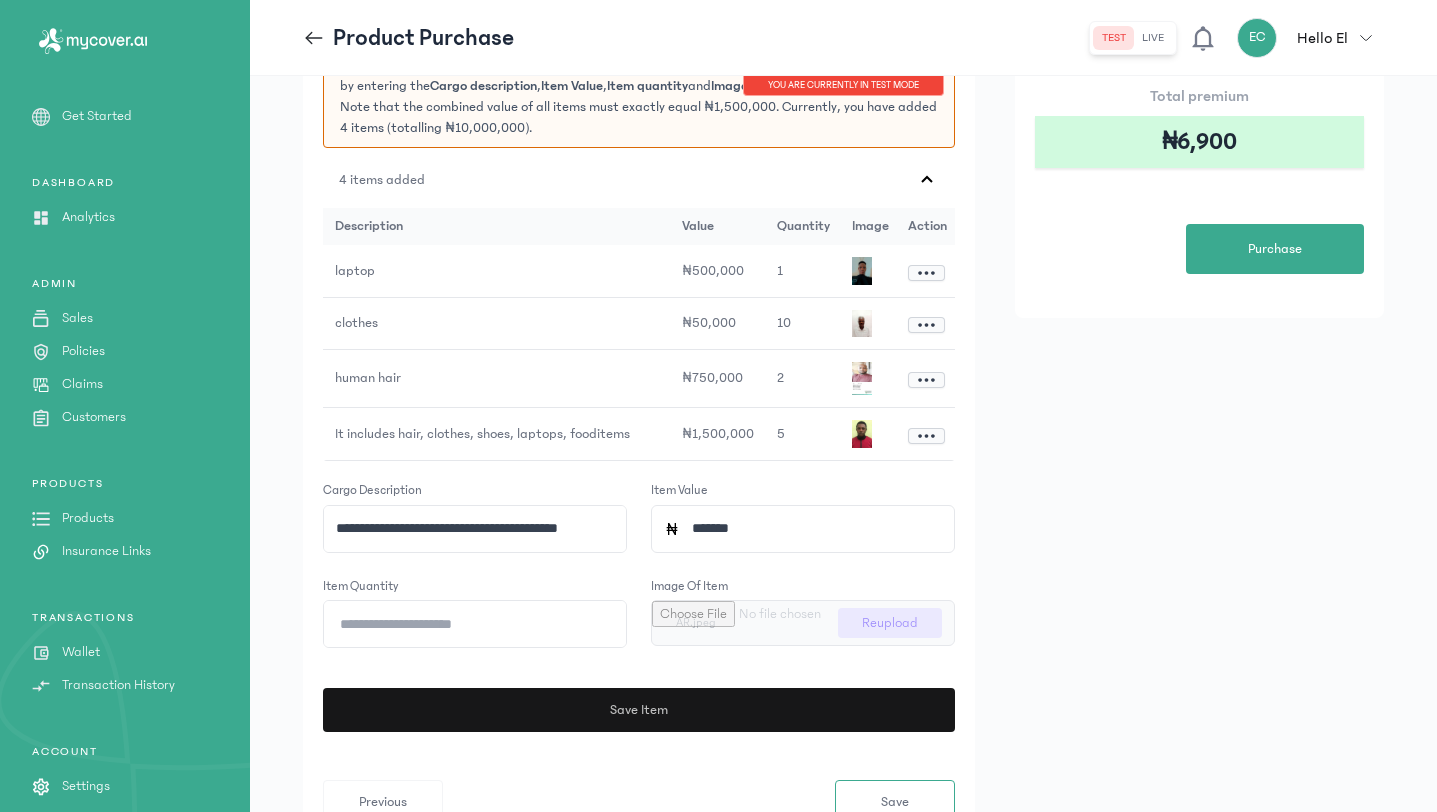 click on "Save Item" at bounding box center [637, 710] 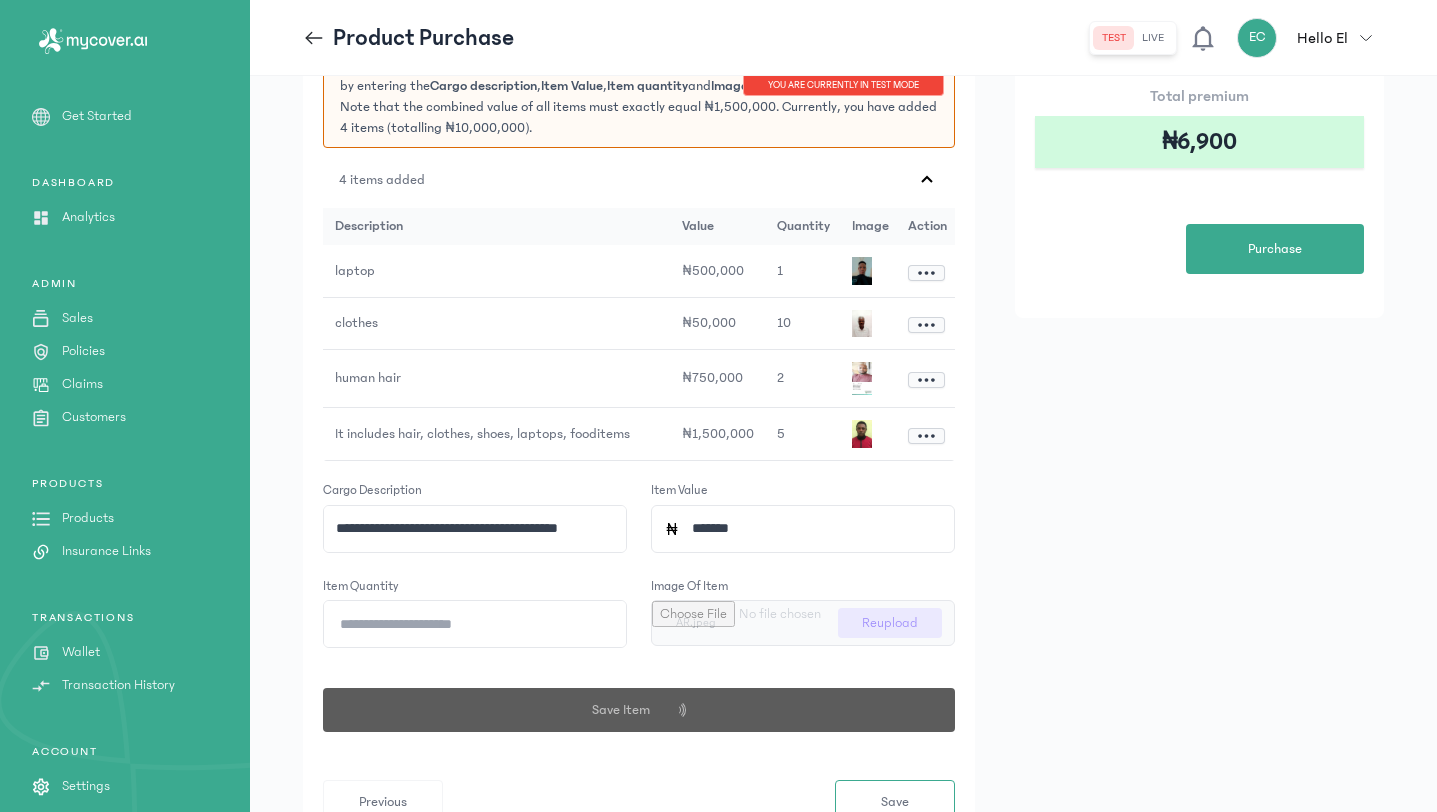 type 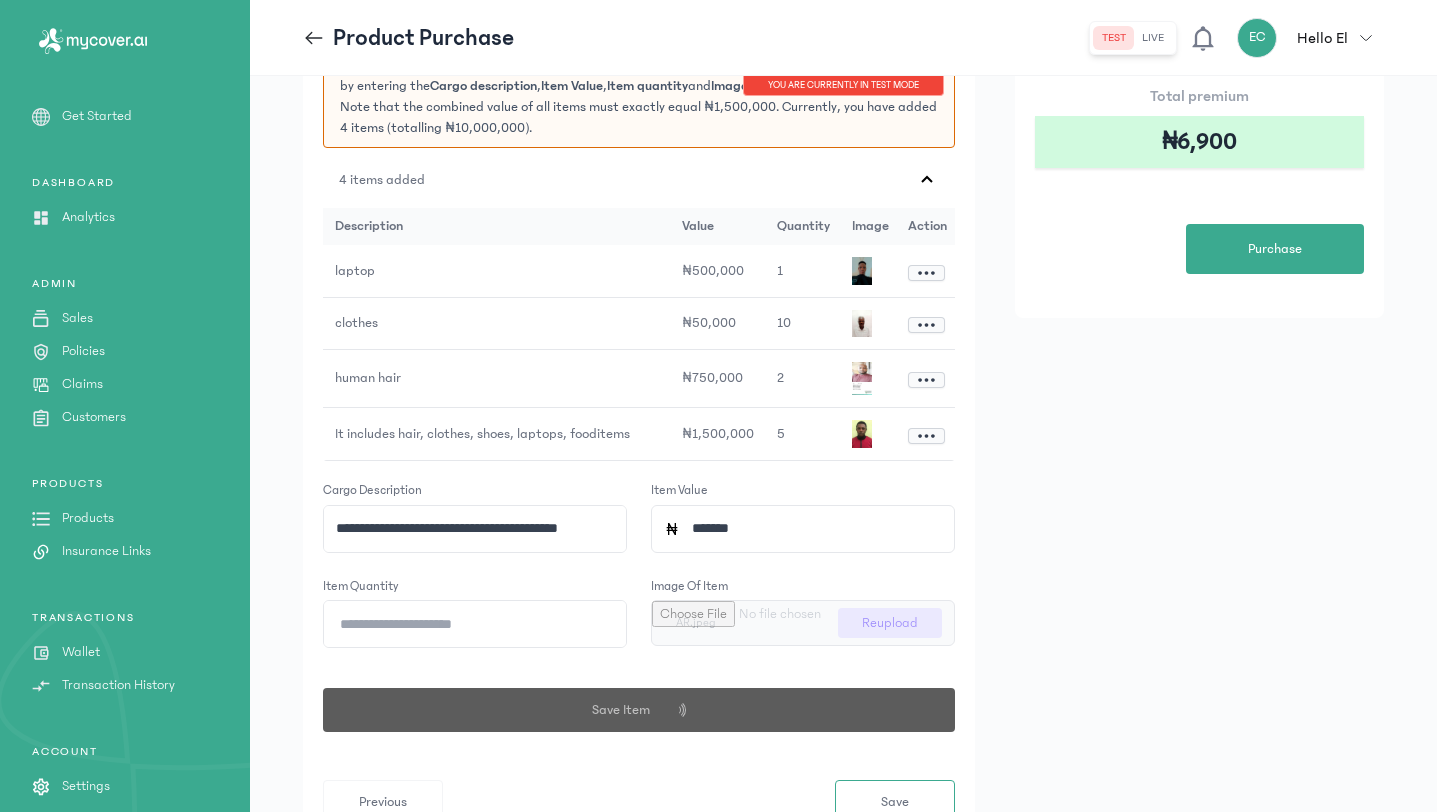 type 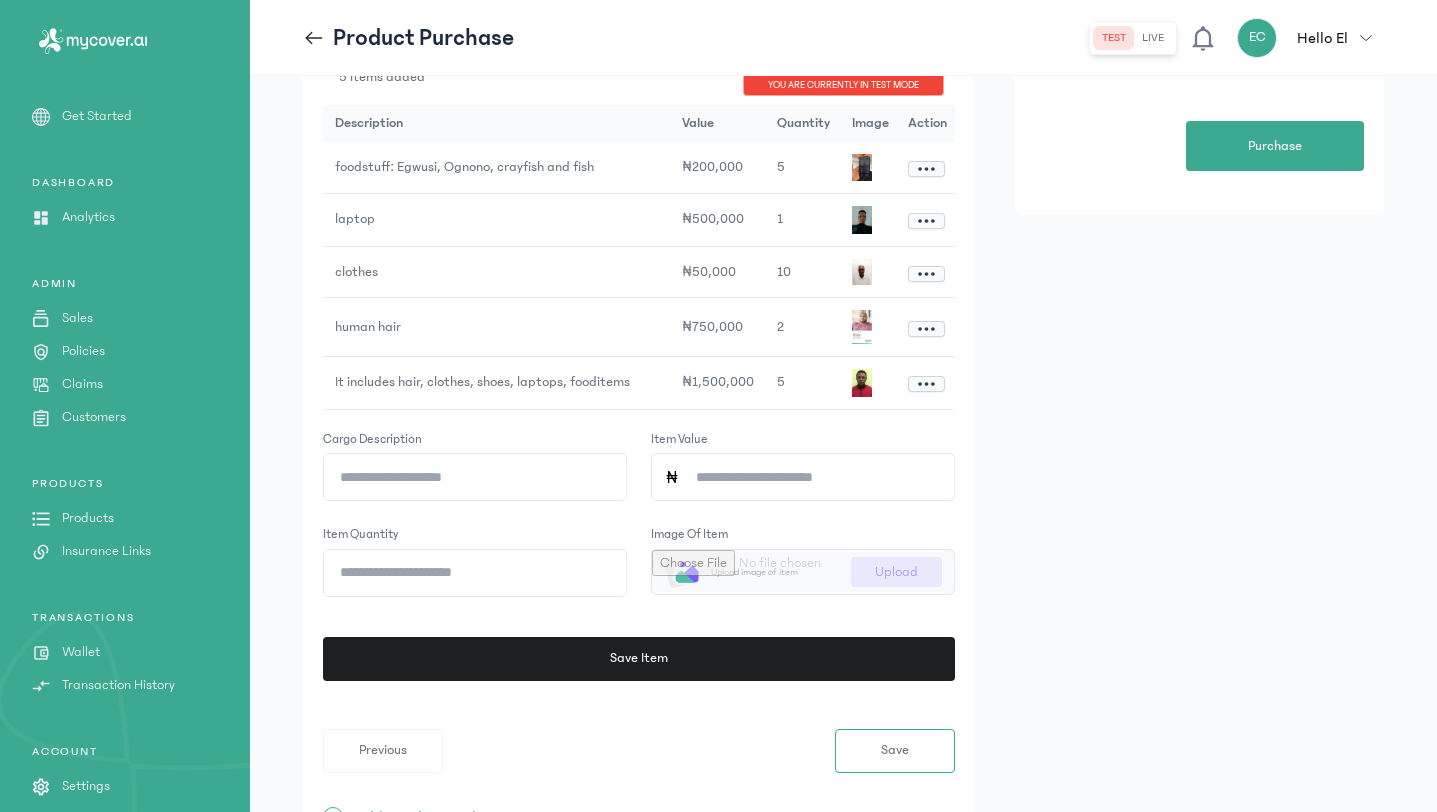 scroll, scrollTop: 512, scrollLeft: 0, axis: vertical 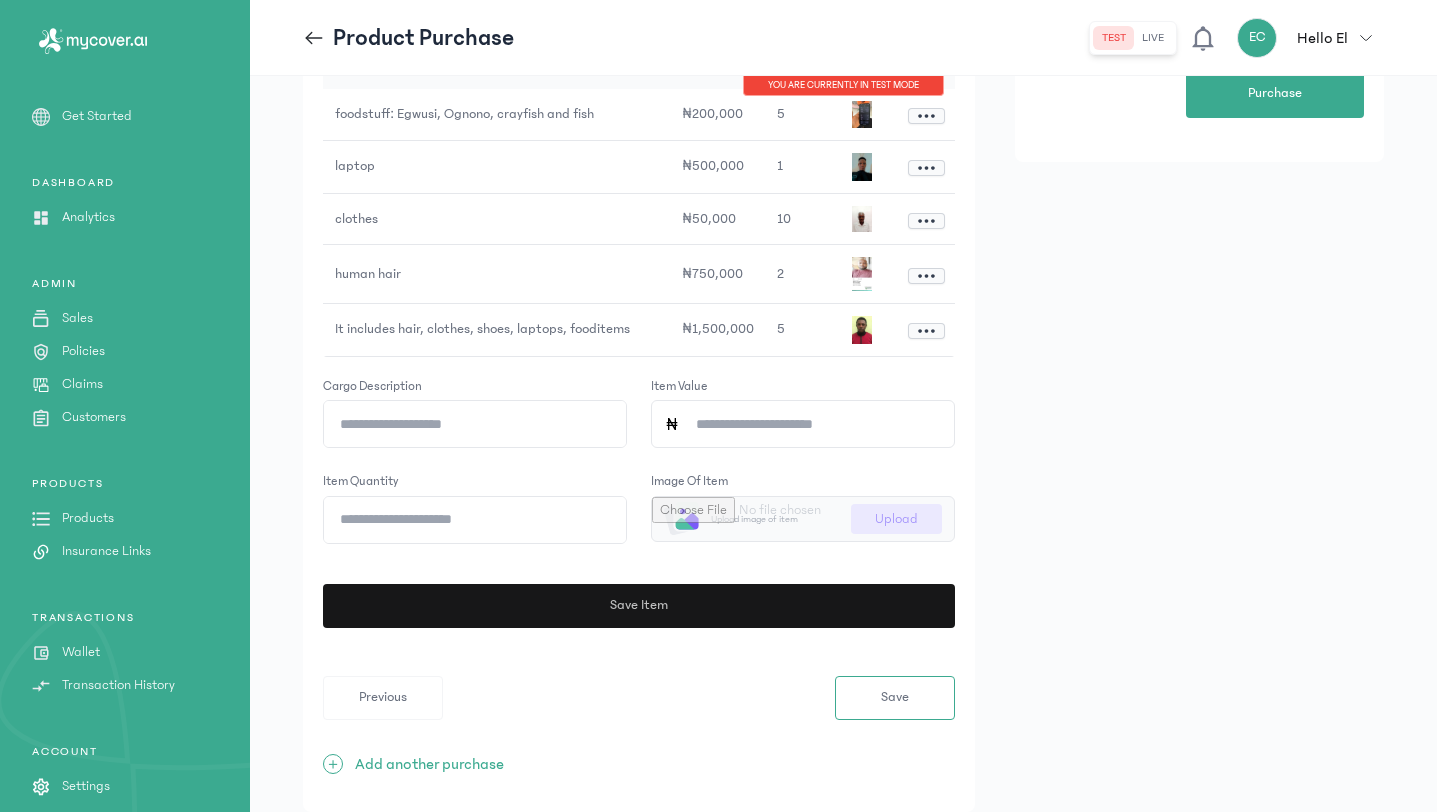 click on "Save Item" at bounding box center (640, 605) 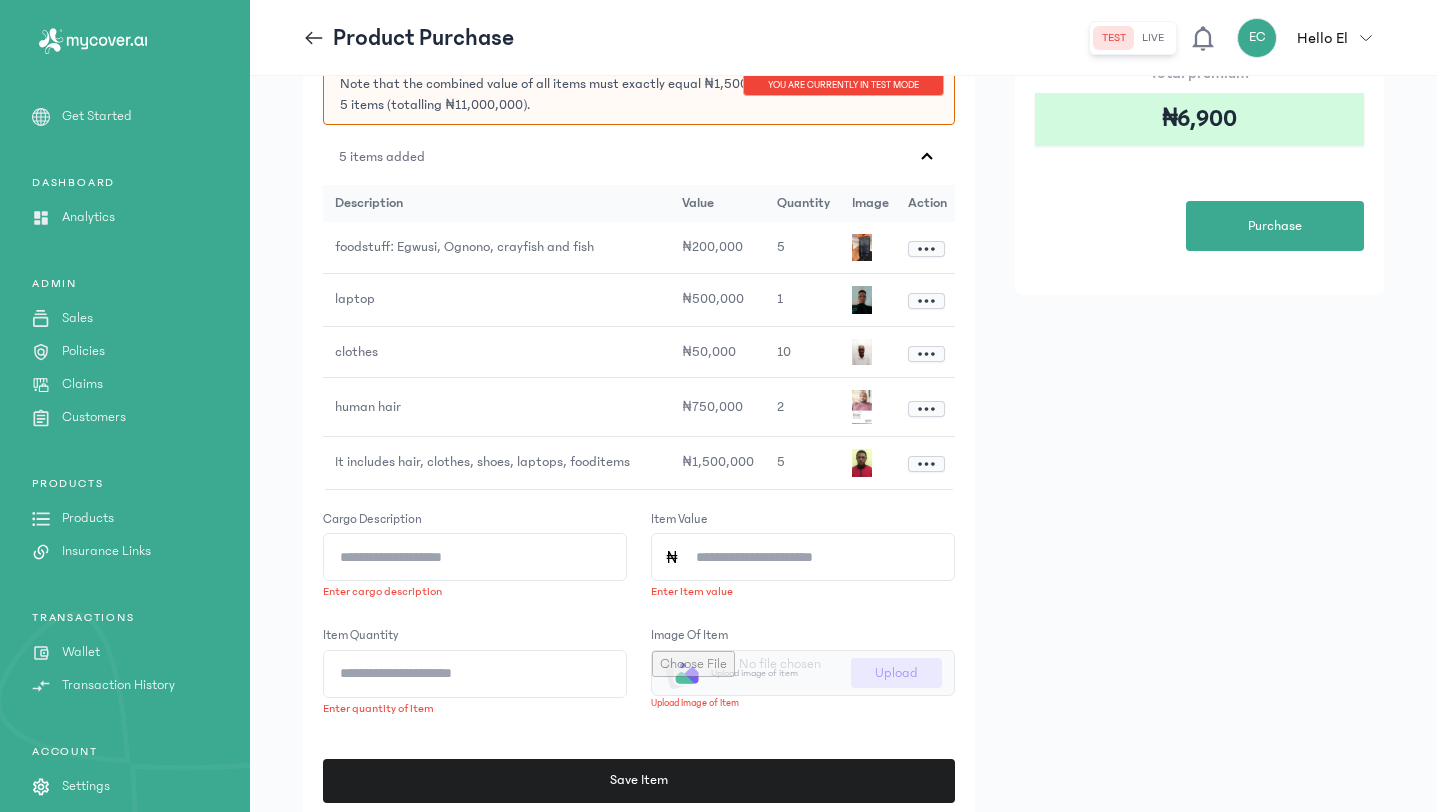 scroll, scrollTop: 381, scrollLeft: 0, axis: vertical 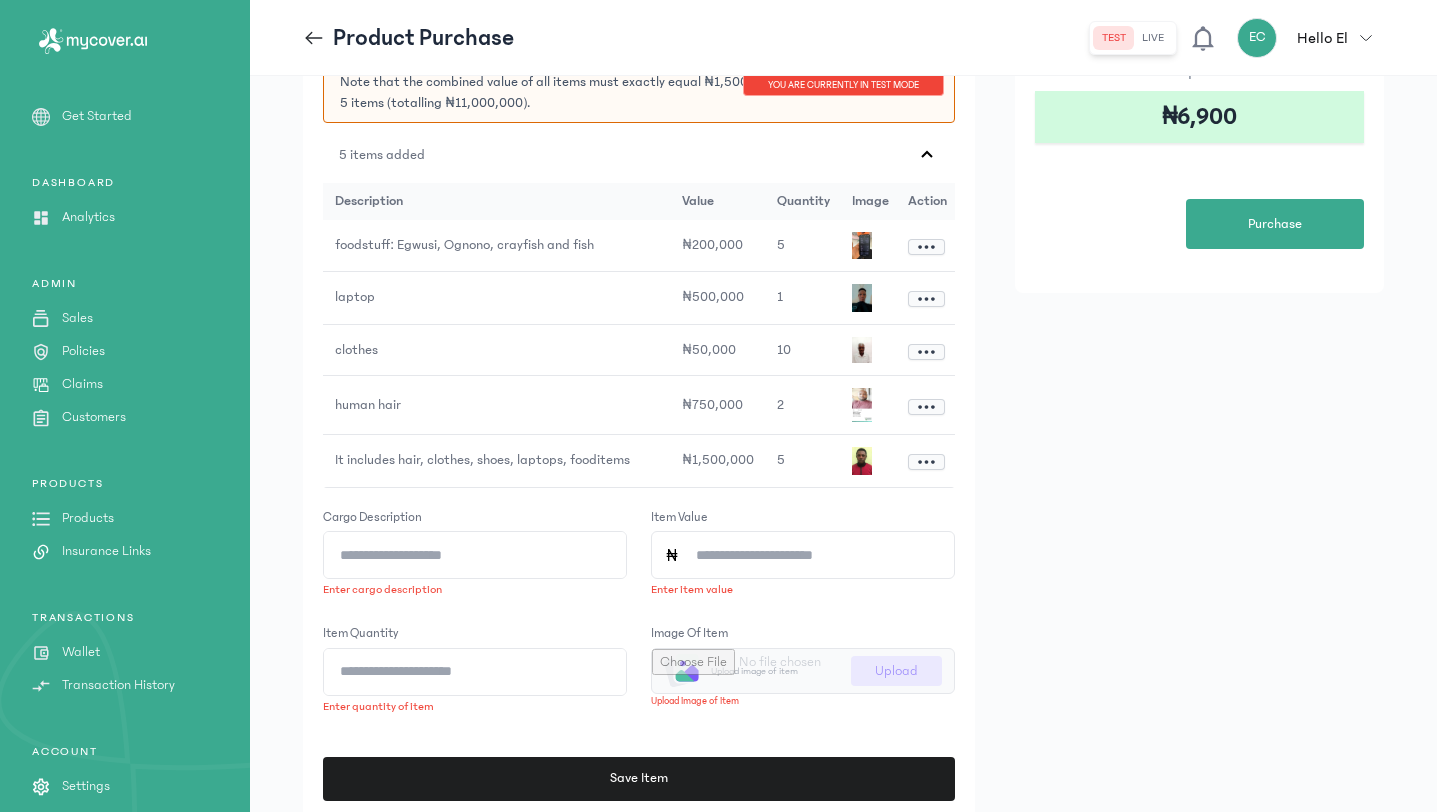 click on "Cargo description" 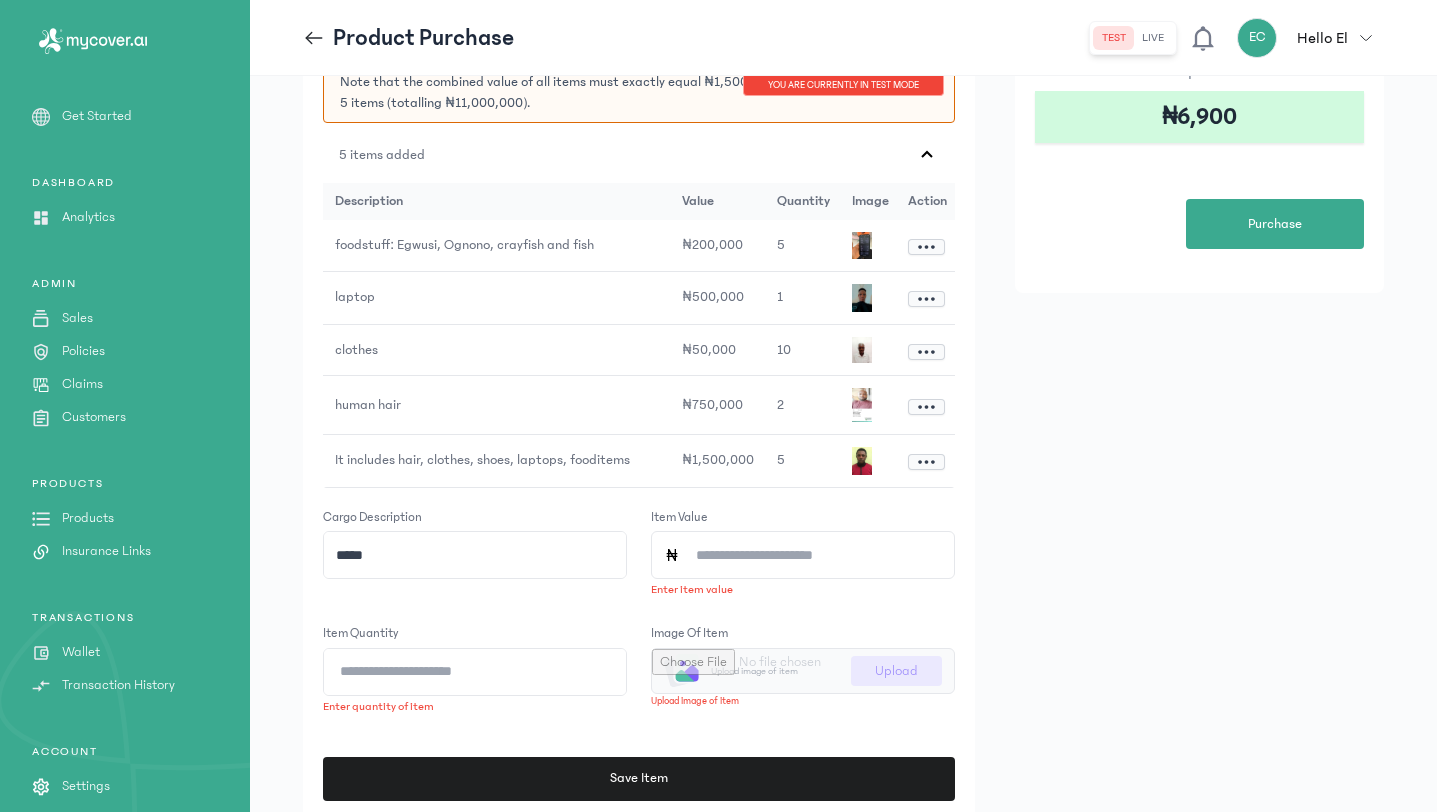 type on "*****" 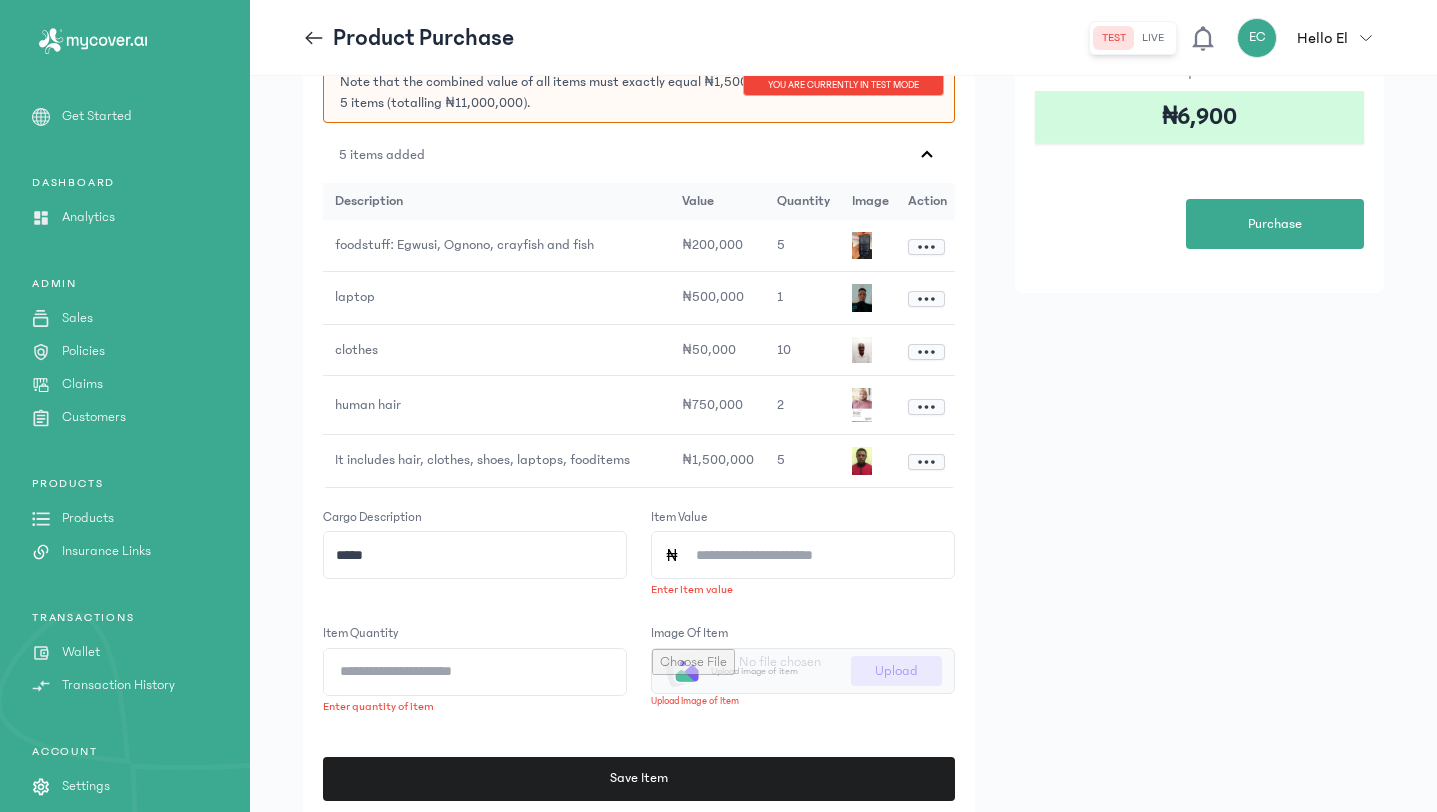click on "Item Value" 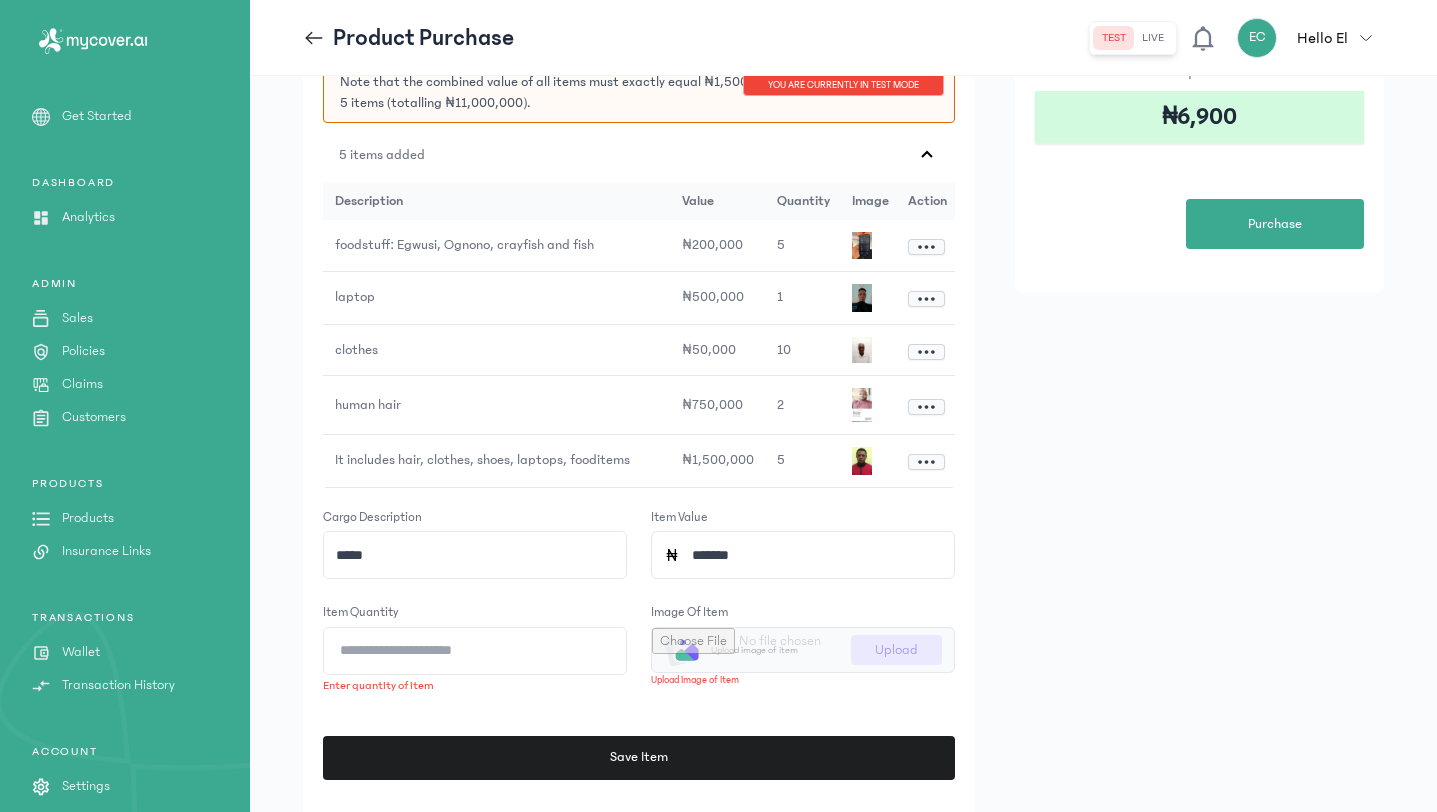 type on "*******" 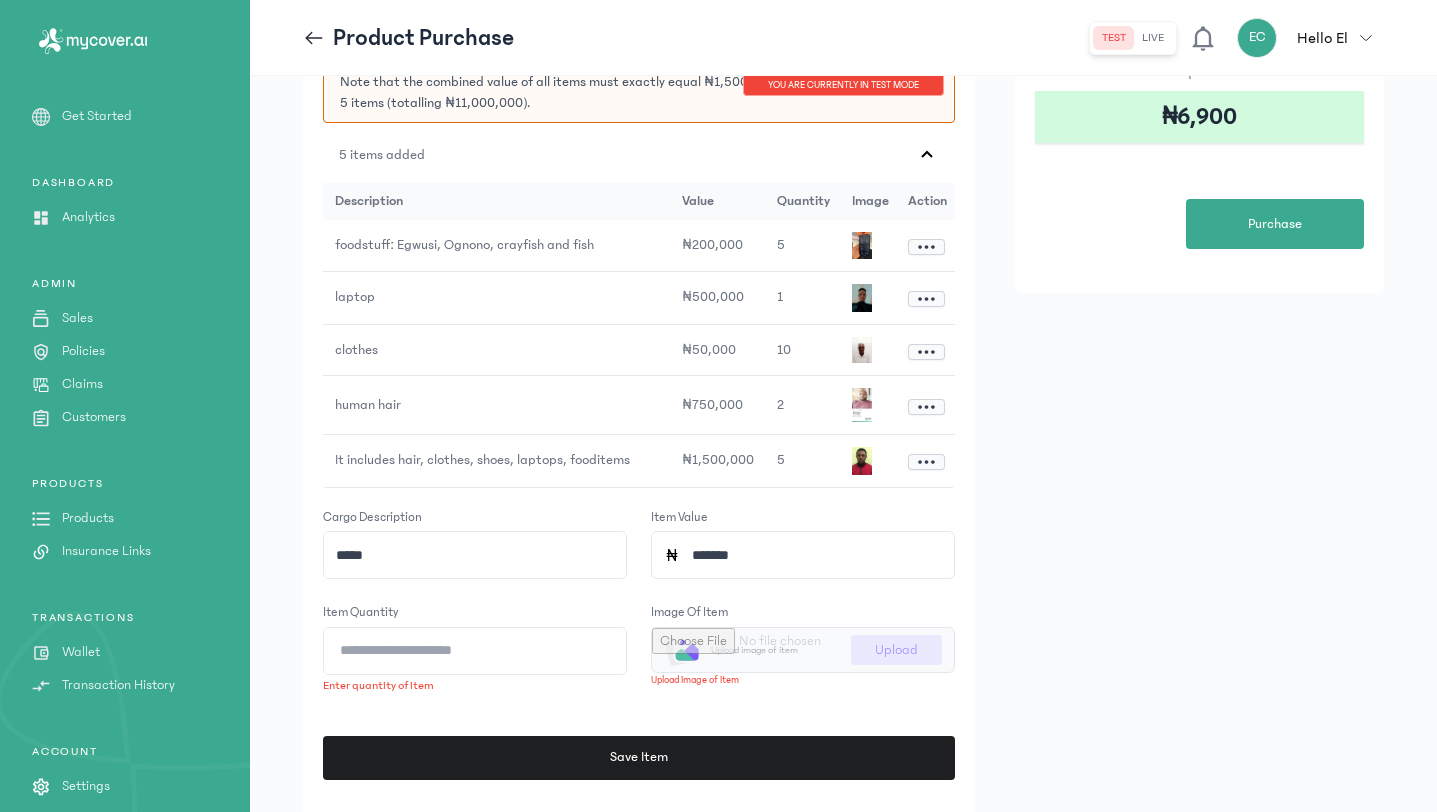 click on "Item quantity" 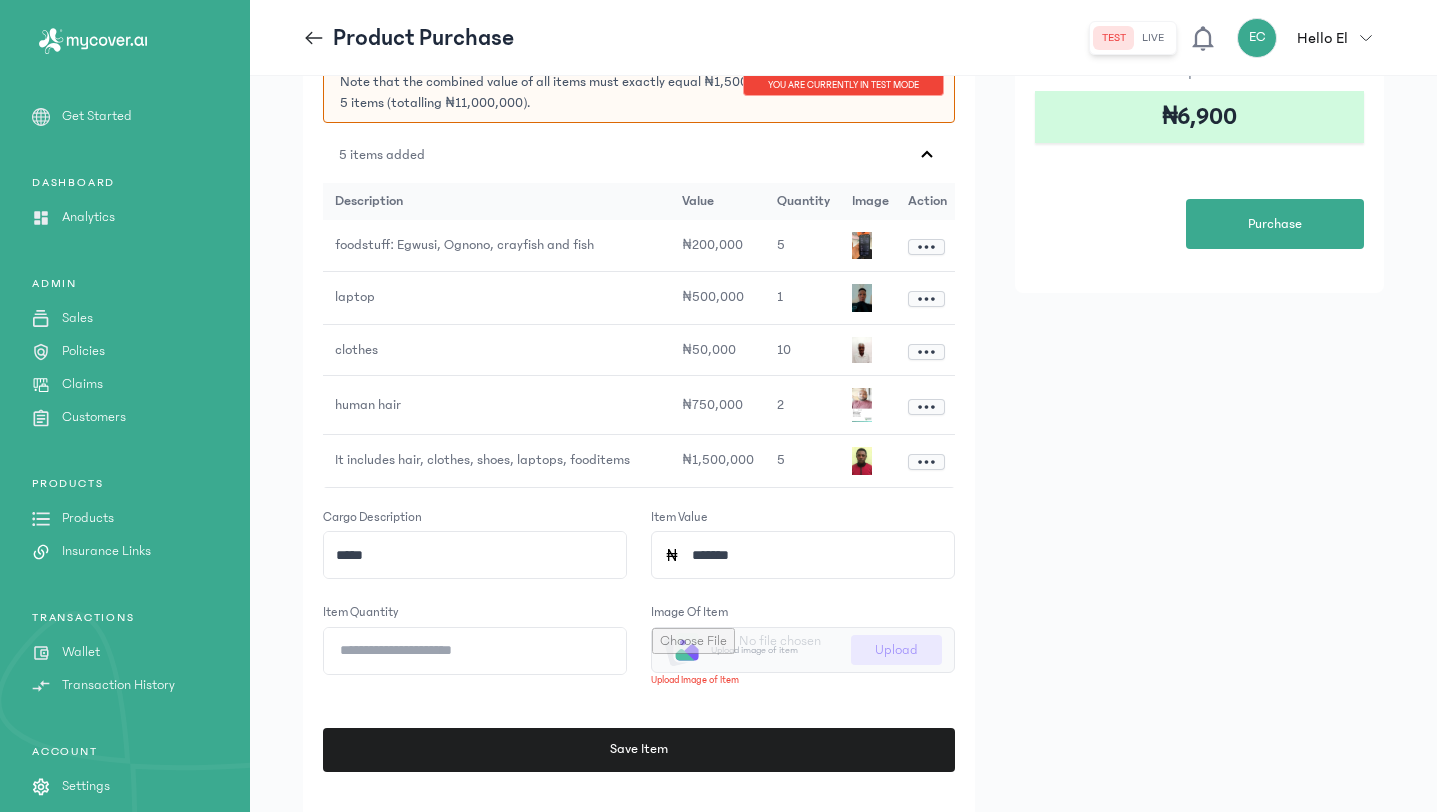 type on "*" 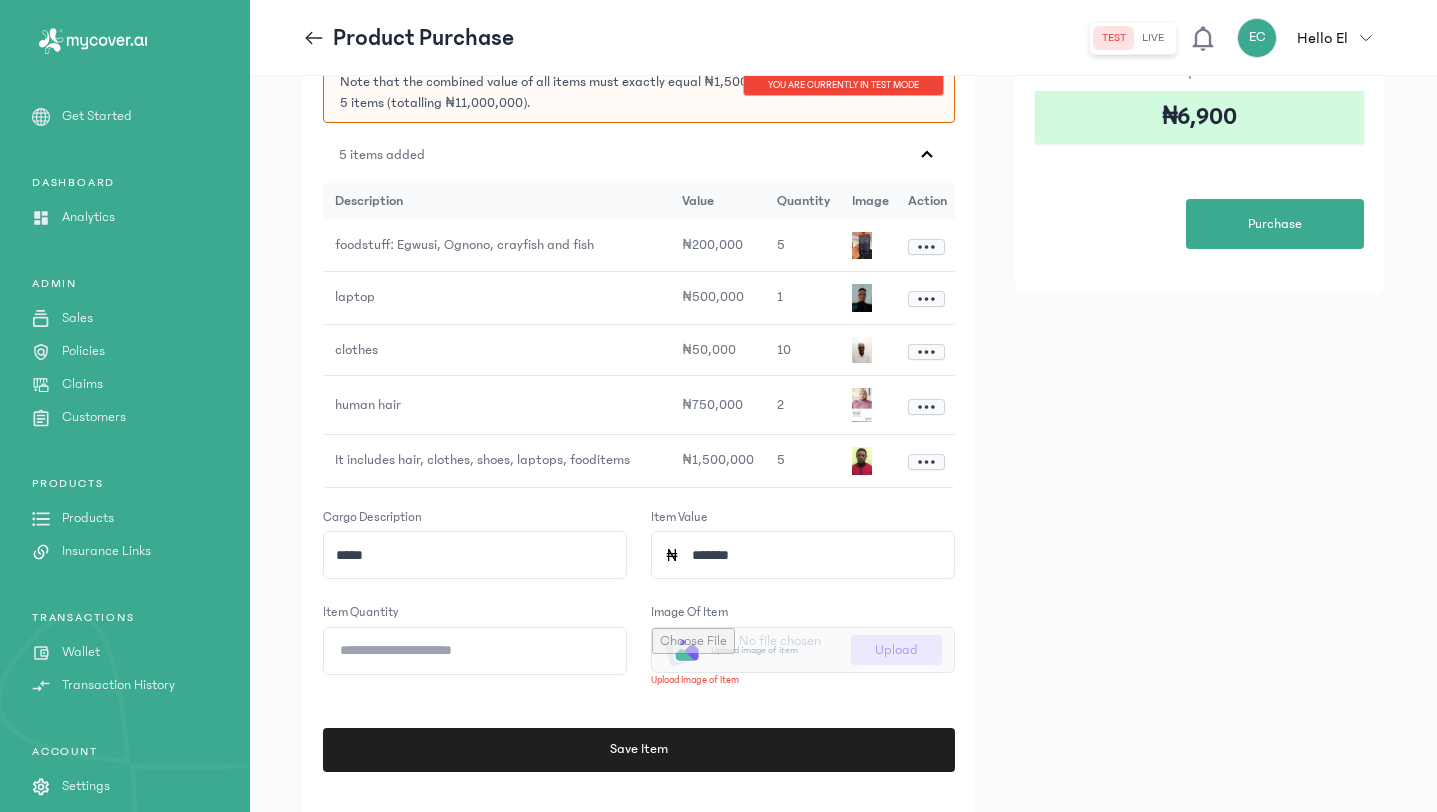 type on "**********" 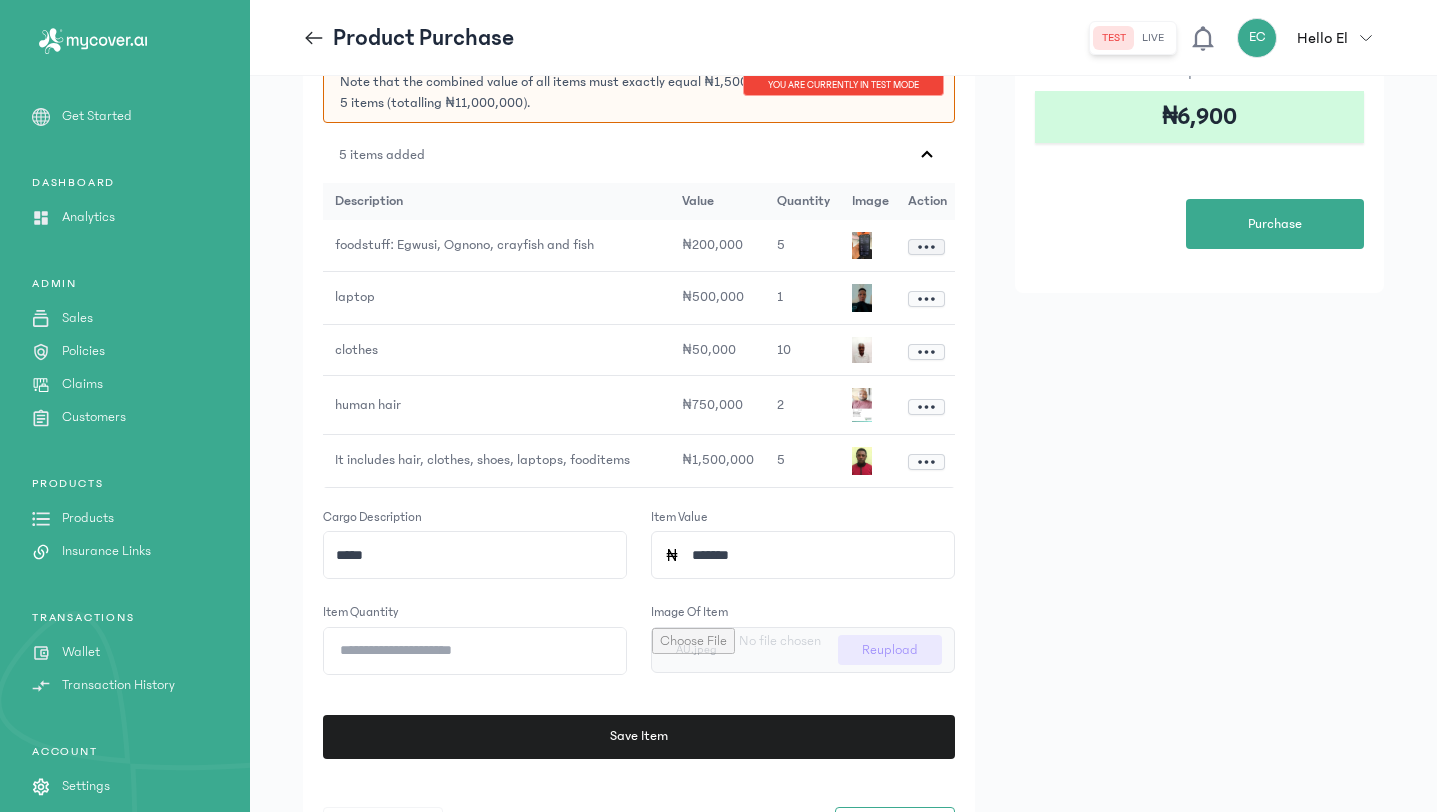 click 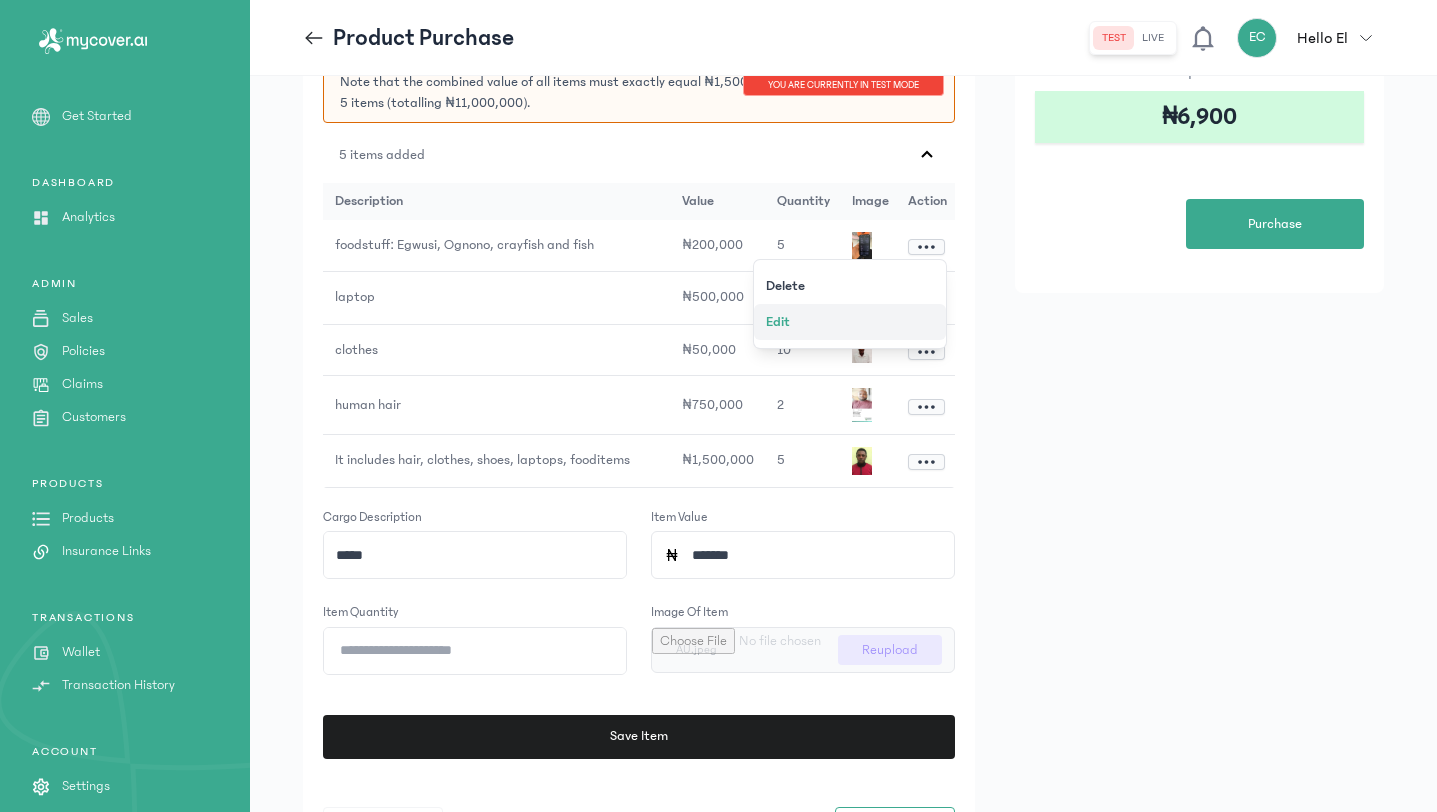 click on "Edit" 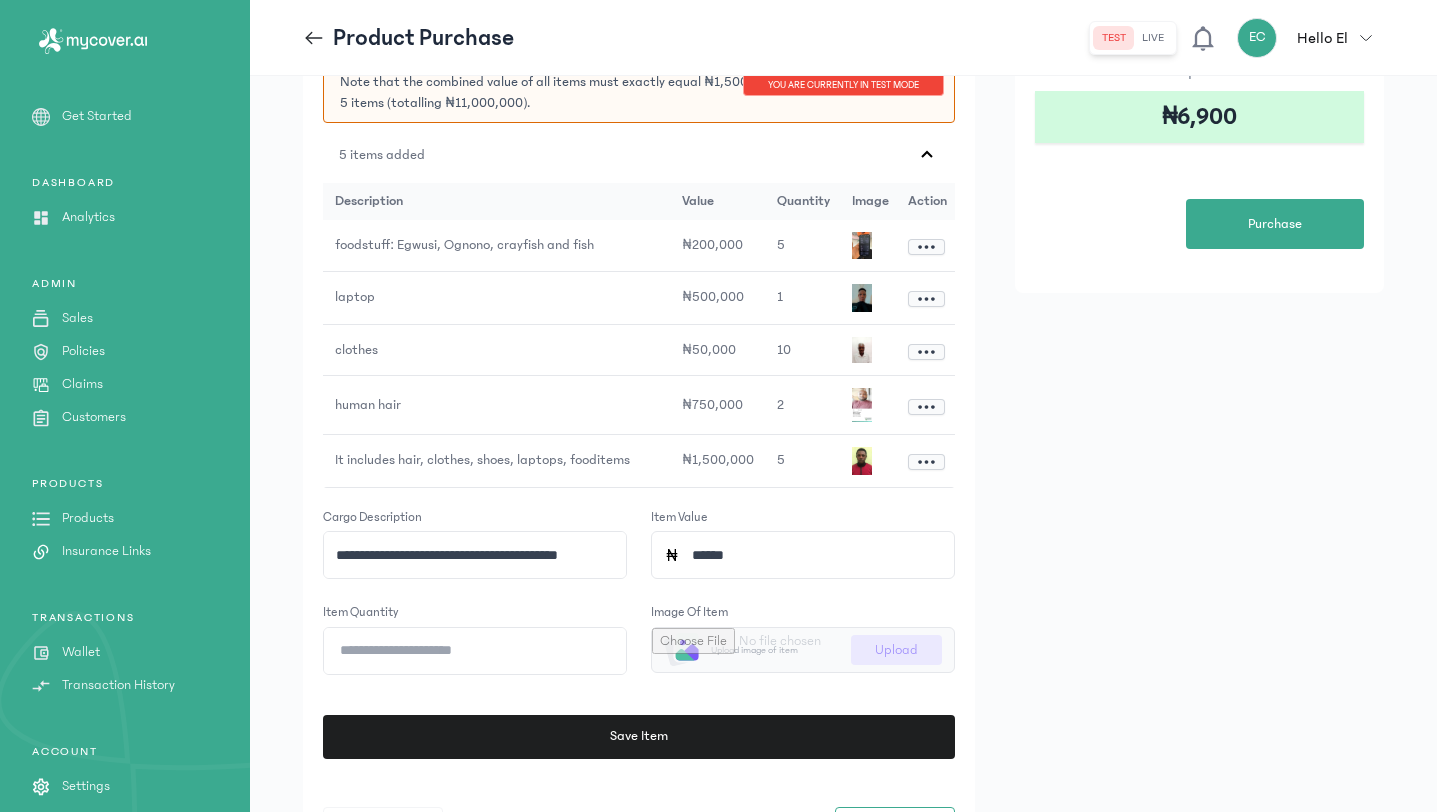 click on "******" 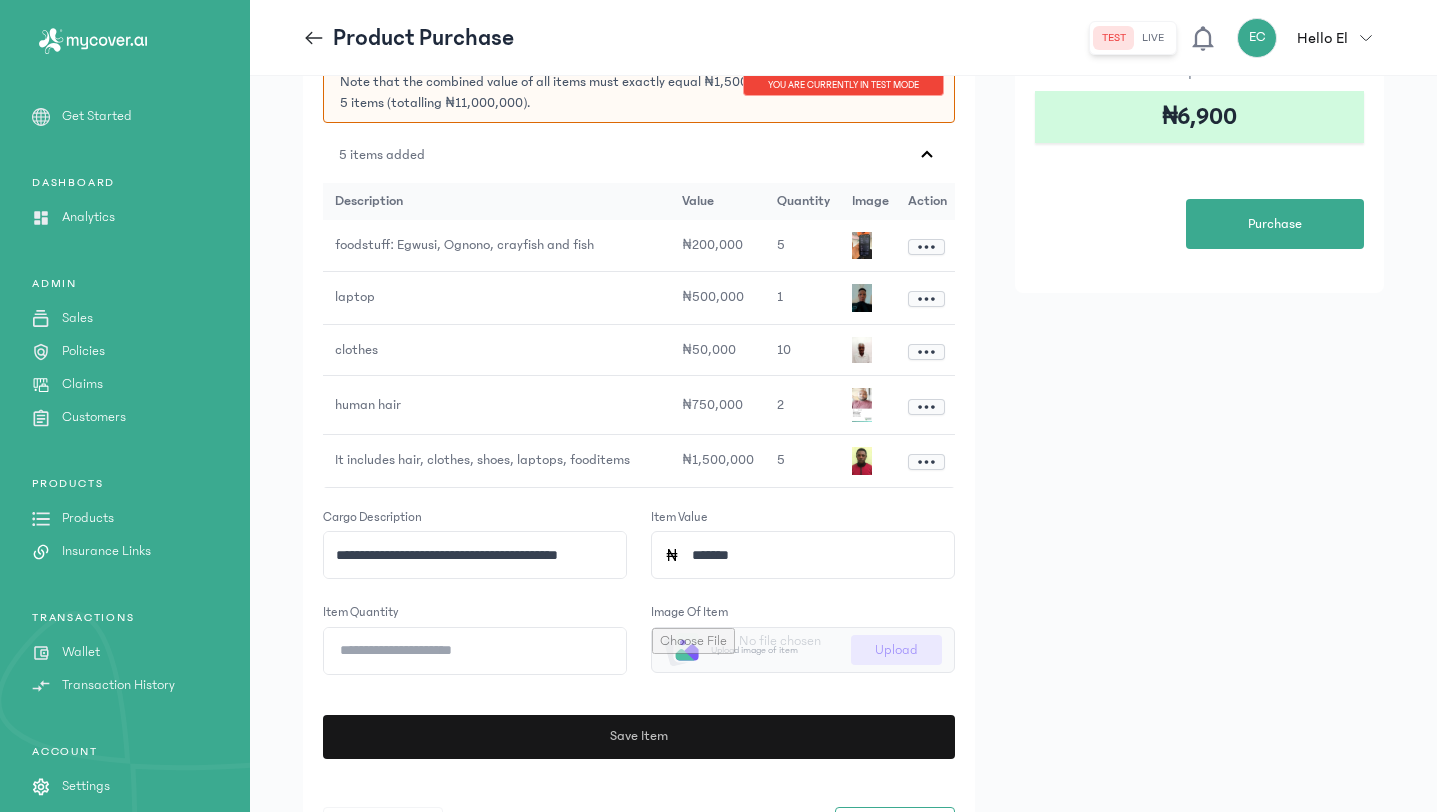 type on "*******" 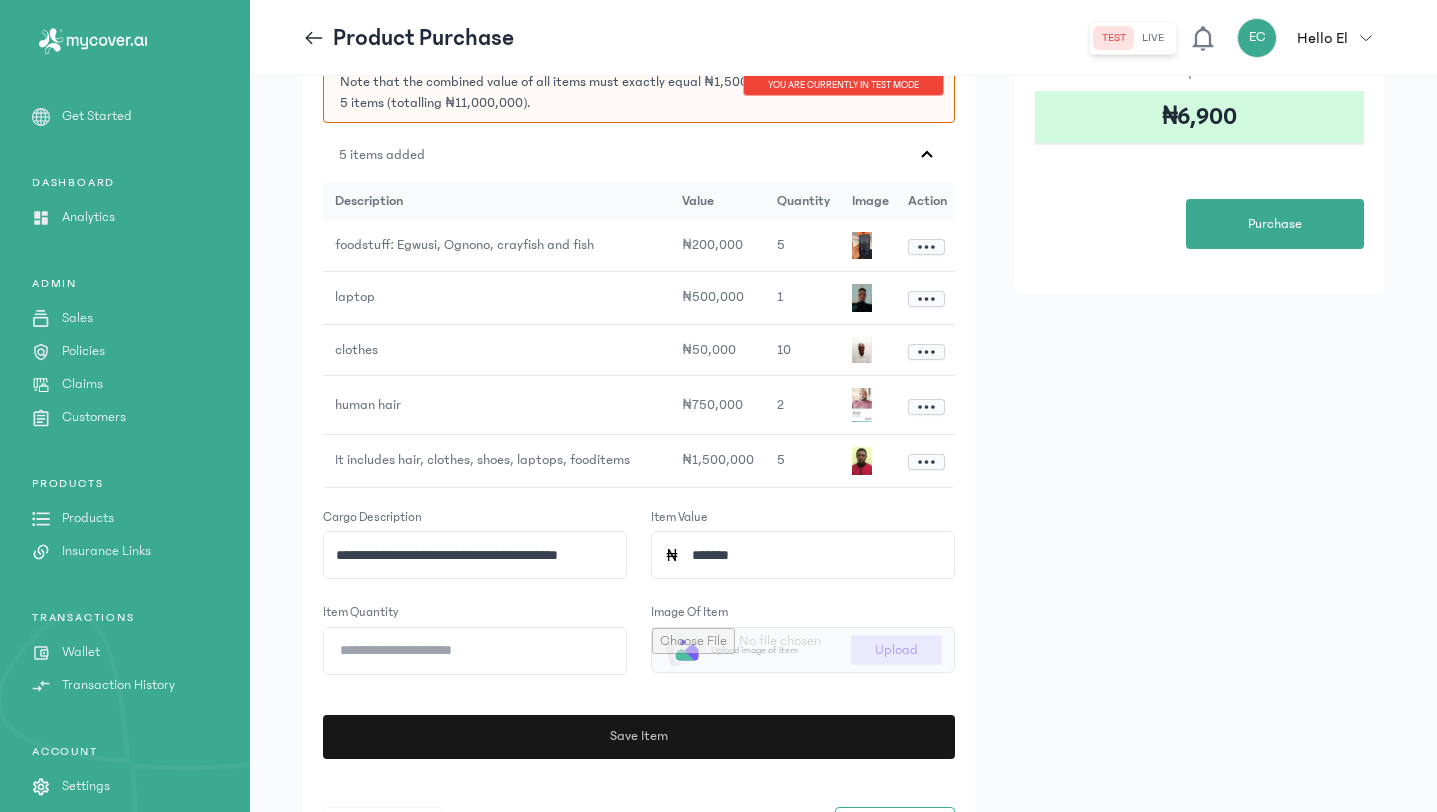 click on "Save Item" at bounding box center [640, 737] 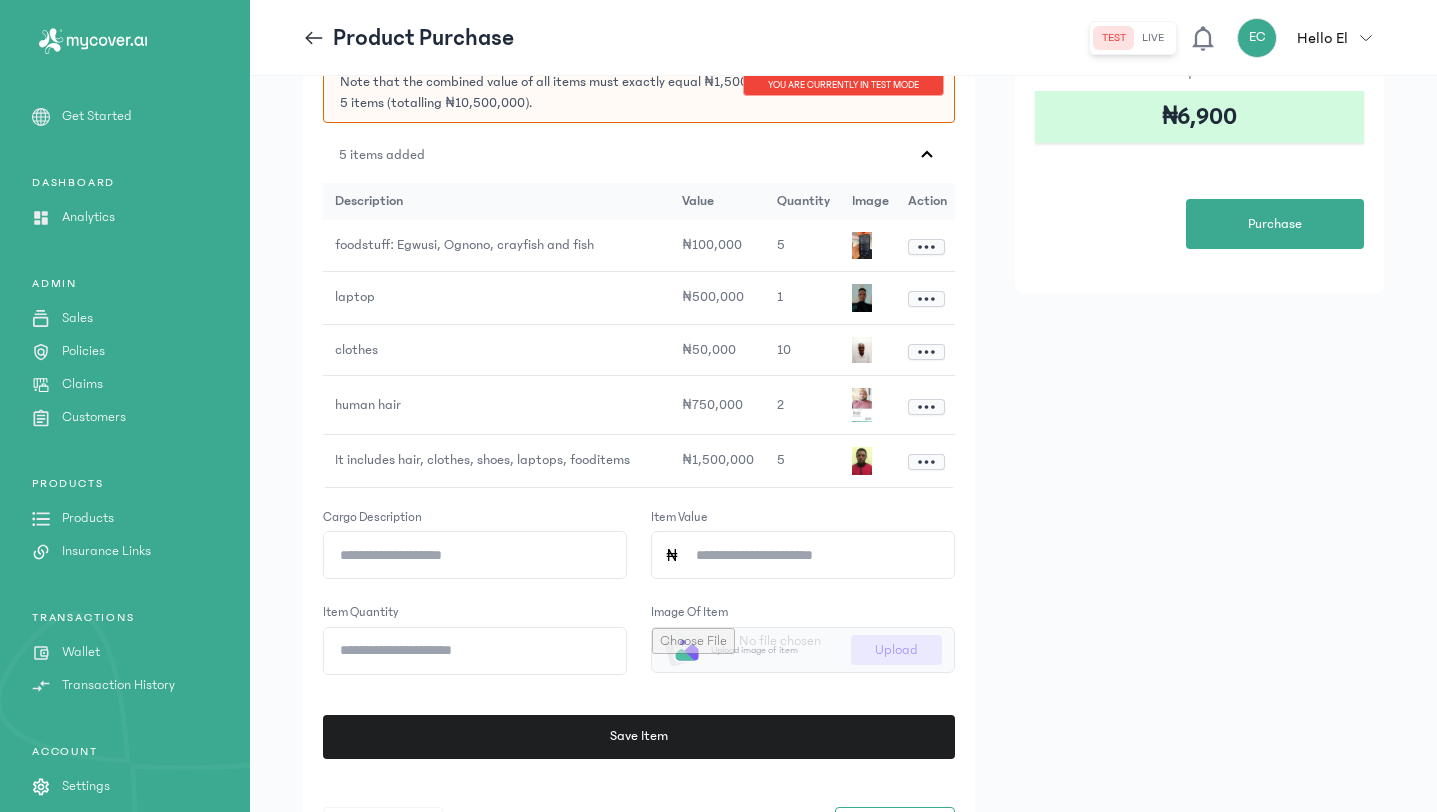 click on "Cargo description" 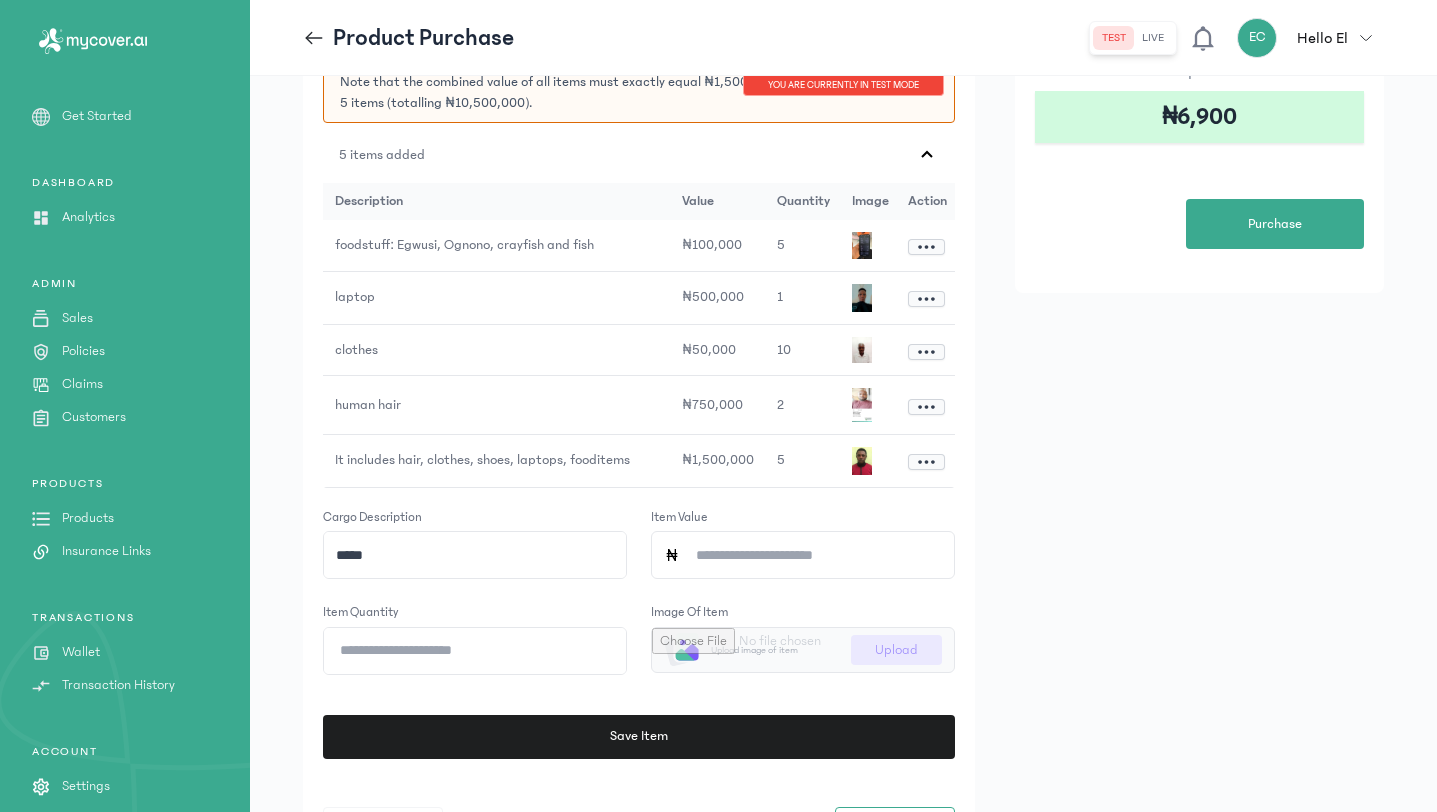 type on "*****" 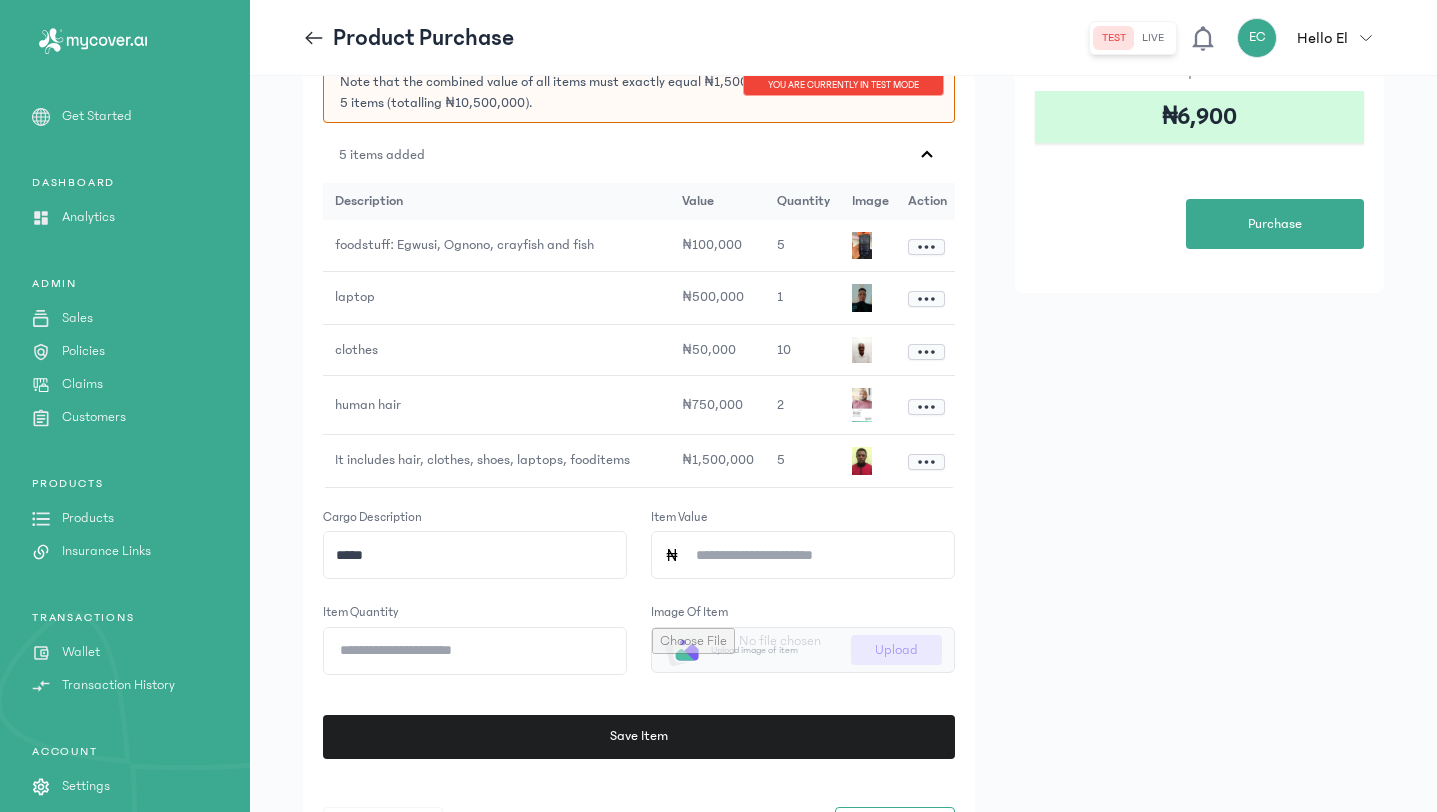 click on "Item Value" 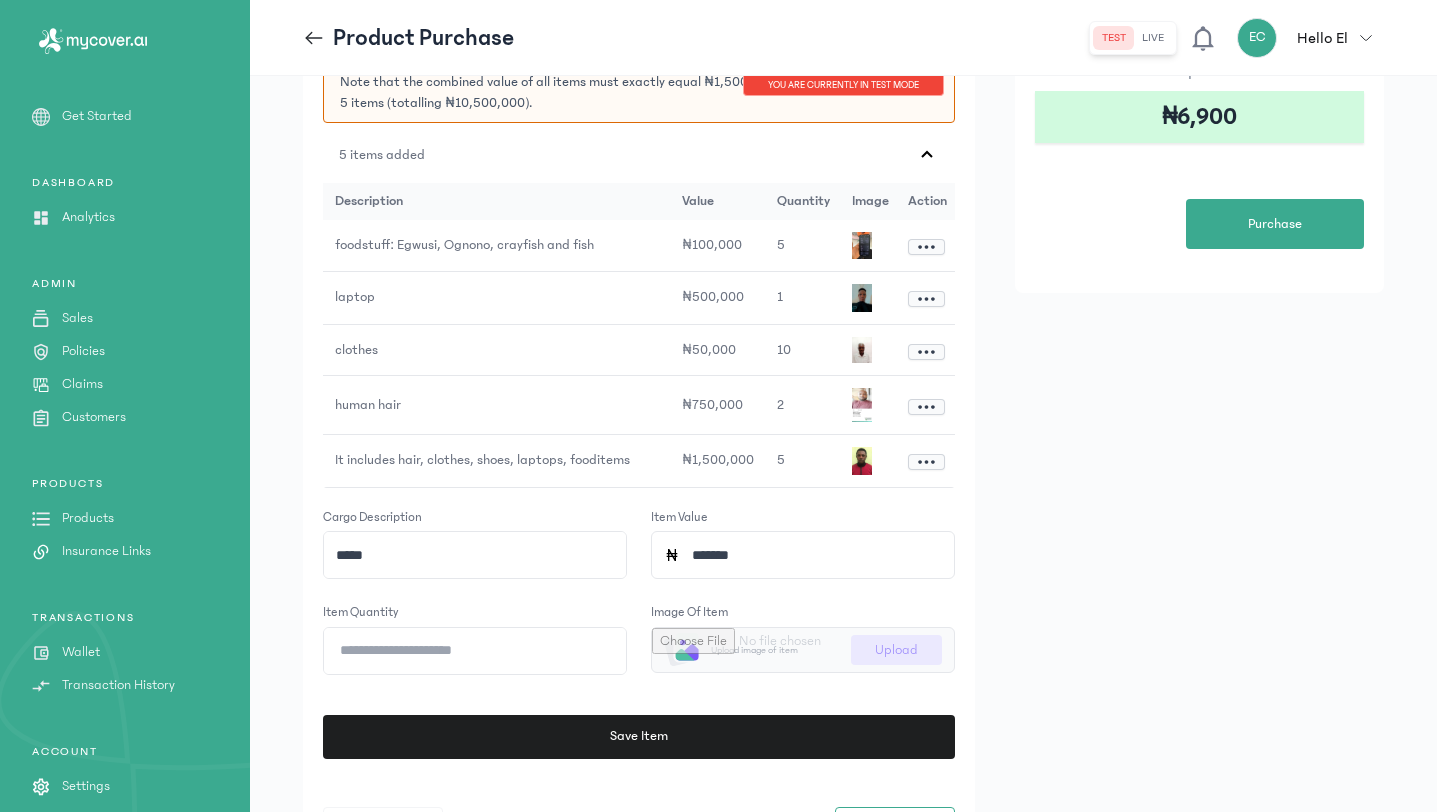 type on "*******" 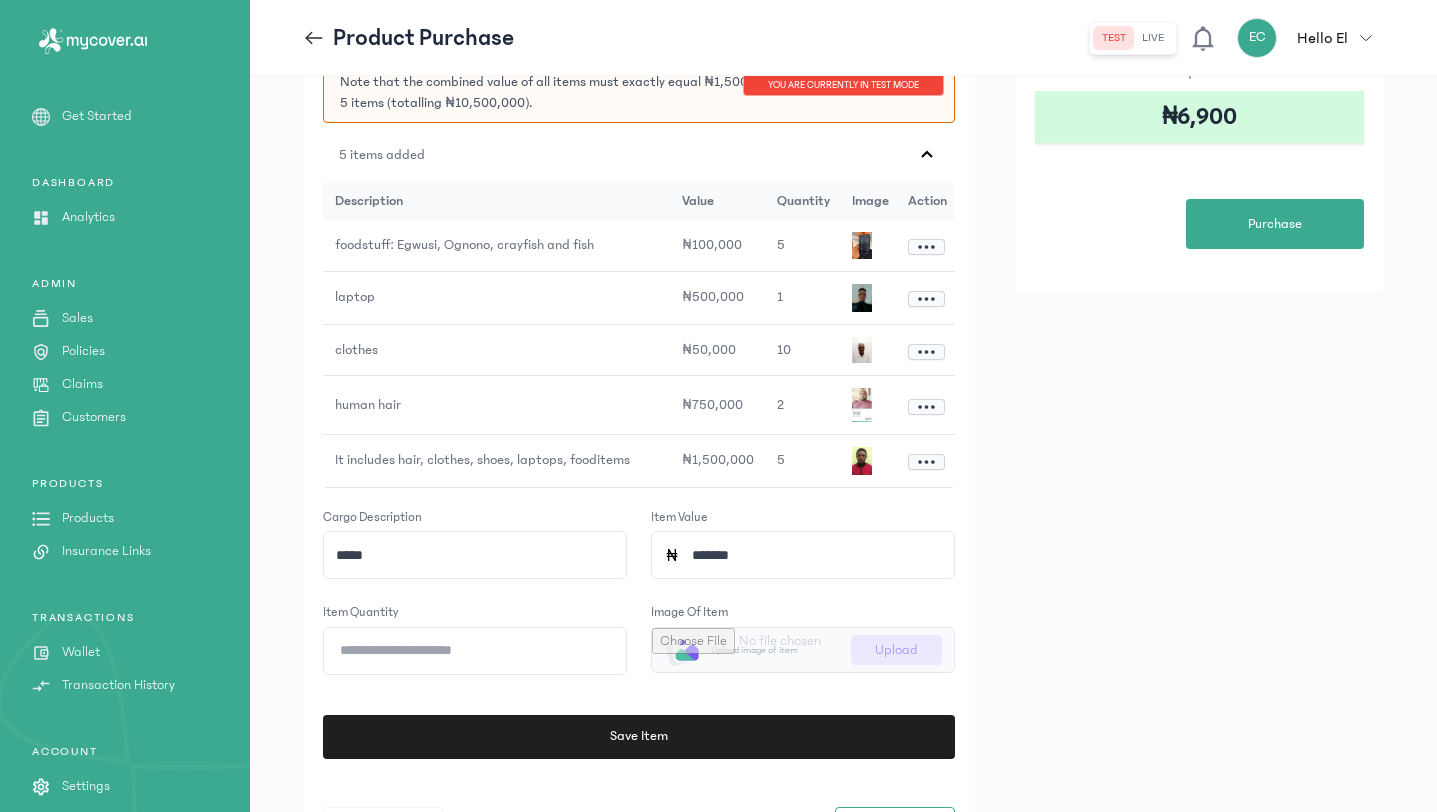click on "Item quantity" 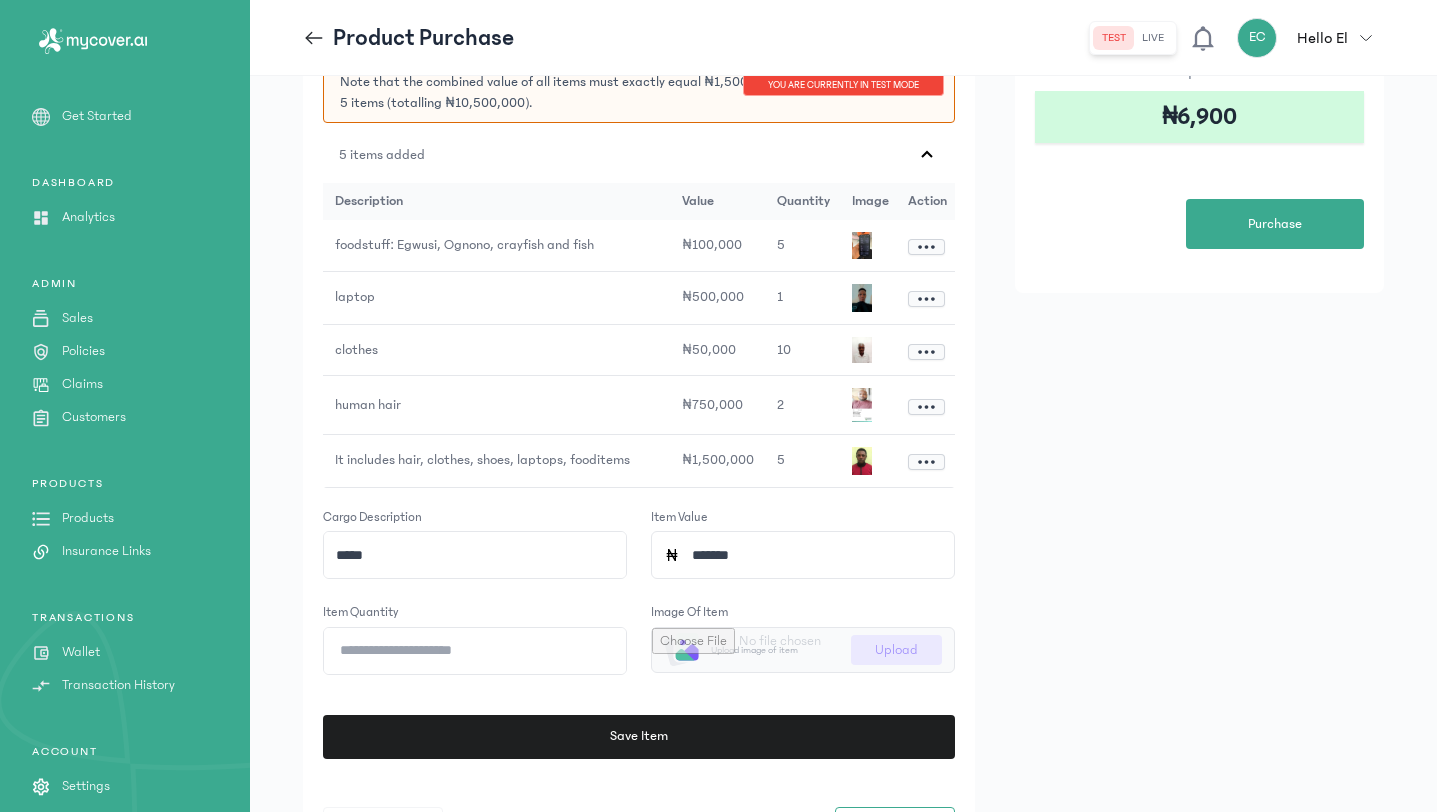 type on "*" 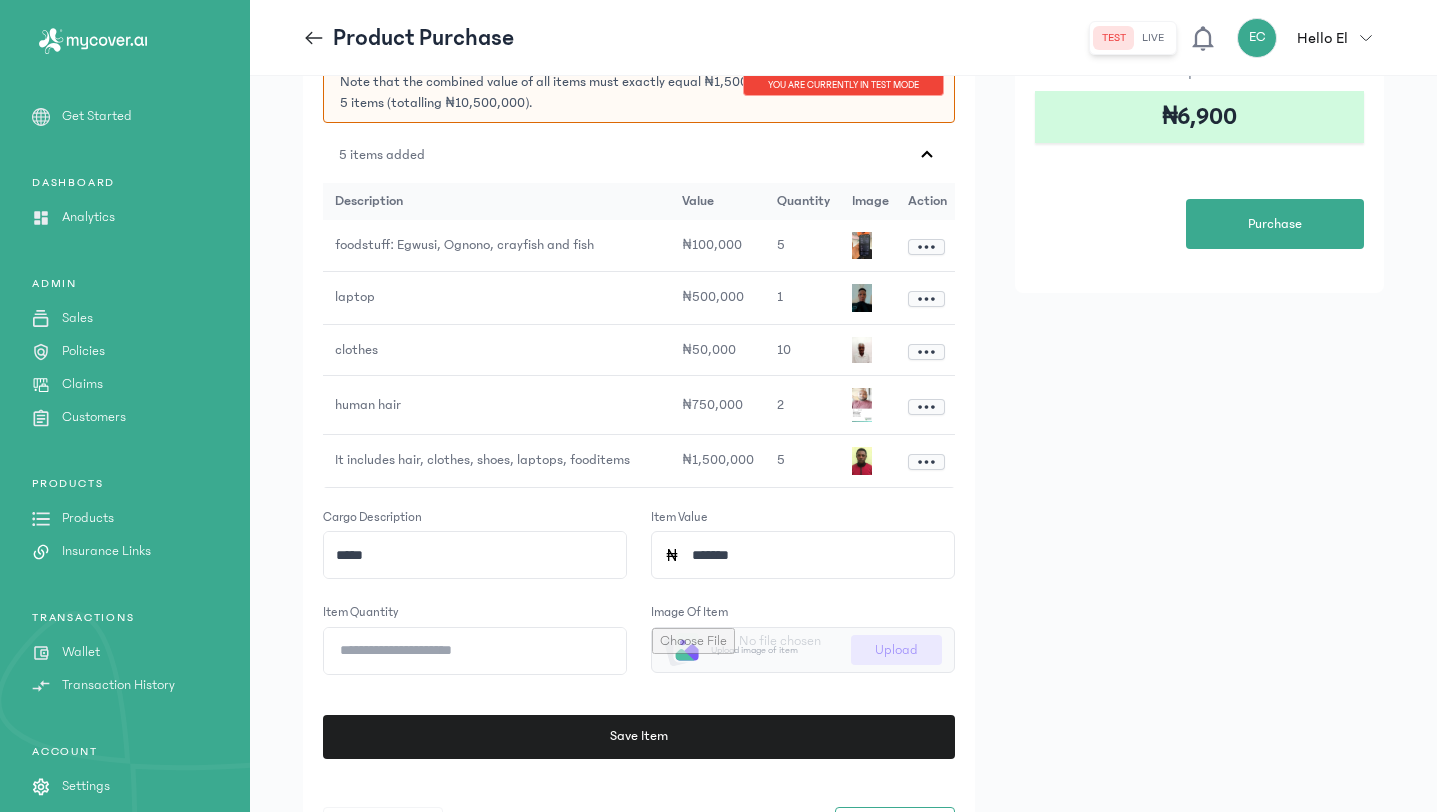 click at bounding box center [803, 650] 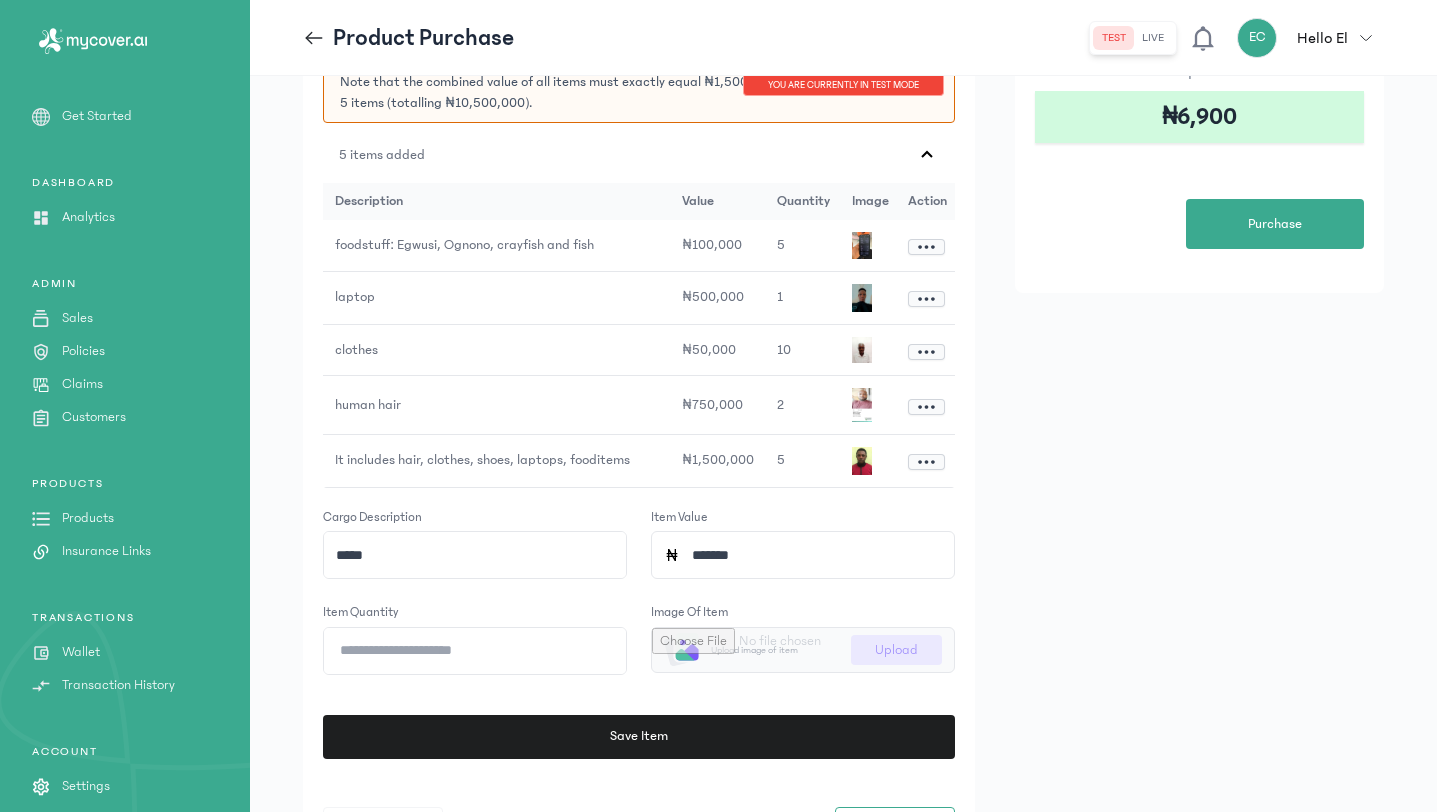 type on "**********" 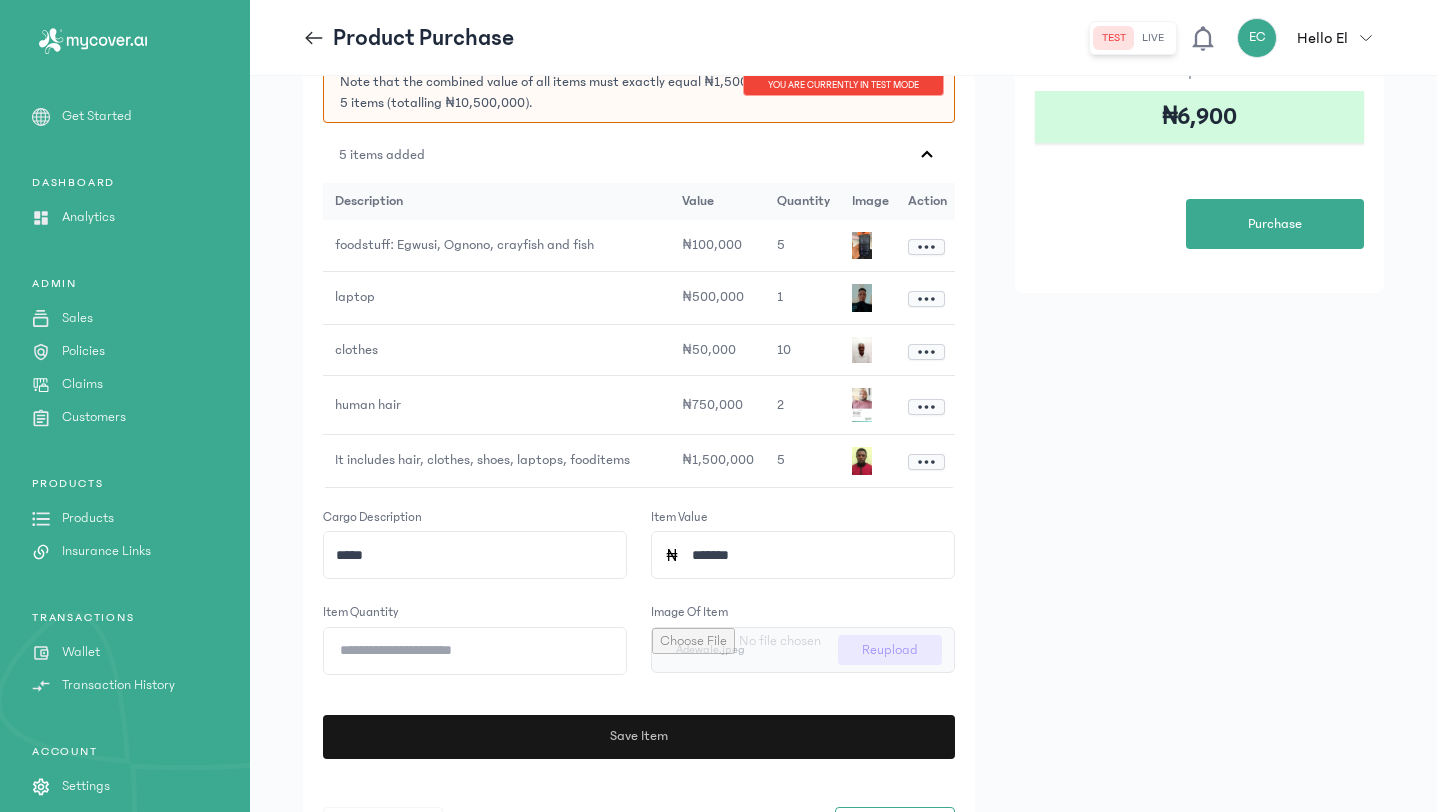 click on "Save Item" at bounding box center [633, 737] 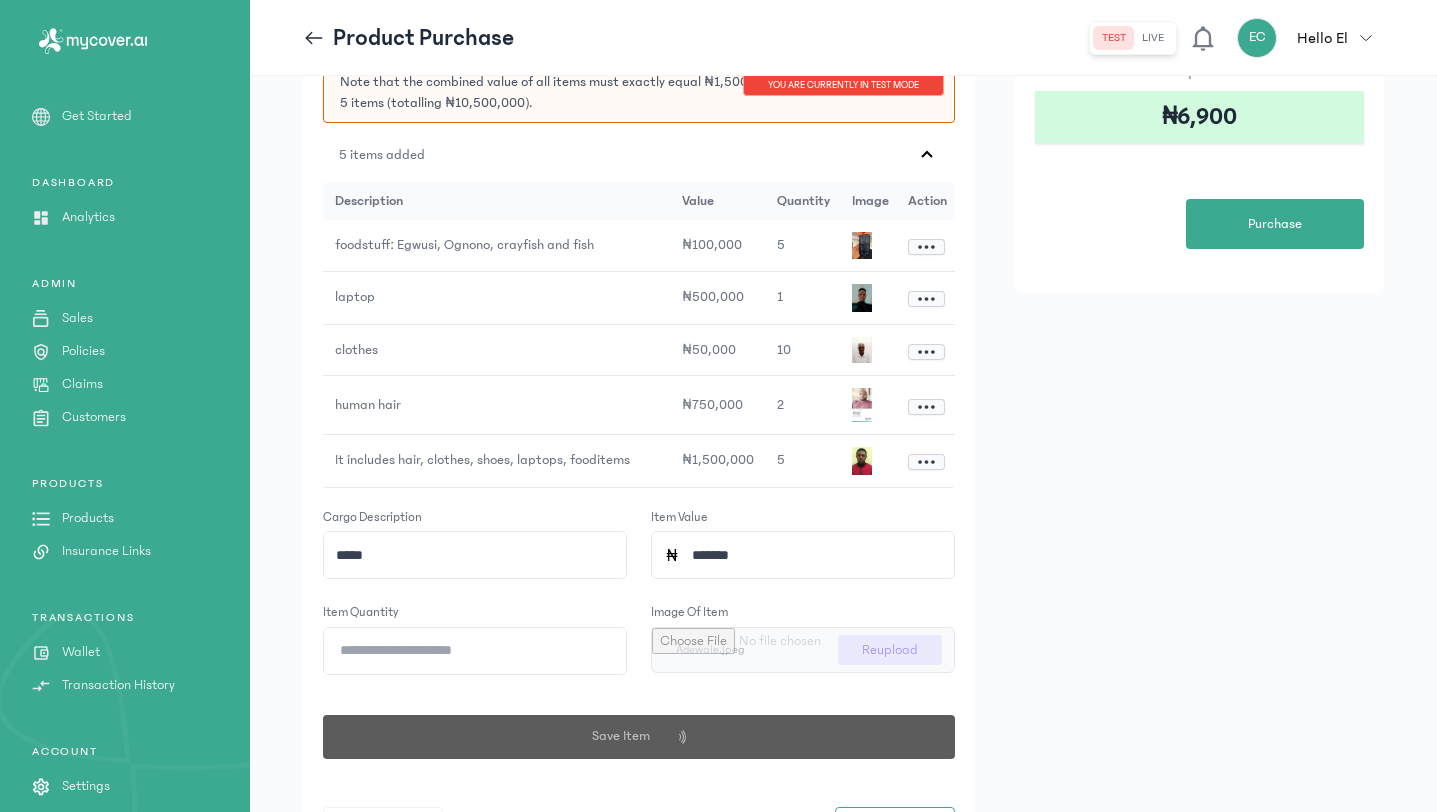 type 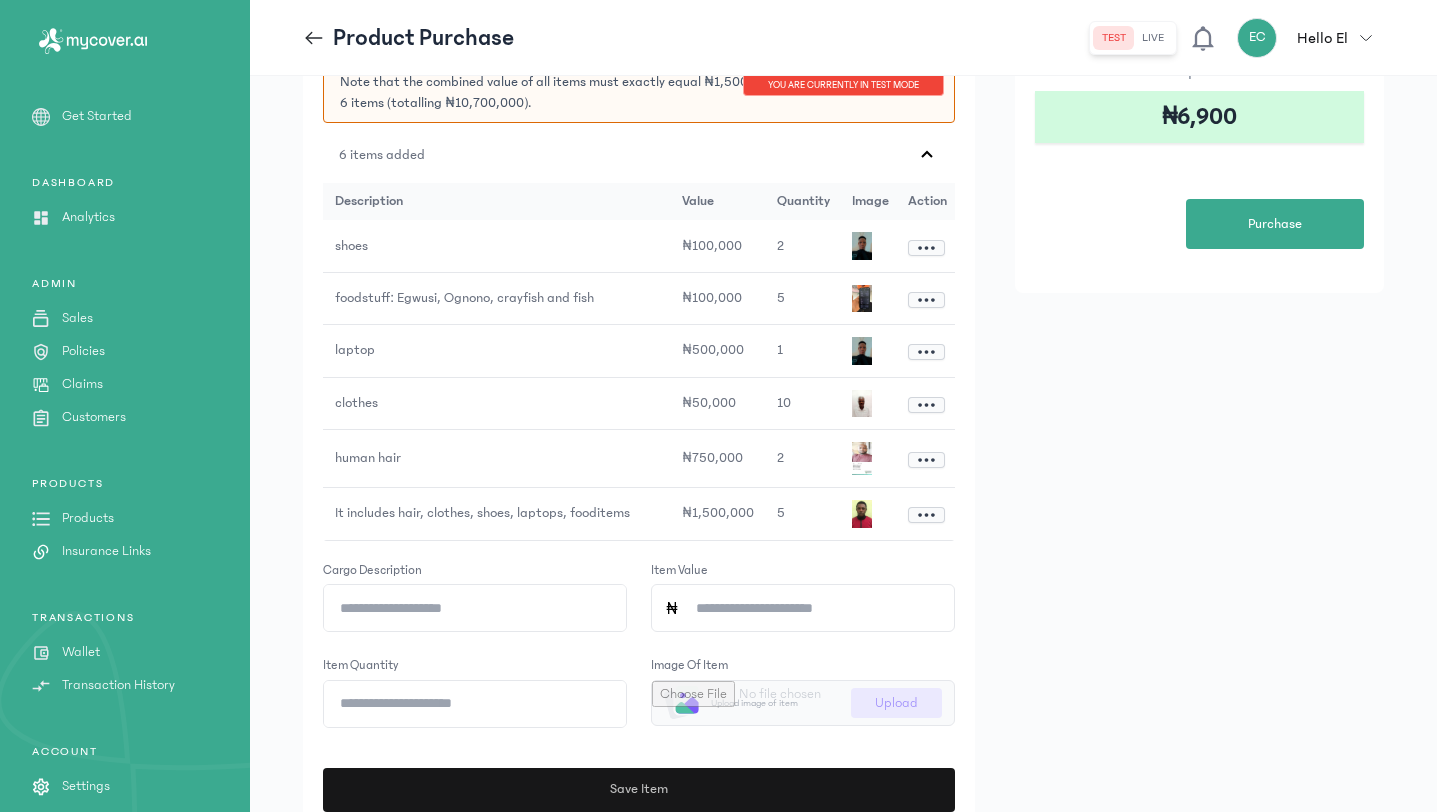 click on "Save Item" at bounding box center [637, 790] 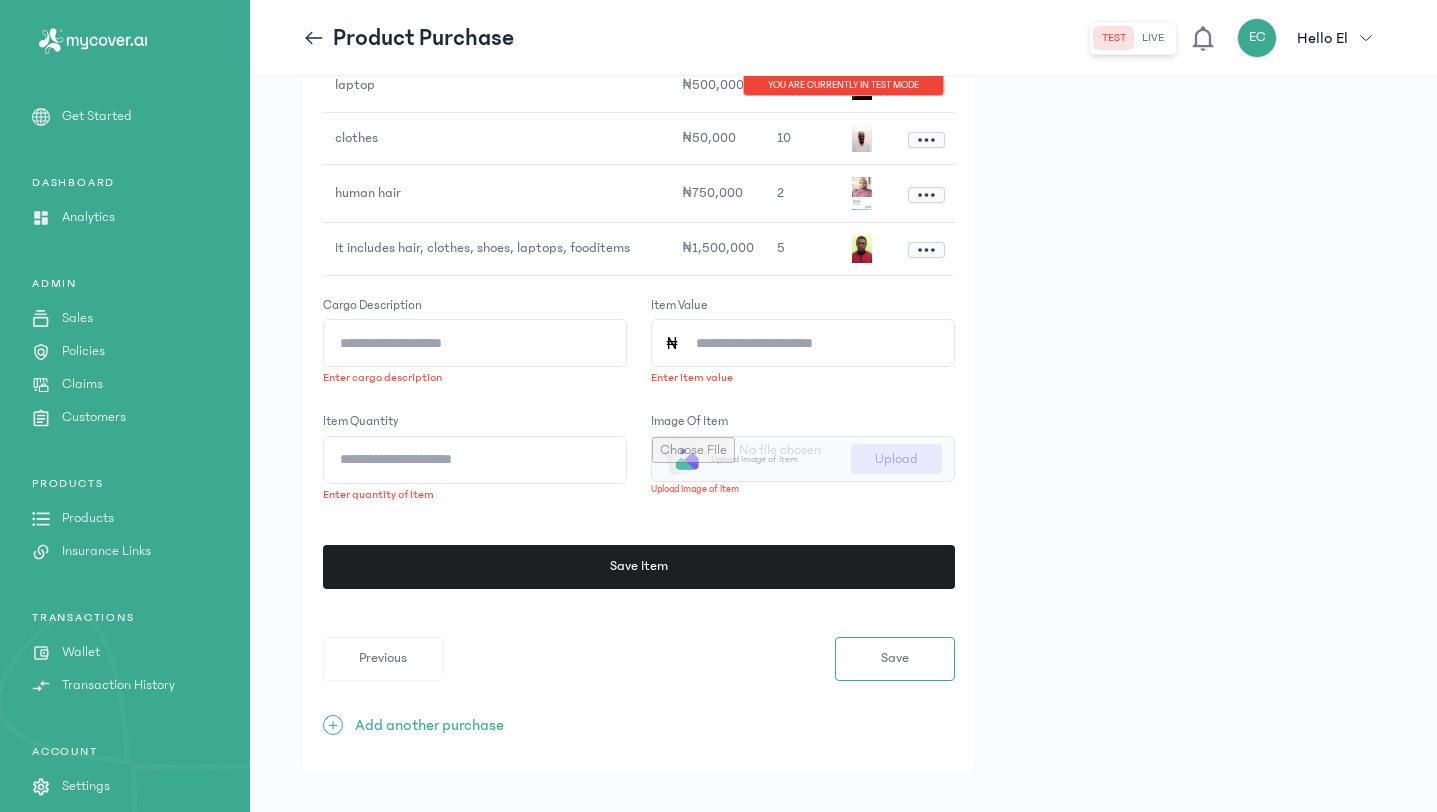 scroll, scrollTop: 665, scrollLeft: 0, axis: vertical 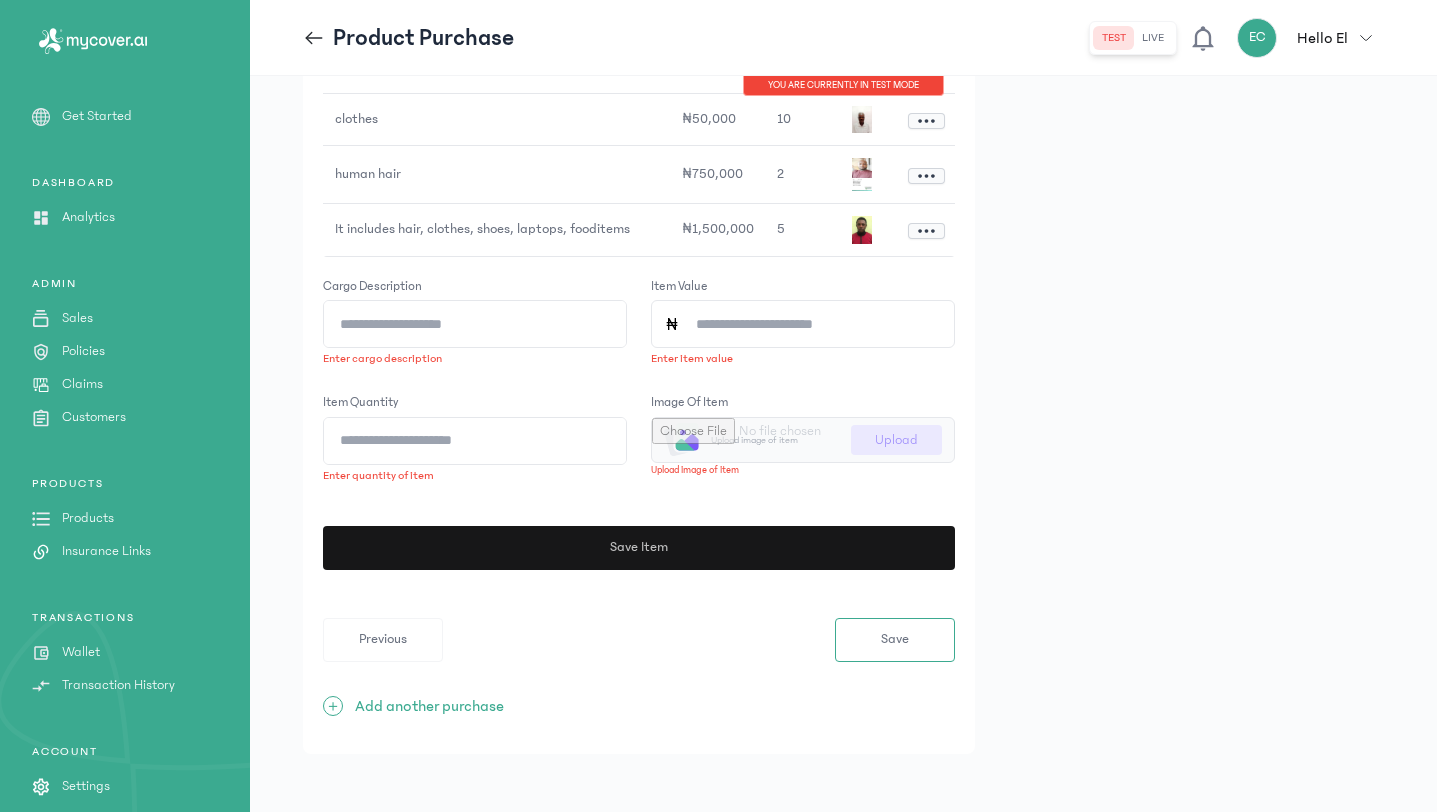 click on "Save Item" at bounding box center (636, 547) 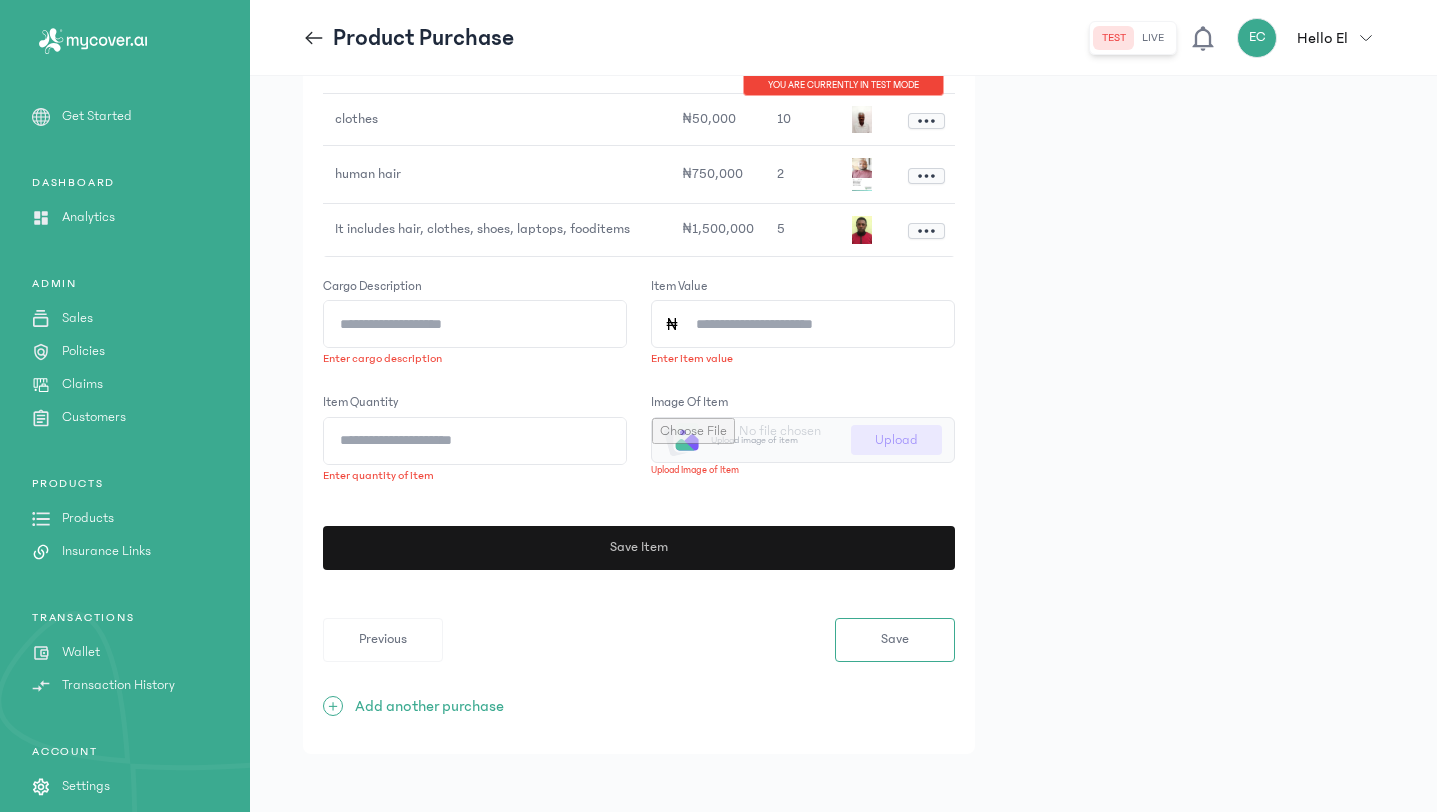 click on "Save Item" at bounding box center (632, 547) 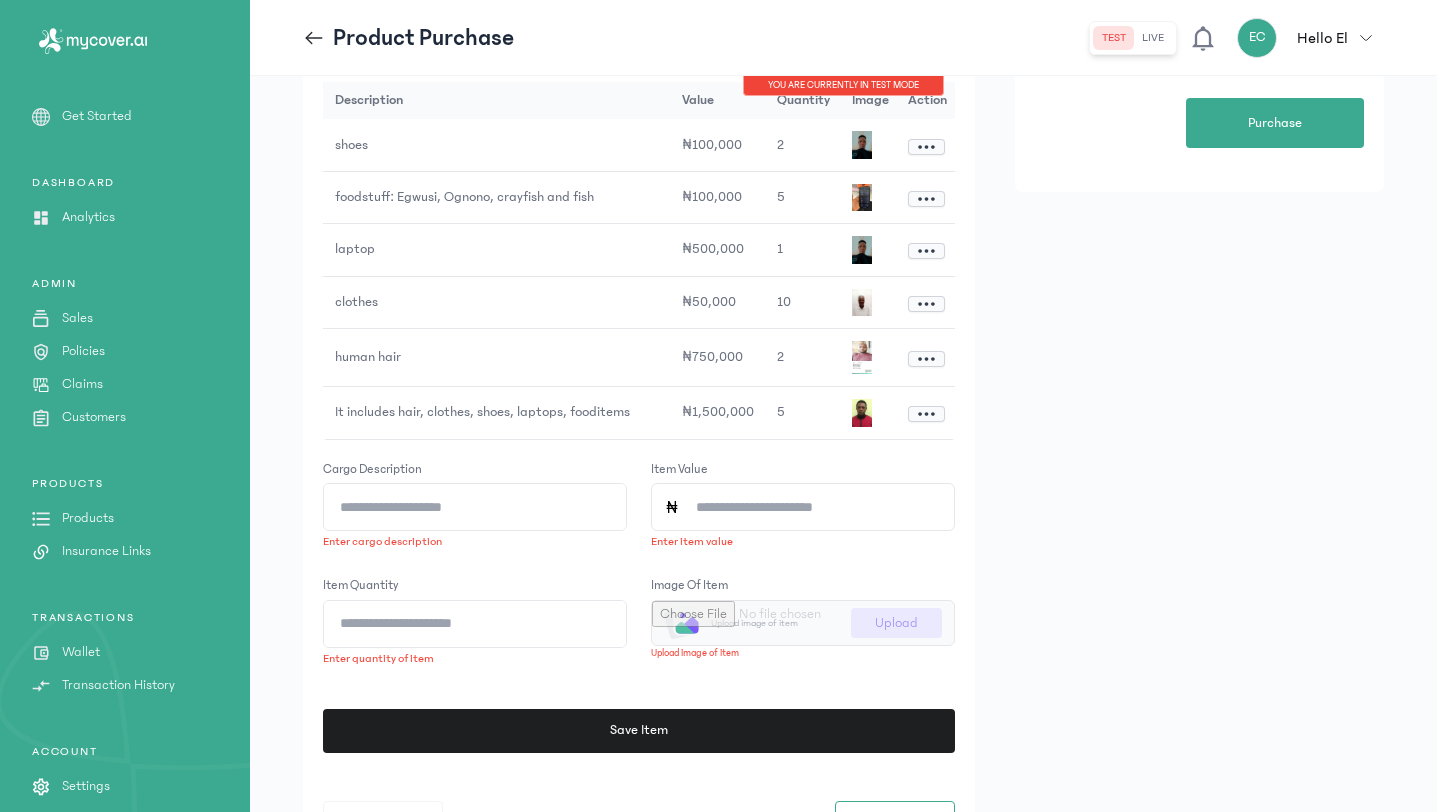 scroll, scrollTop: 665, scrollLeft: 0, axis: vertical 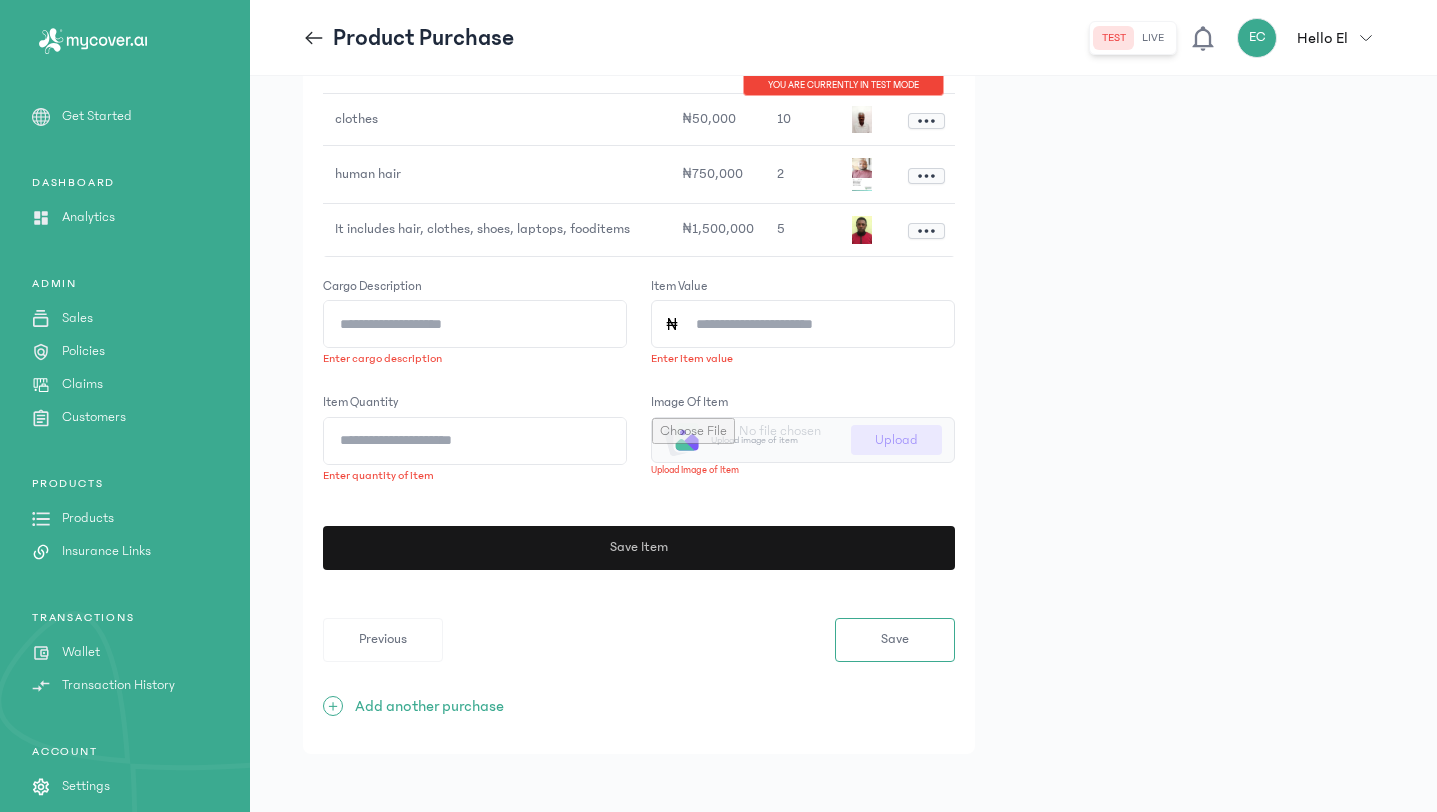 click on "Save Item" at bounding box center [642, 548] 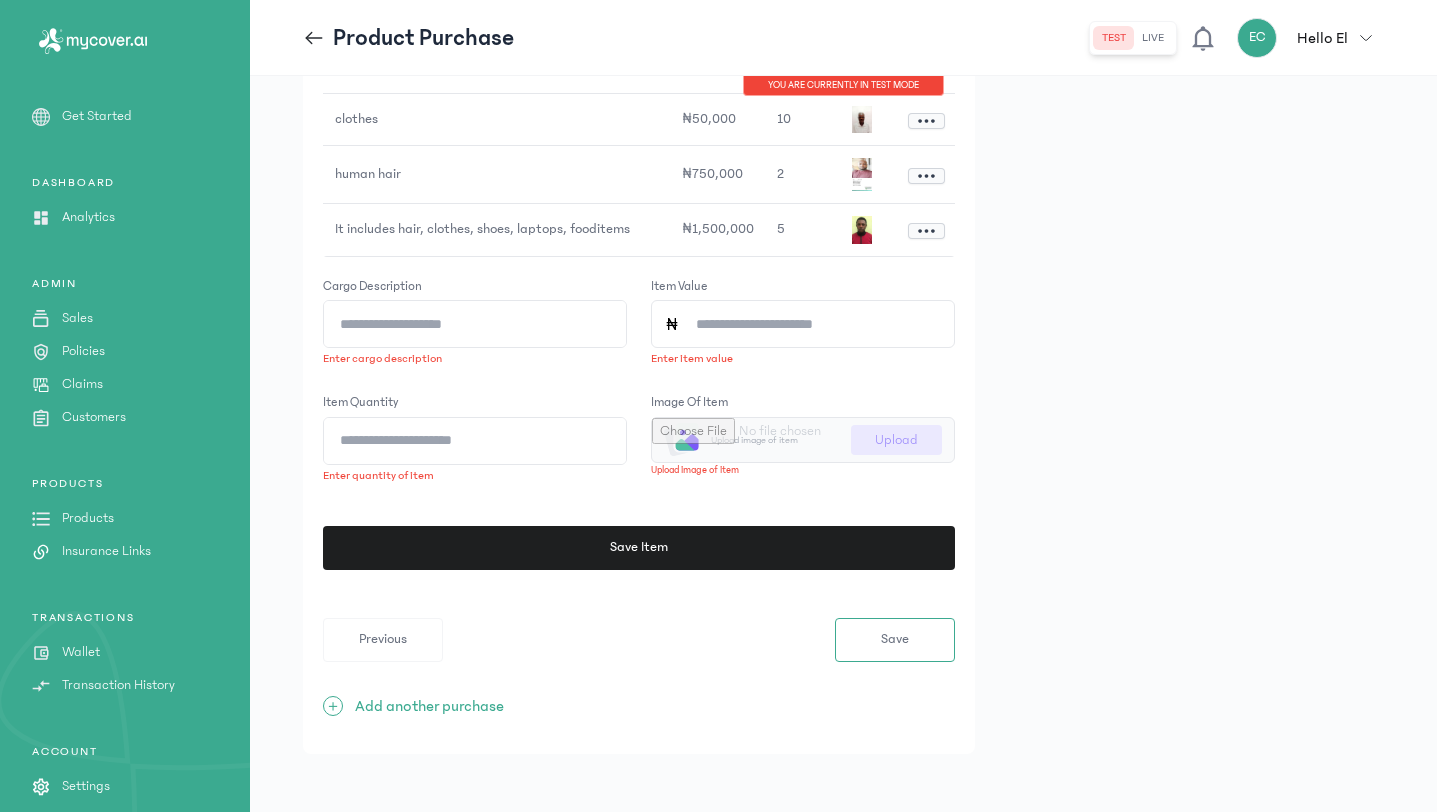 click on "MyCoverAi
Get Started DASHBOARD
Analytics ADMIN
Sales
Policies
Claims
Customers PRODUCTS
Products
Insurance Links TRANSACTIONS
Wallet
Transaction History ACCOUNT
Settings
API Documentation
Product Purchase test live
EC  Hello El
El Classico [EMAIL_ADDRESS][DOMAIN_NAME] admin my profile logout  You are currently in TEST MODE  First Name Last Name Email Phone Number Country of origin Destination country Shipping Date Total value of cargo Upload waybill Certificate of origin (optional) Cargo details Action [PERSON_NAME] [EMAIL_ADDRESS][DOMAIN_NAME] 08032710540 [GEOGRAPHIC_DATA] [GEOGRAPHIC_DATA] [DATE] ₦1,500,000 6
Form  3  of  3 Add Cargo details Note:  Your cargo value must add up to a total of  ₦1,500,000 . To proceed, please add details for each item by entering the  Cargo description ,  Item Value ,  Item quantity  and  Image of item
value 2" at bounding box center [718, -259] 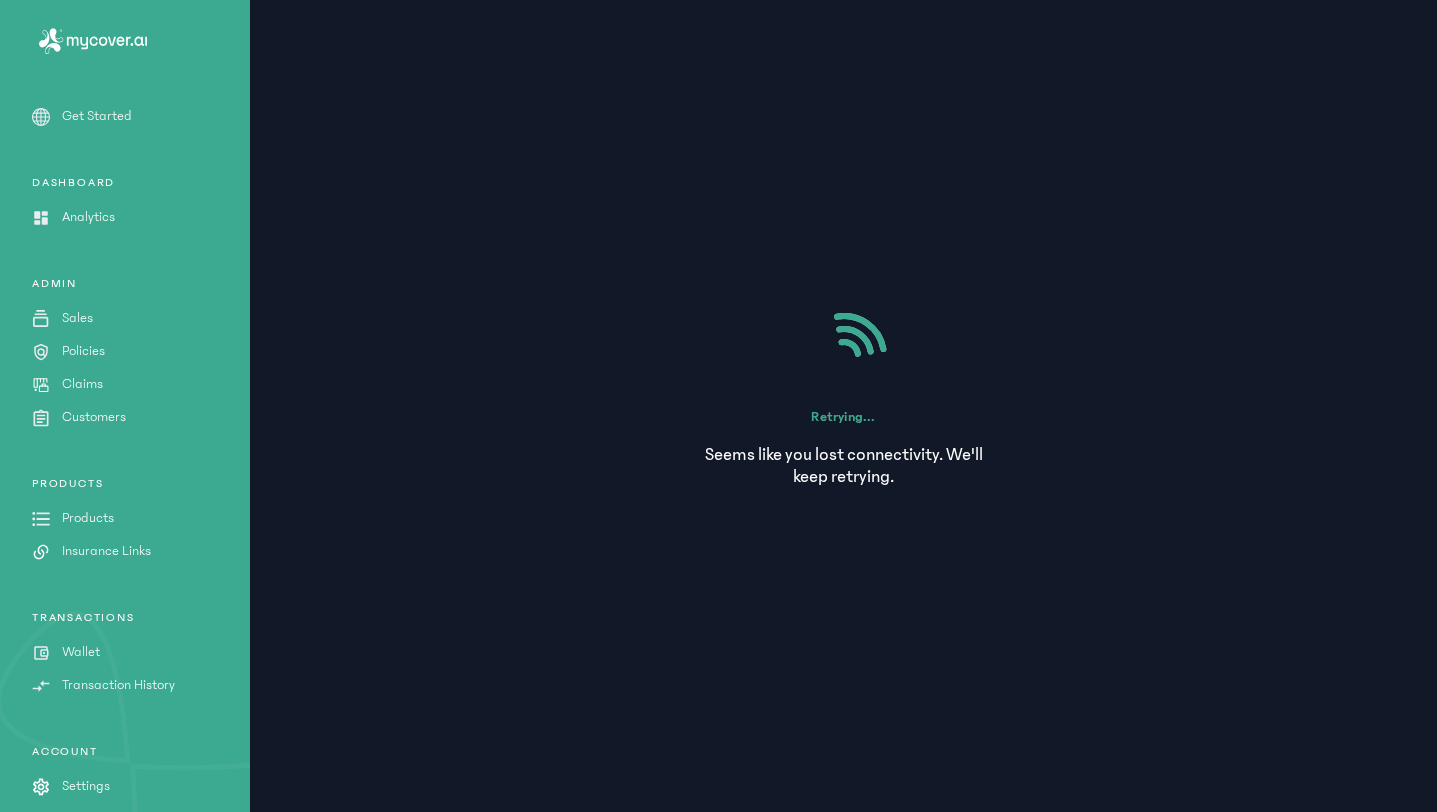 scroll, scrollTop: 0, scrollLeft: 0, axis: both 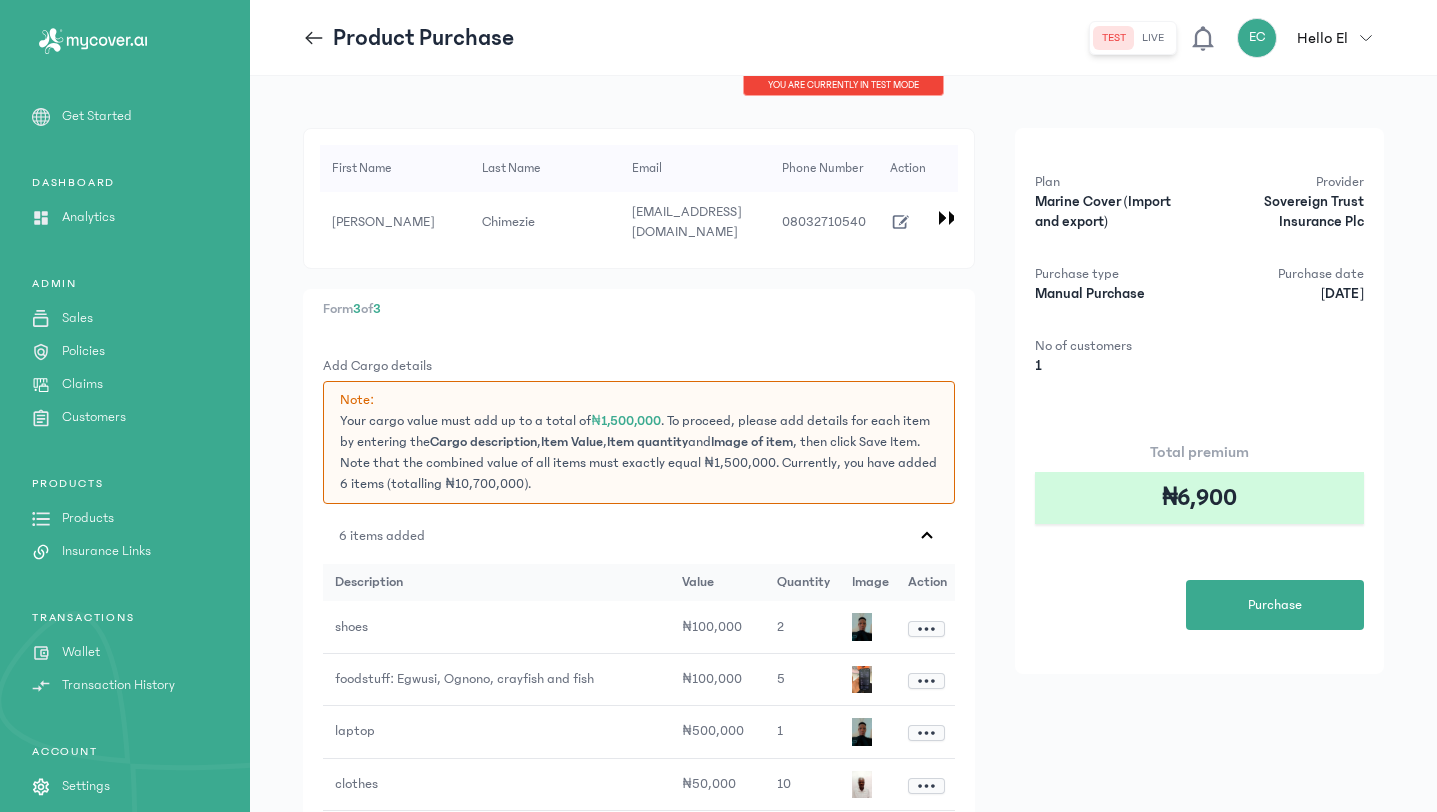 drag, startPoint x: 750, startPoint y: 585, endPoint x: 750, endPoint y: 546, distance: 39 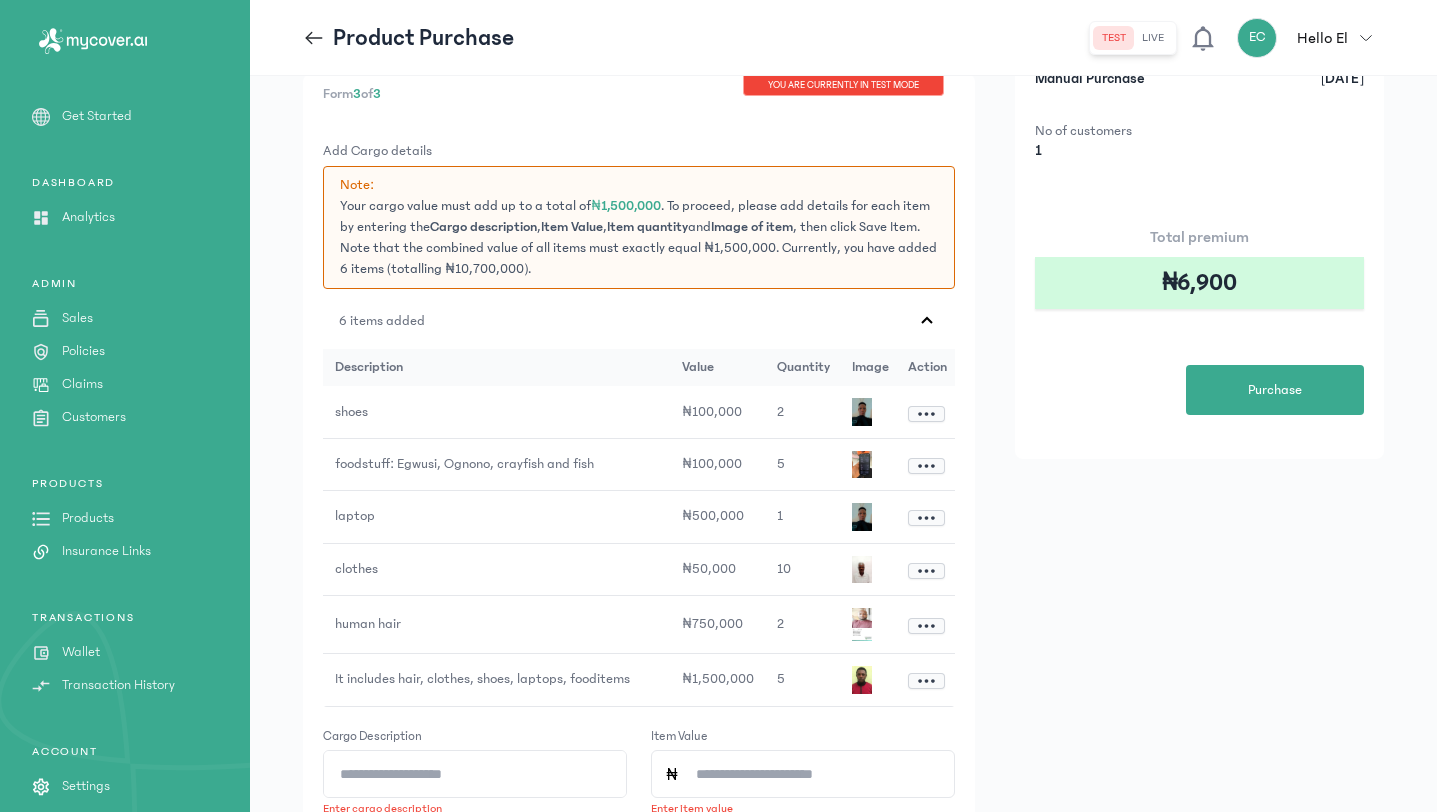 scroll, scrollTop: 264, scrollLeft: 0, axis: vertical 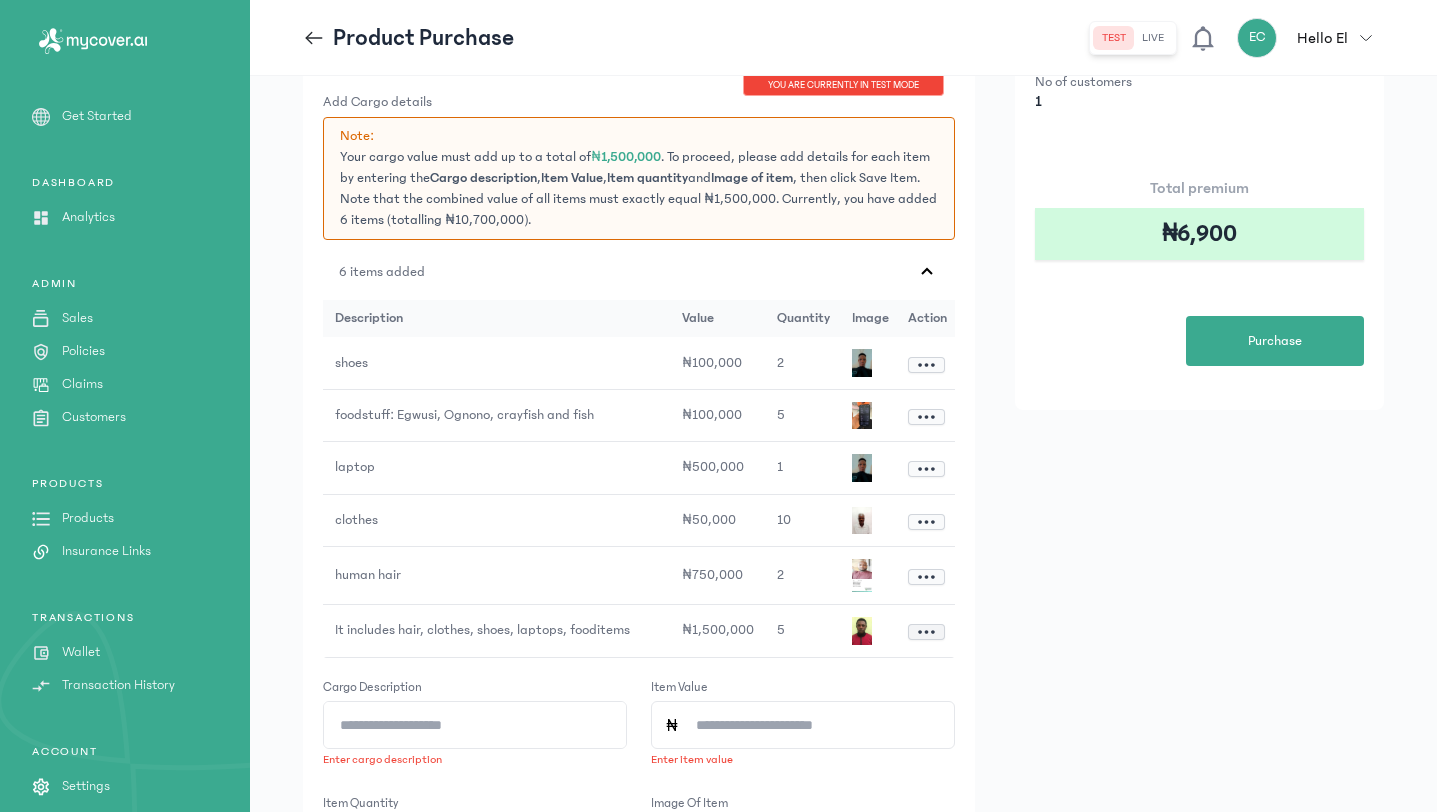 click 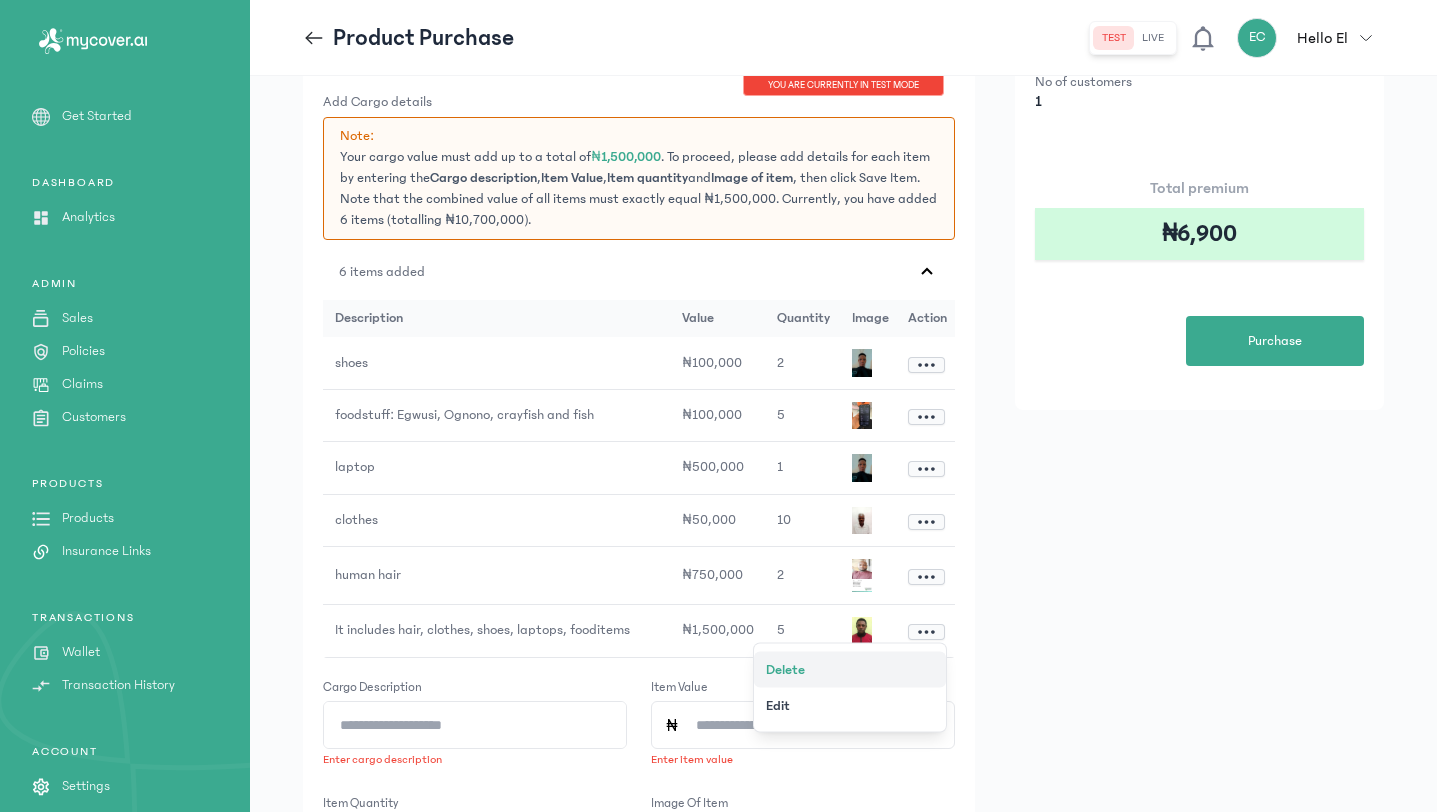 click on "Delete" 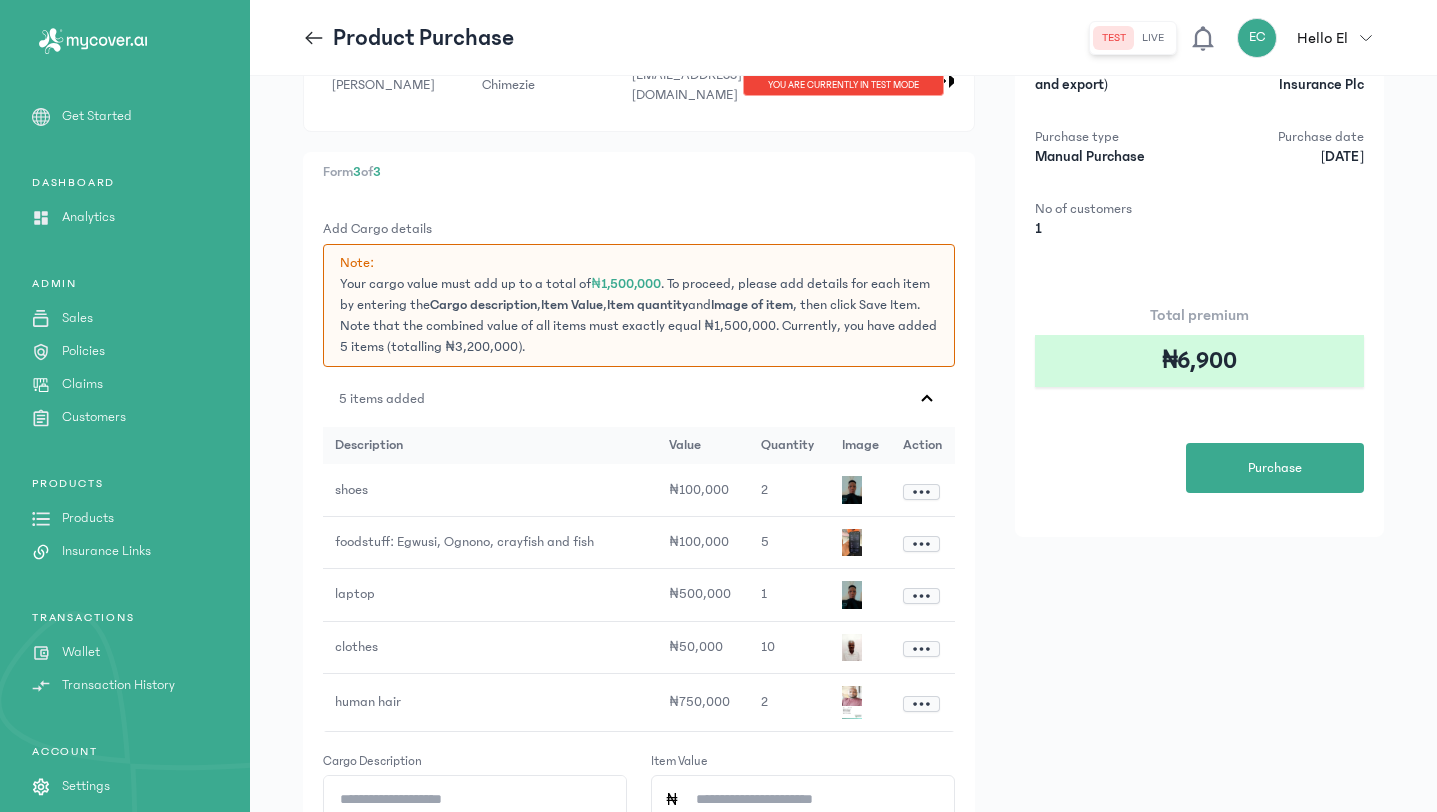 scroll, scrollTop: 139, scrollLeft: 0, axis: vertical 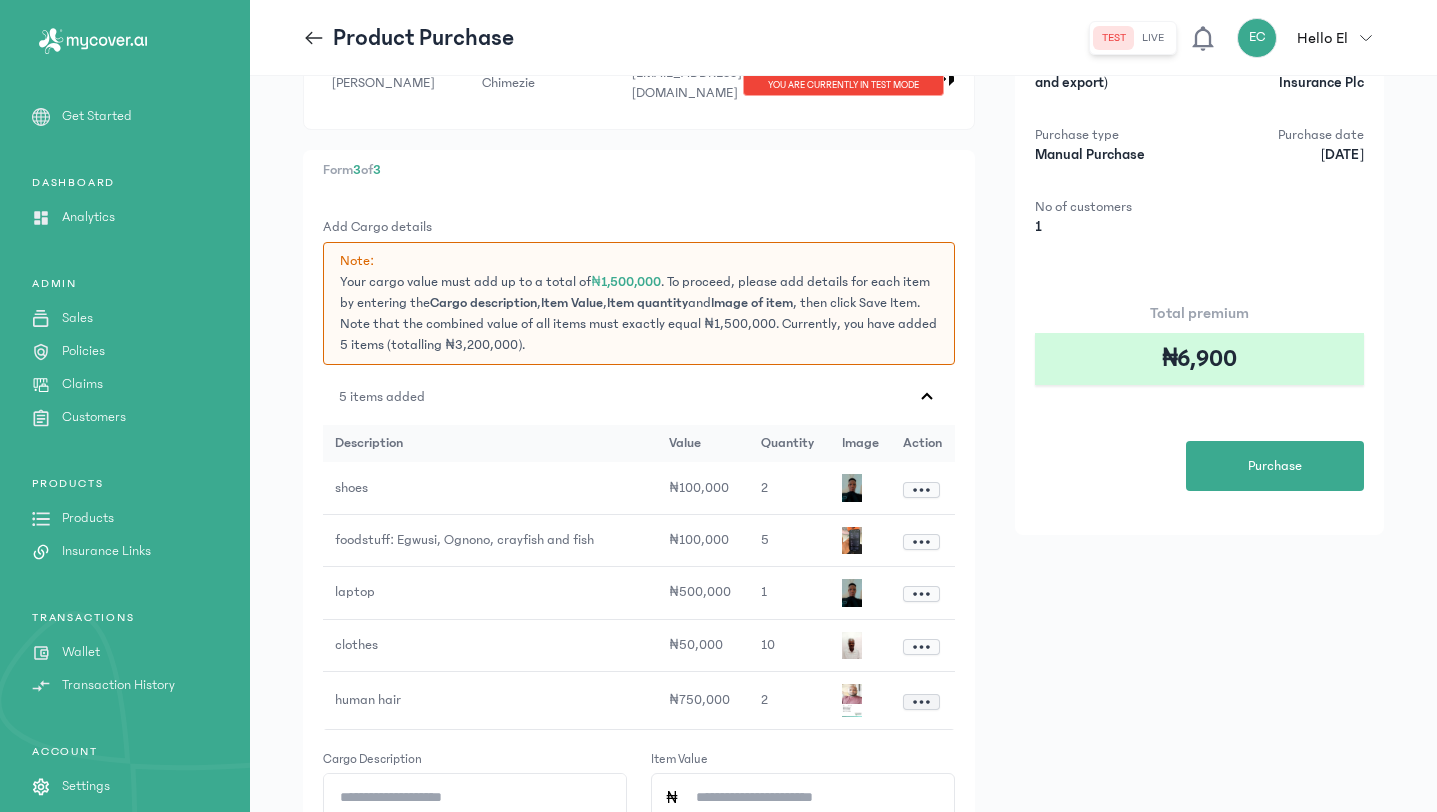 click 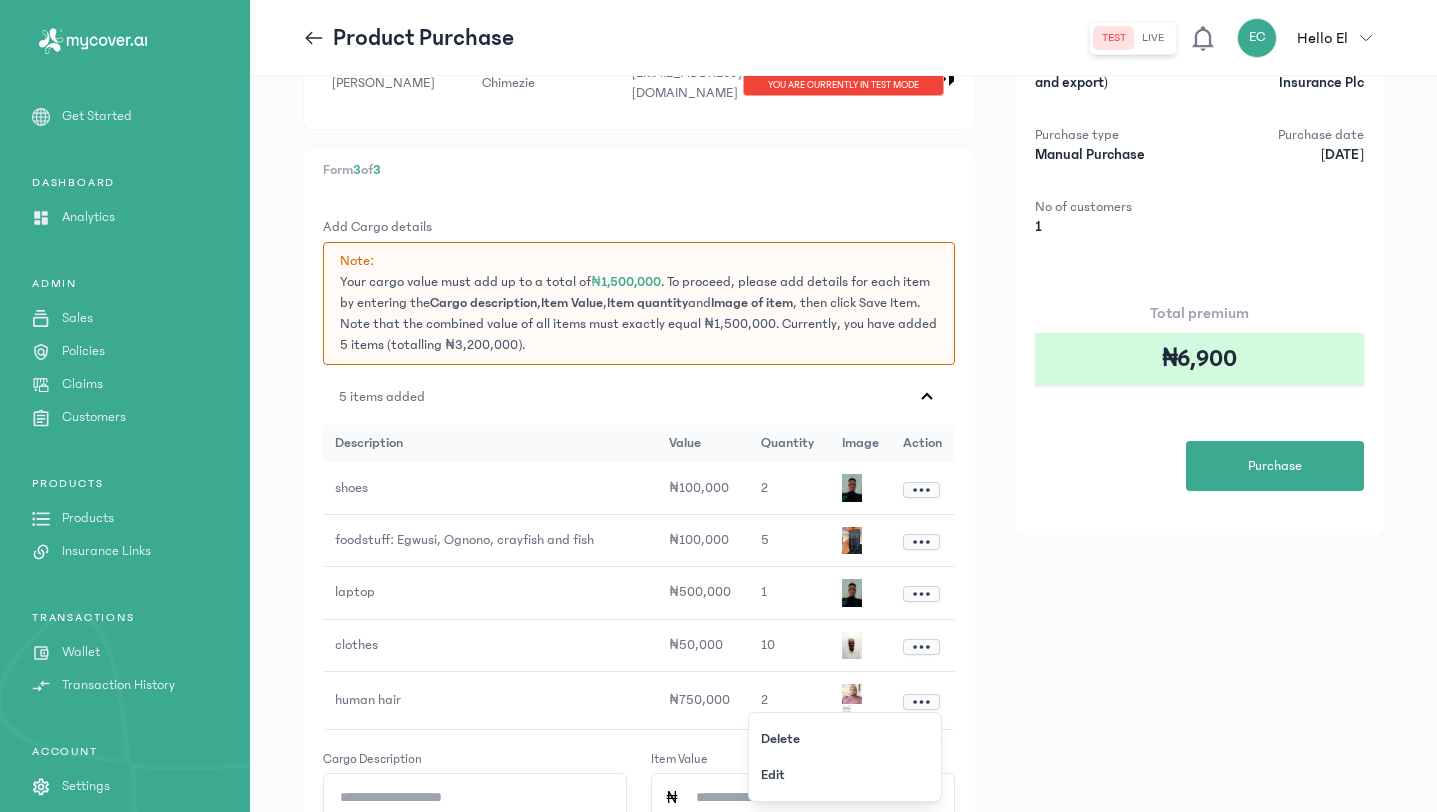 click on "First Name Last Name Email Phone Number Country of origin Destination country Shipping Date Total value of cargo Upload waybill Certificate of origin (optional) Cargo details Action [PERSON_NAME] [EMAIL_ADDRESS][DOMAIN_NAME] 08032710540 [GEOGRAPHIC_DATA] [GEOGRAPHIC_DATA] [DATE] ₦1,500,000 5
Form  3  of  3 Add Cargo details Note:  Your cargo value must add up to a total of  ₦1,500,000 . To proceed, please add details for each item by entering the  Cargo description ,  Item Value ,  Item quantity  and  Image of item , then click Save Item. Note that the combined value of all items must exactly equal ₦1,500,000. Currently, you have added 5 items (totalling ₦3,200,000).  5 items added
description value quantity image Action shoes ₦100,000 2
foodstuff: Egwusi, Ognono, crayfish and fish ₦100,000 5
laptop ₦500,000 1
clothes ₦50,000 10
human hair ₦750,000 2
Delete Edit Cargo description Enter cargo description Item Value Enter item value Item quantity Enter quantity of item" 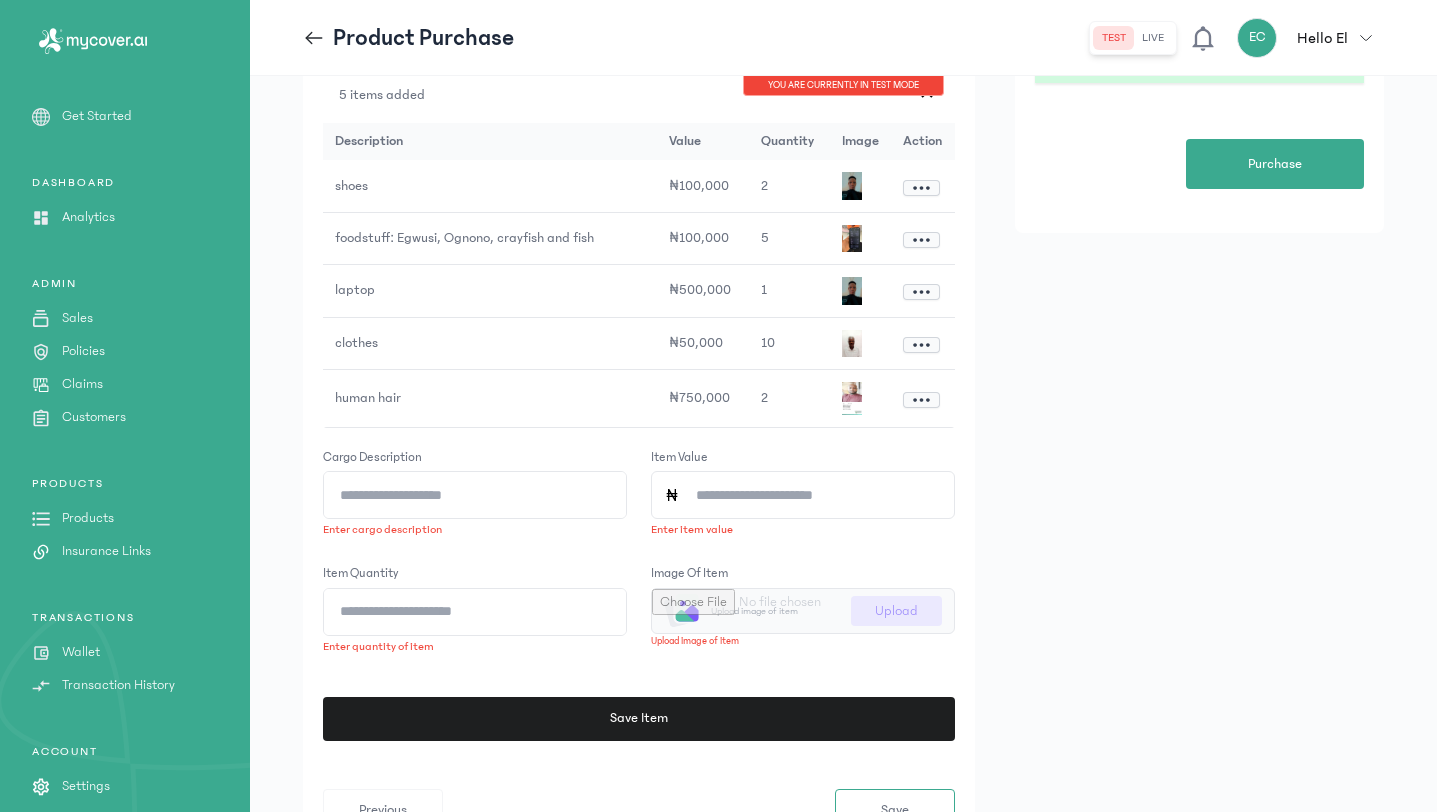 scroll, scrollTop: 612, scrollLeft: 0, axis: vertical 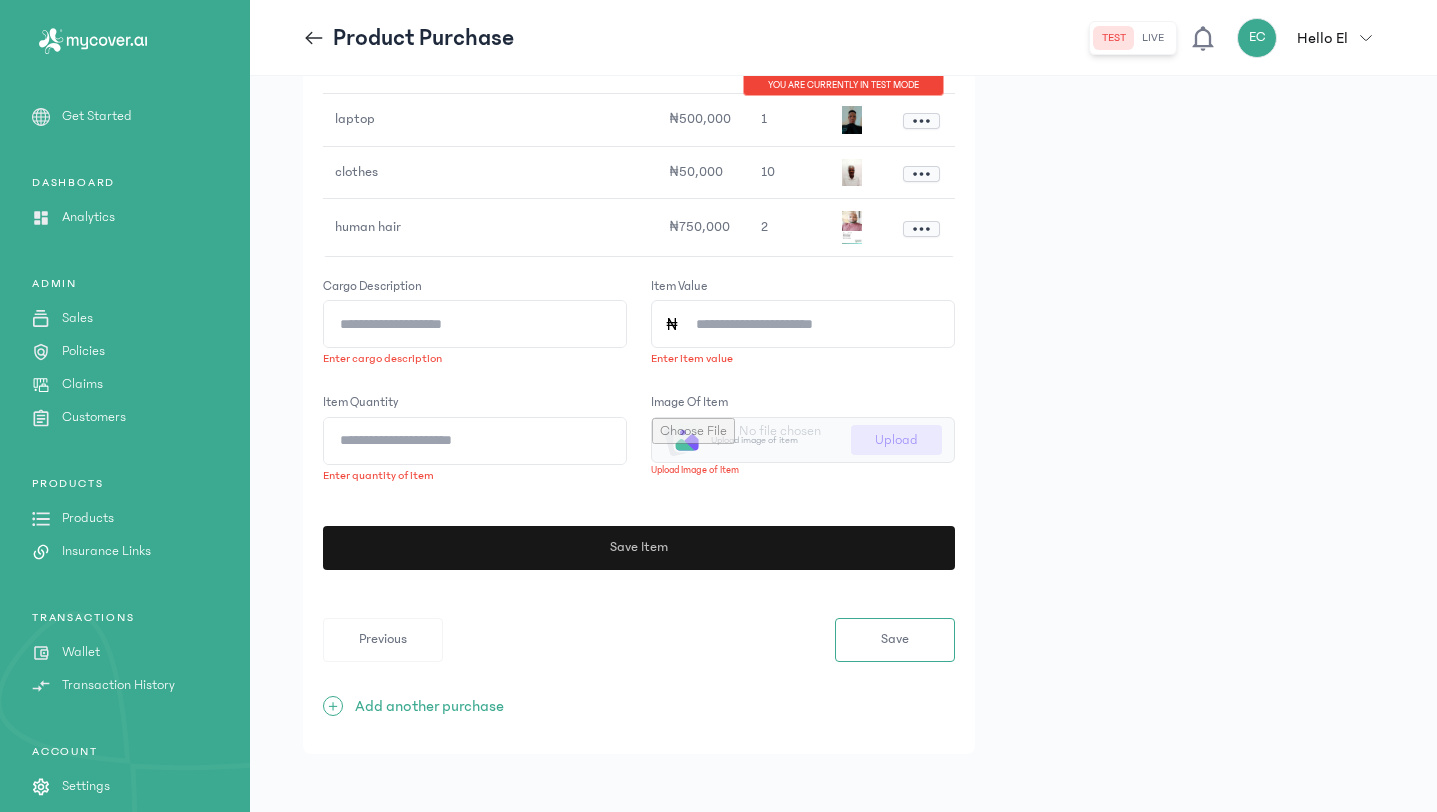 click on "Save Item" at bounding box center [635, 548] 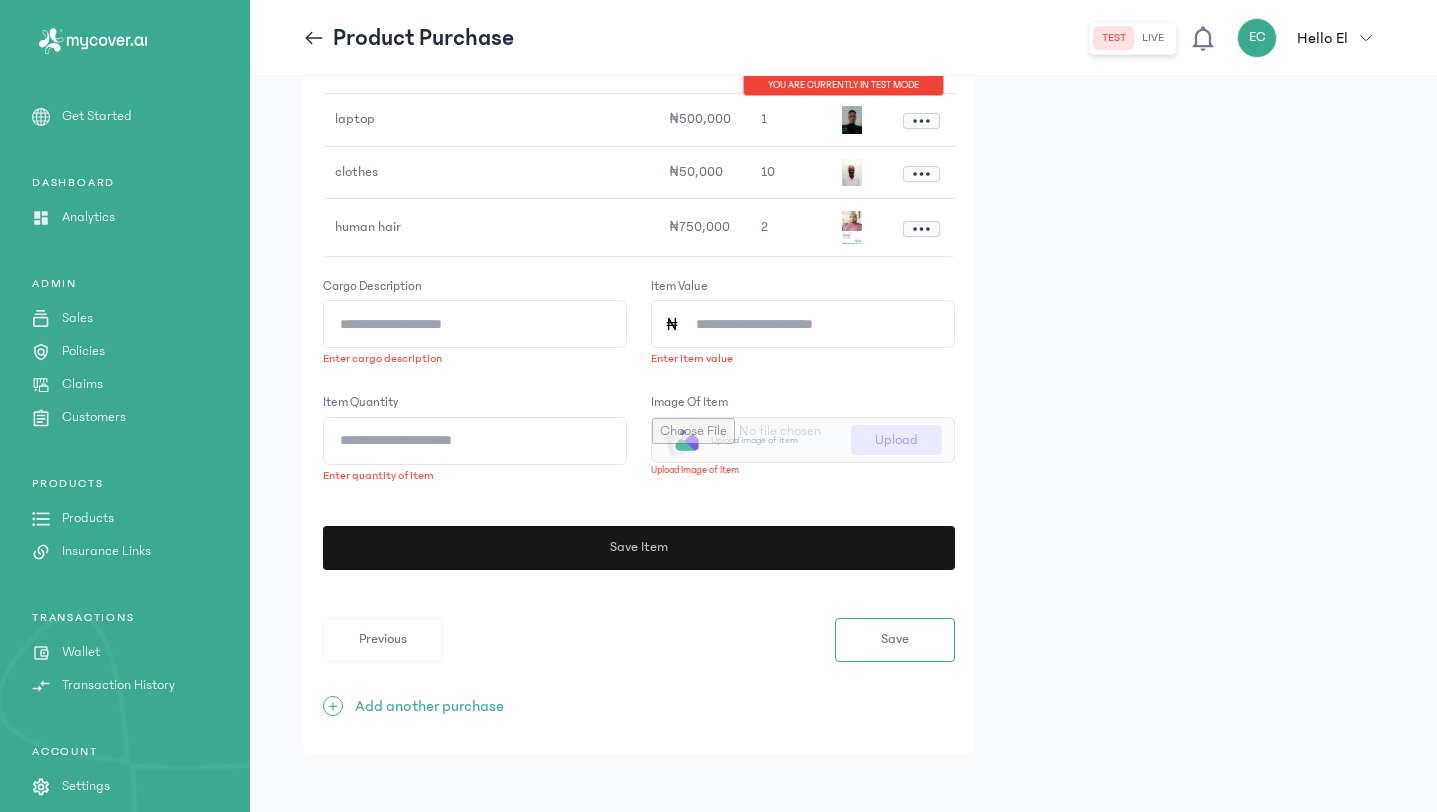 click on "Save Item" at bounding box center [635, 548] 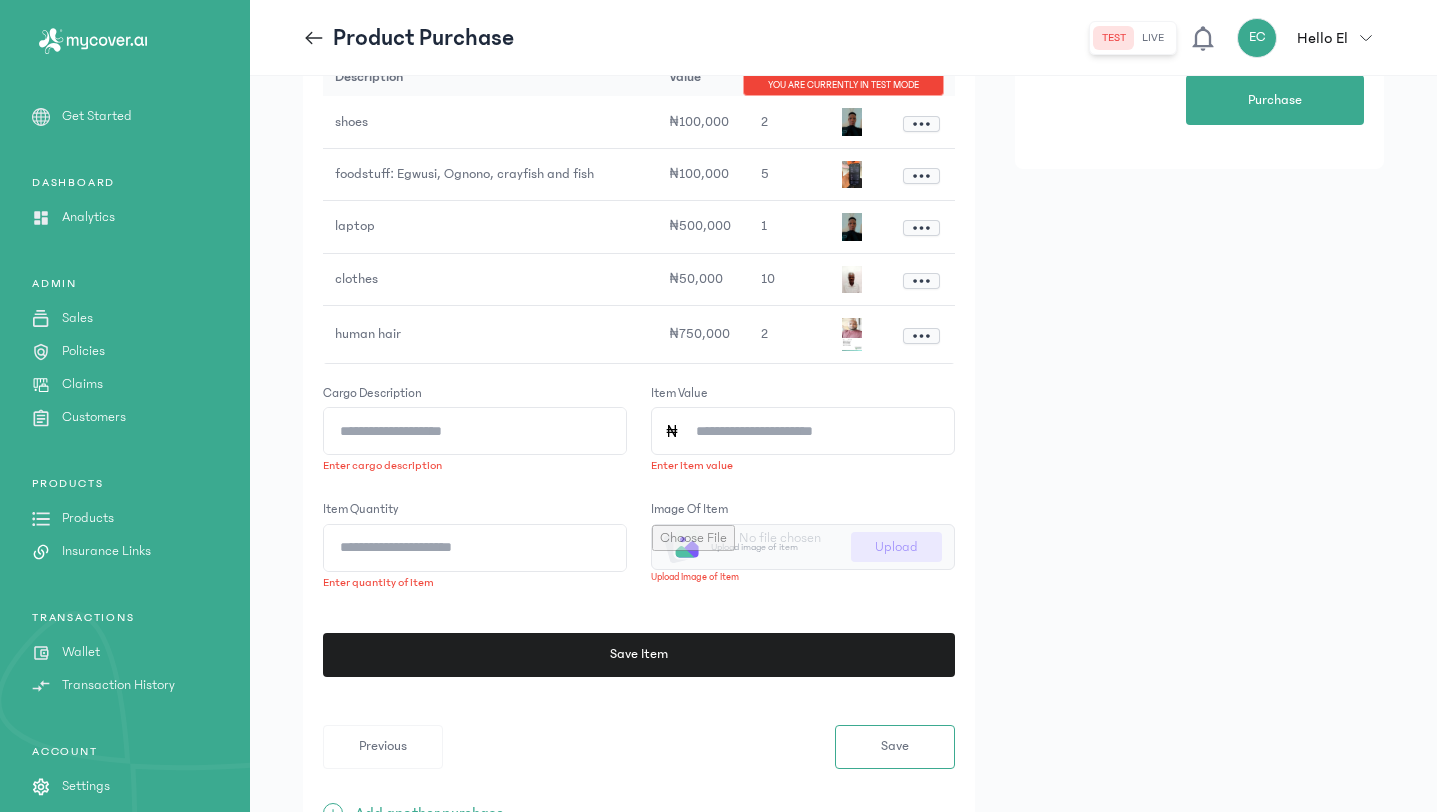 scroll, scrollTop: 508, scrollLeft: 0, axis: vertical 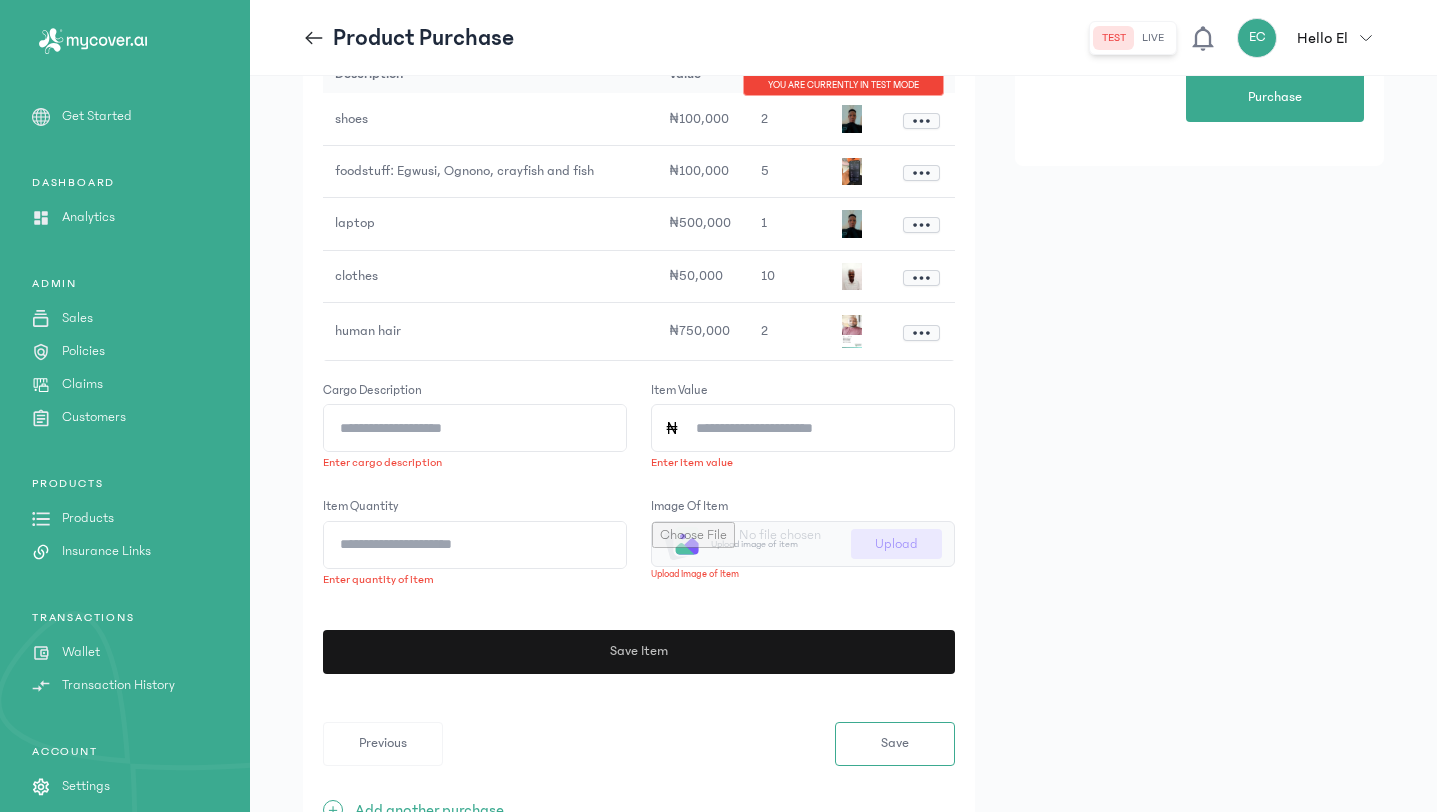 click on "Save Item" at bounding box center (636, 651) 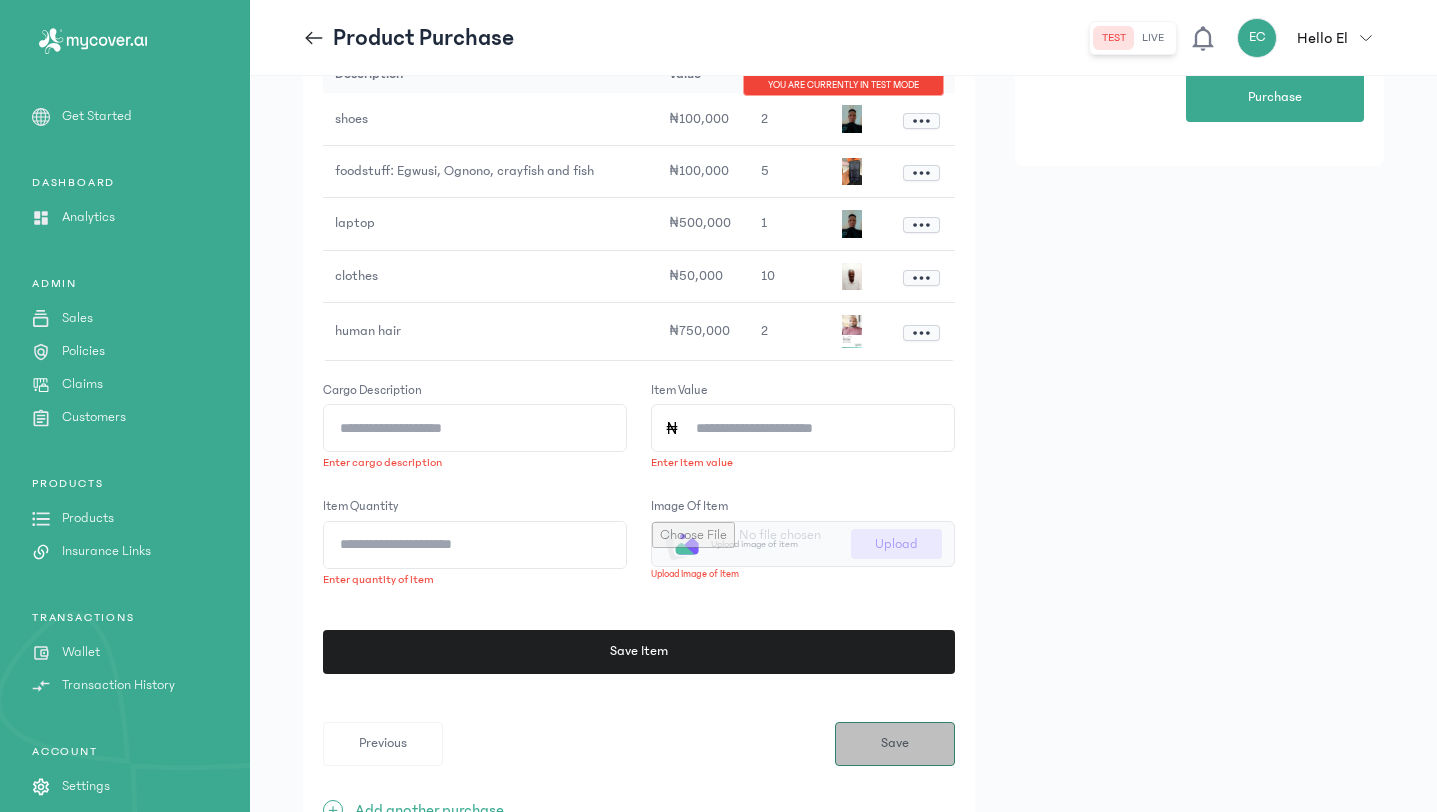 click on "Save" at bounding box center (895, 744) 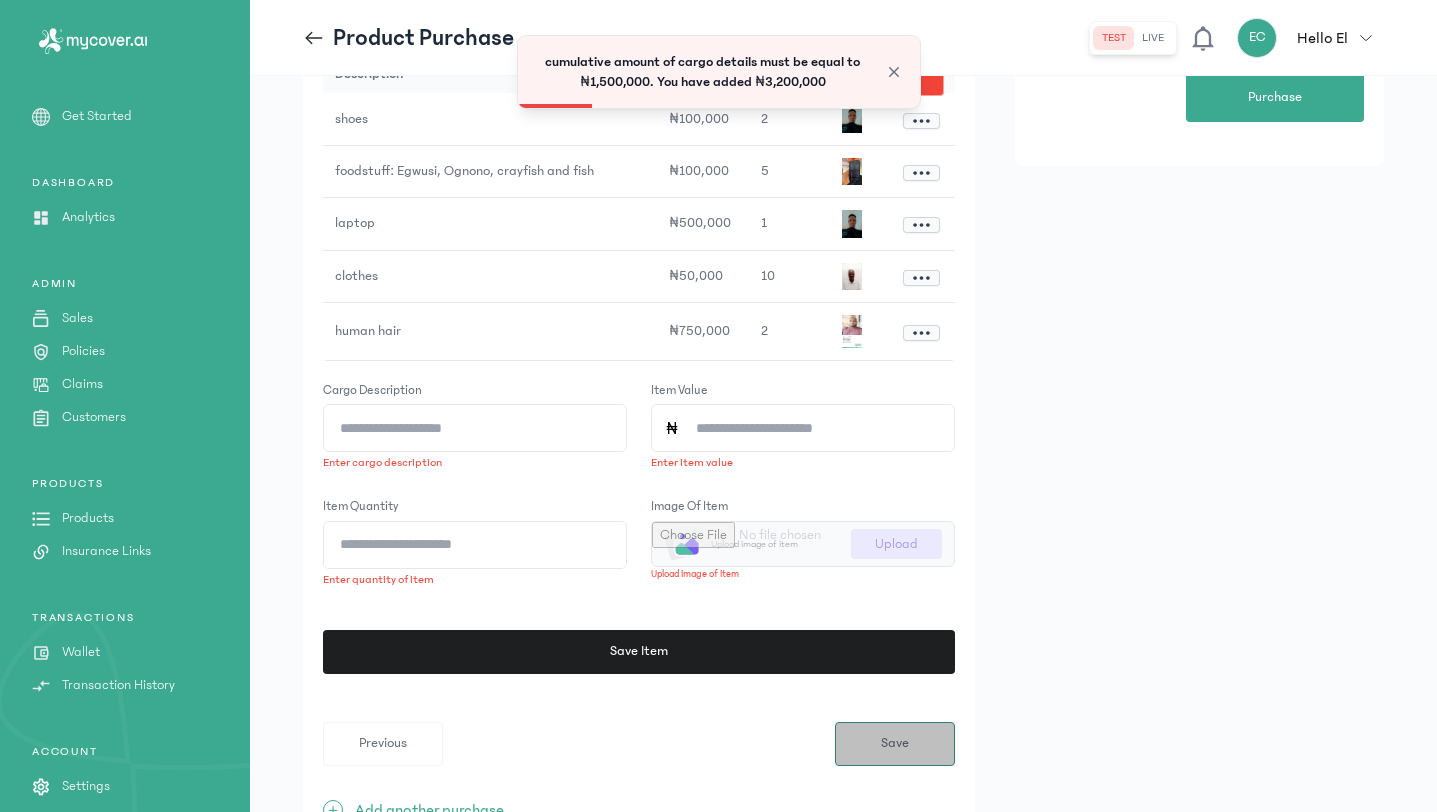 click on "Save" at bounding box center [895, 744] 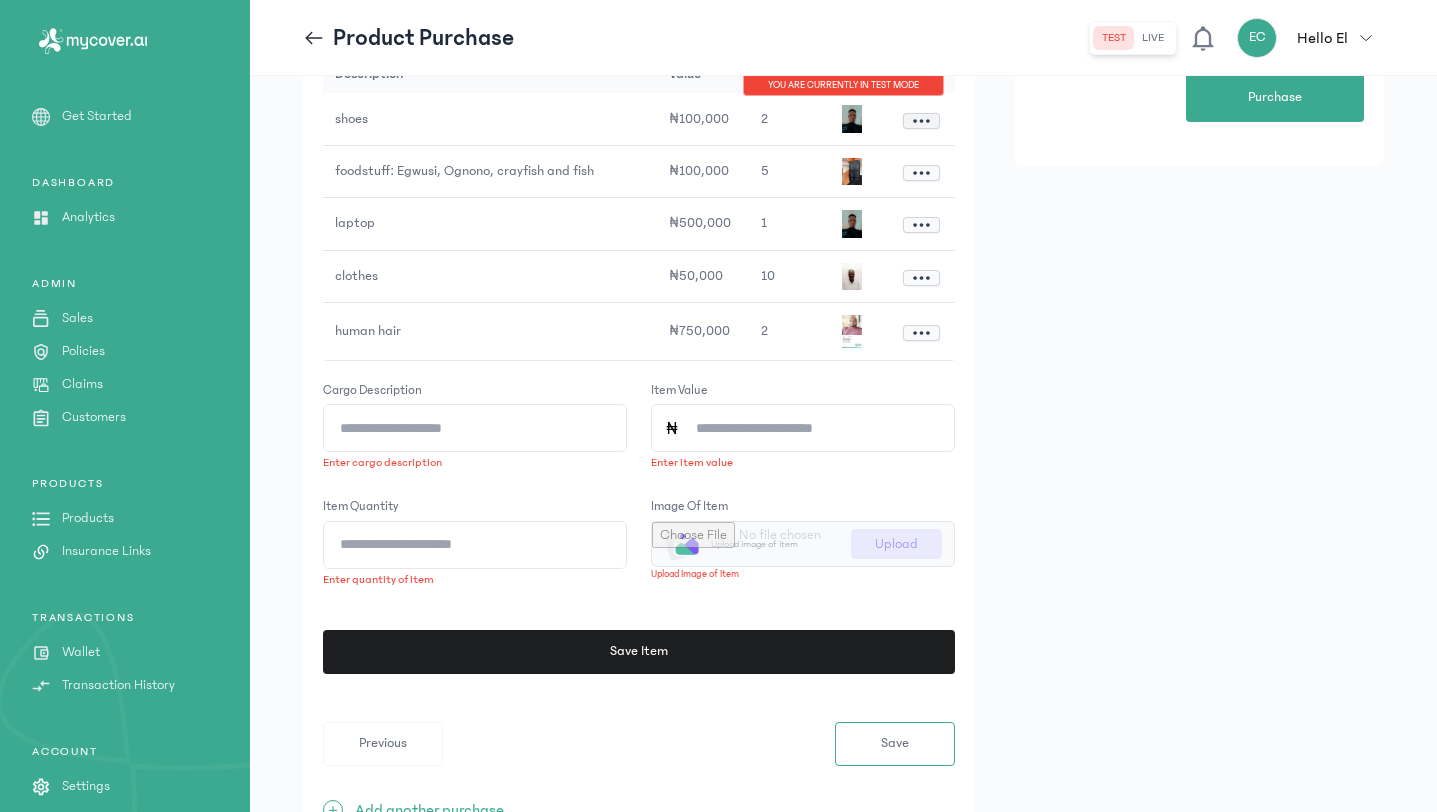 click 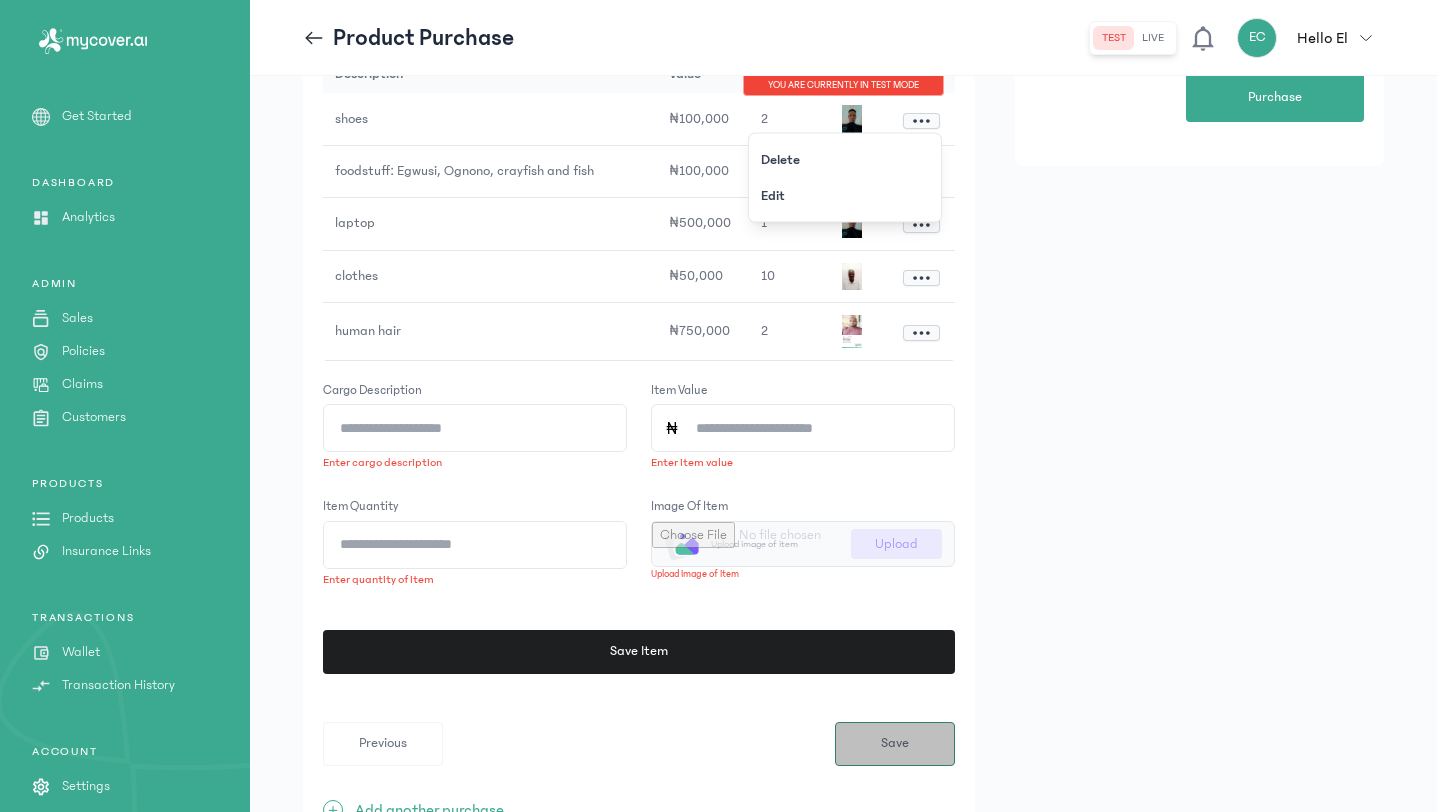 click on "Save" at bounding box center (895, 743) 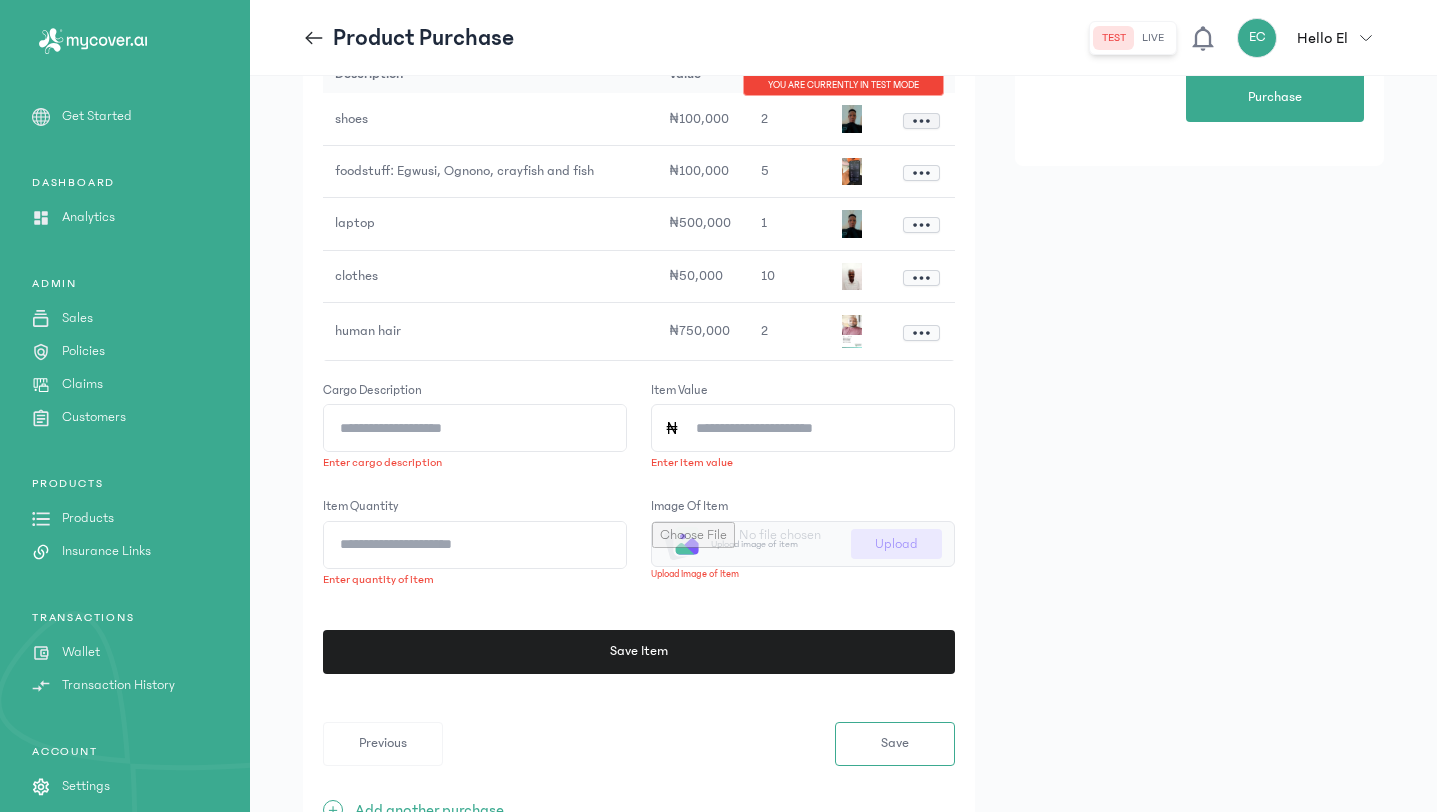 click 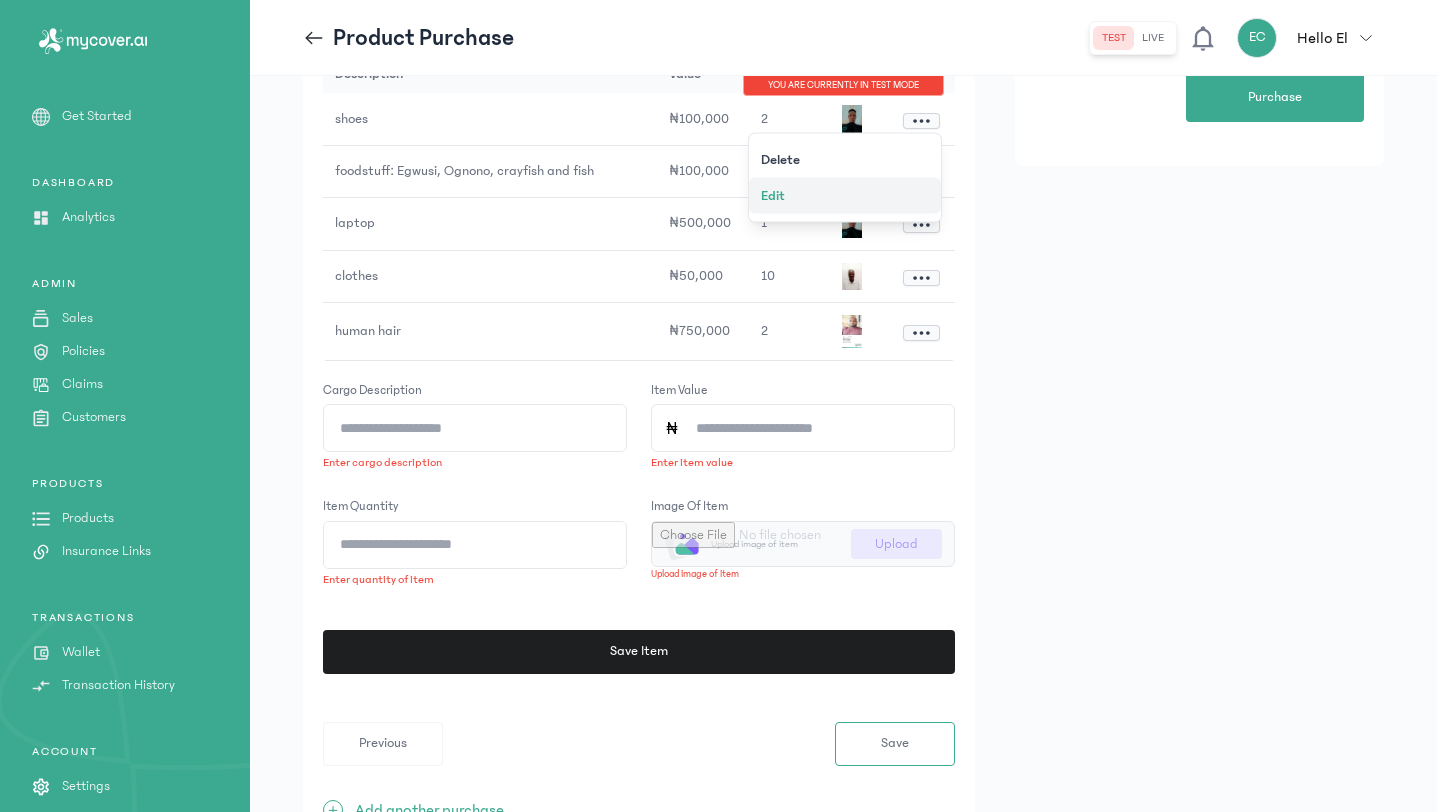 click on "Edit" 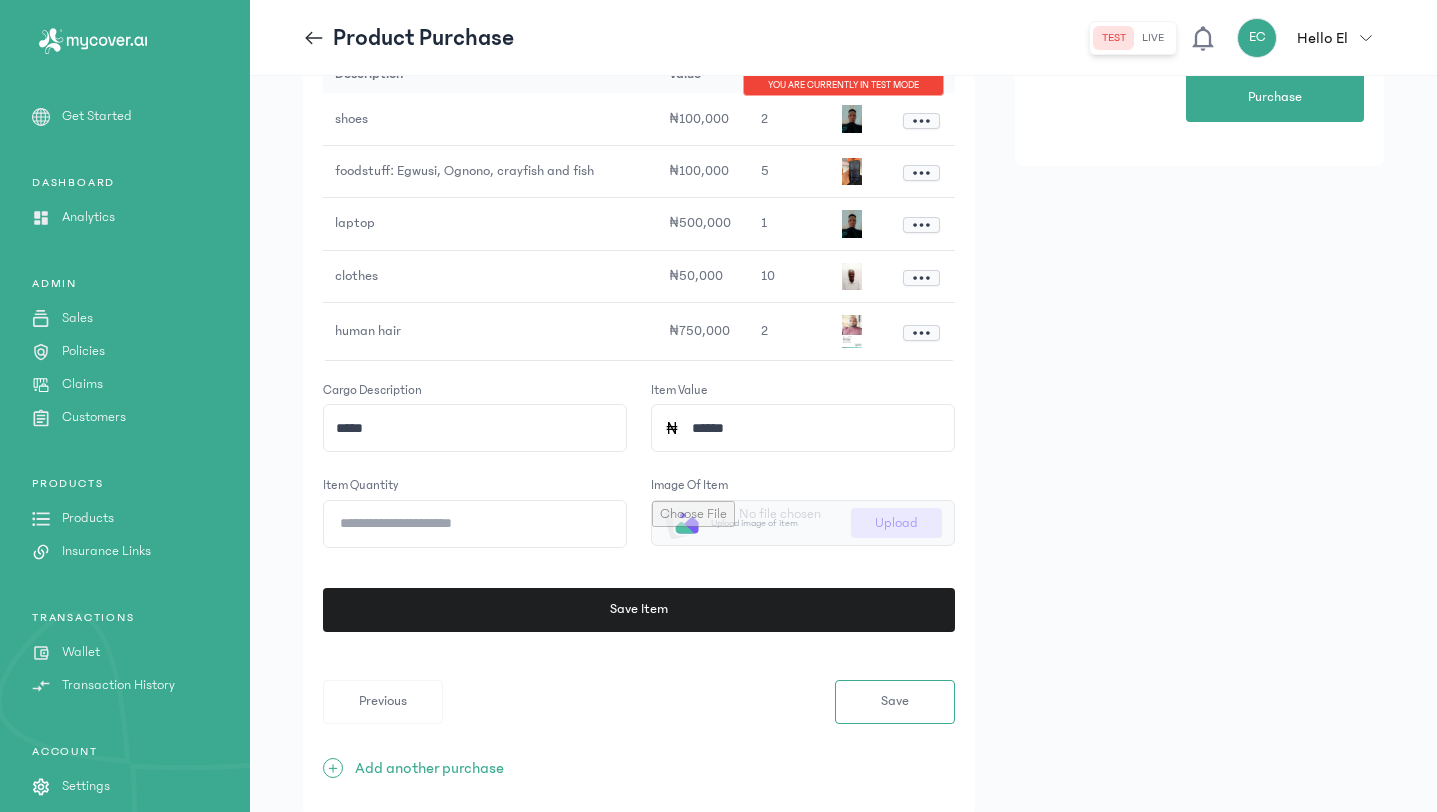 click on "*" 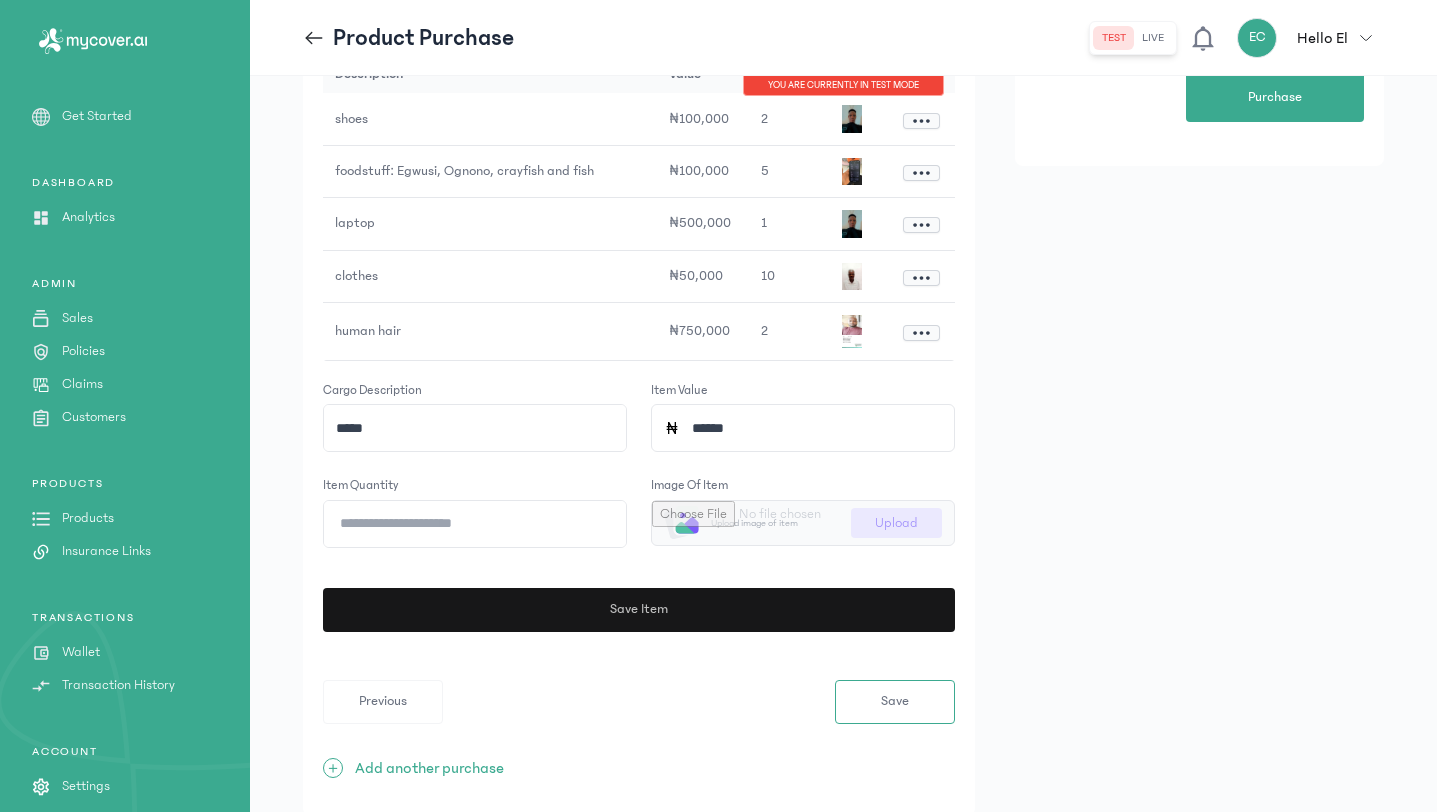 type on "*" 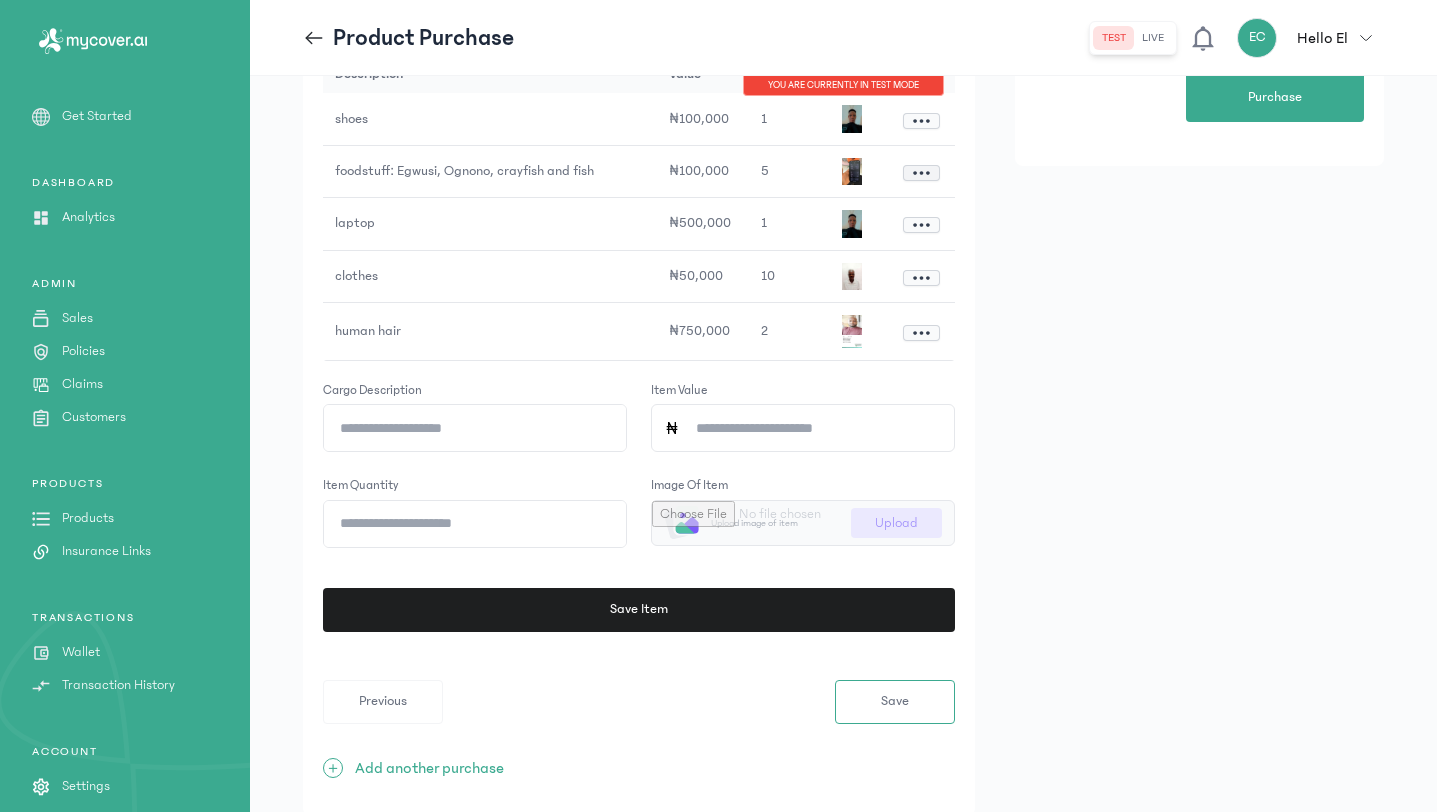 click 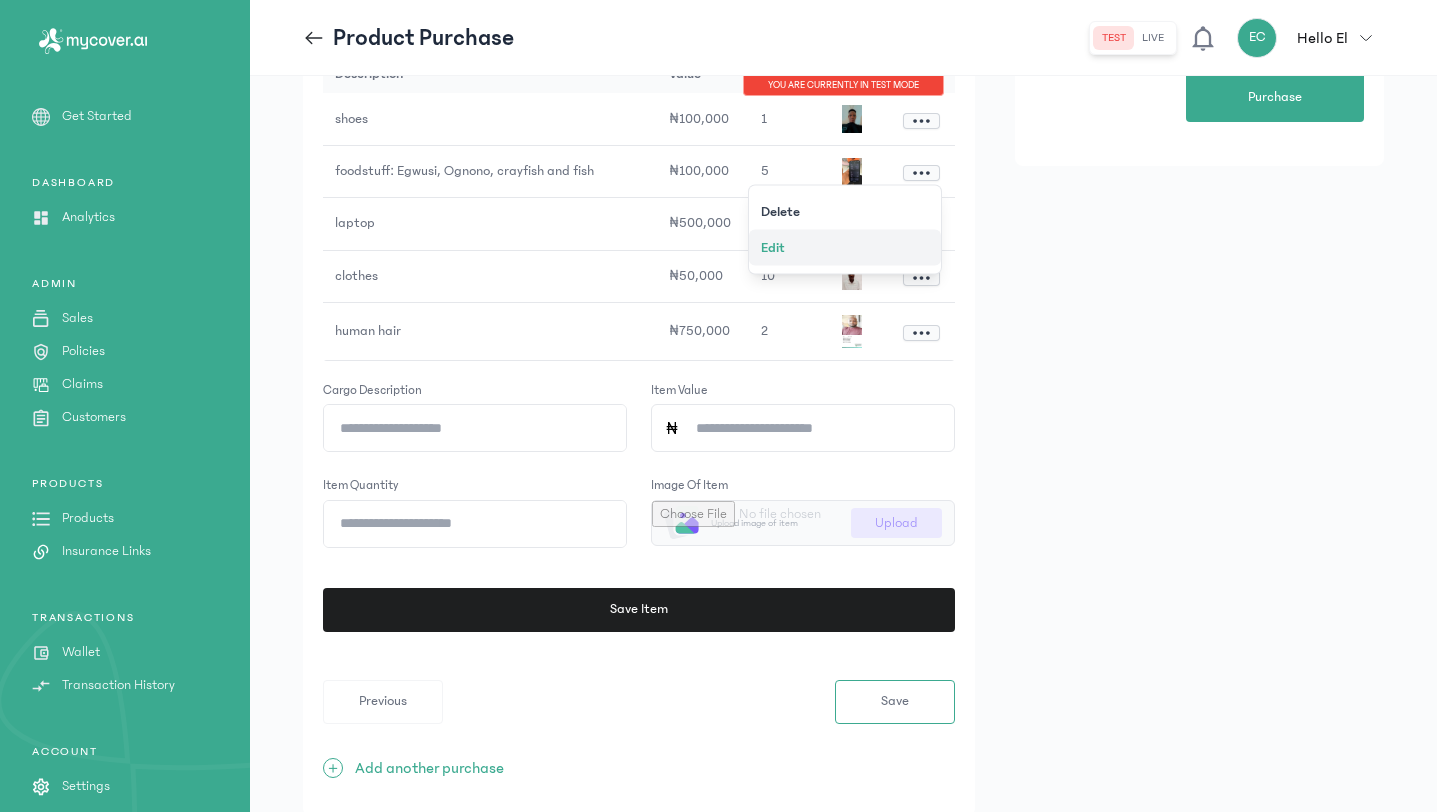 click on "Edit" 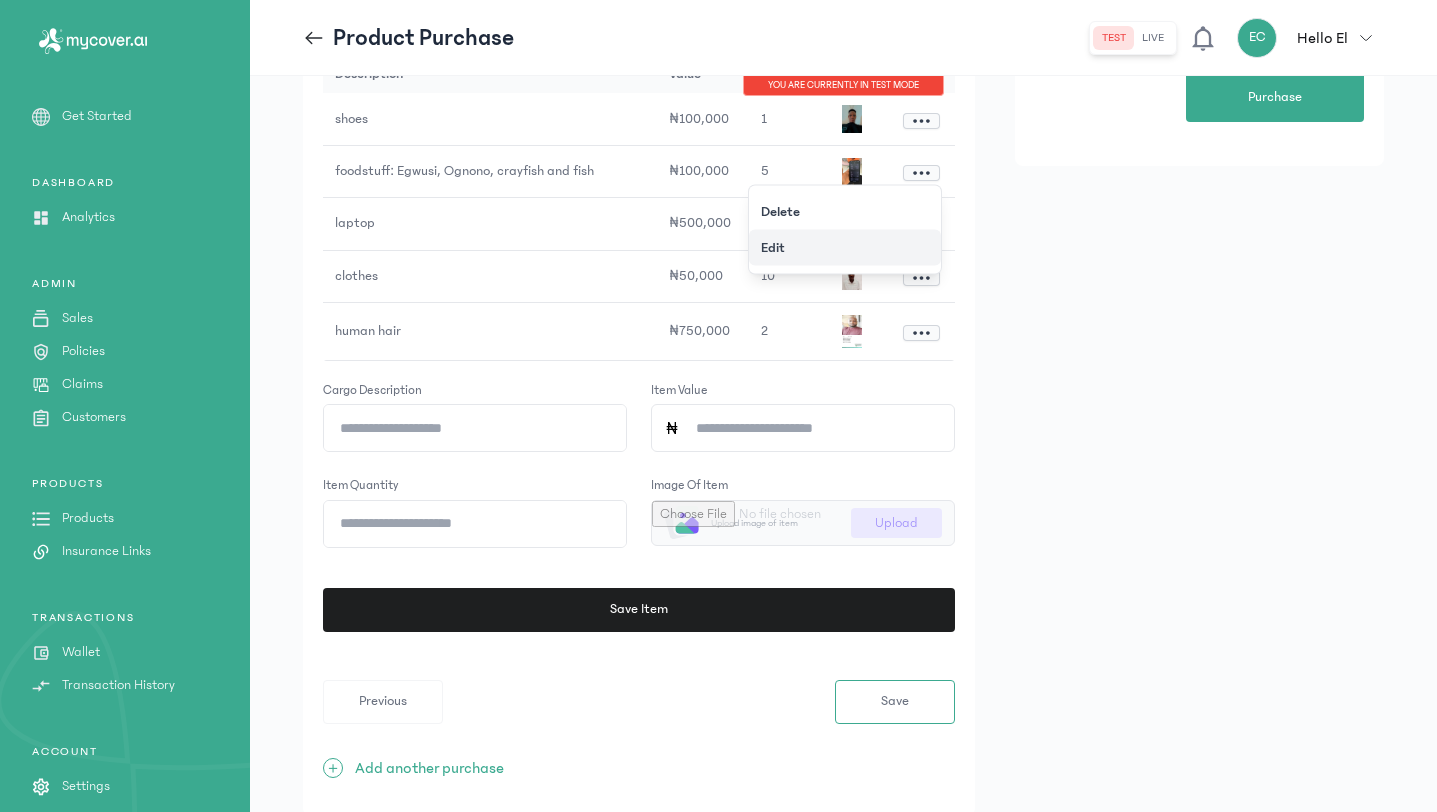type on "**********" 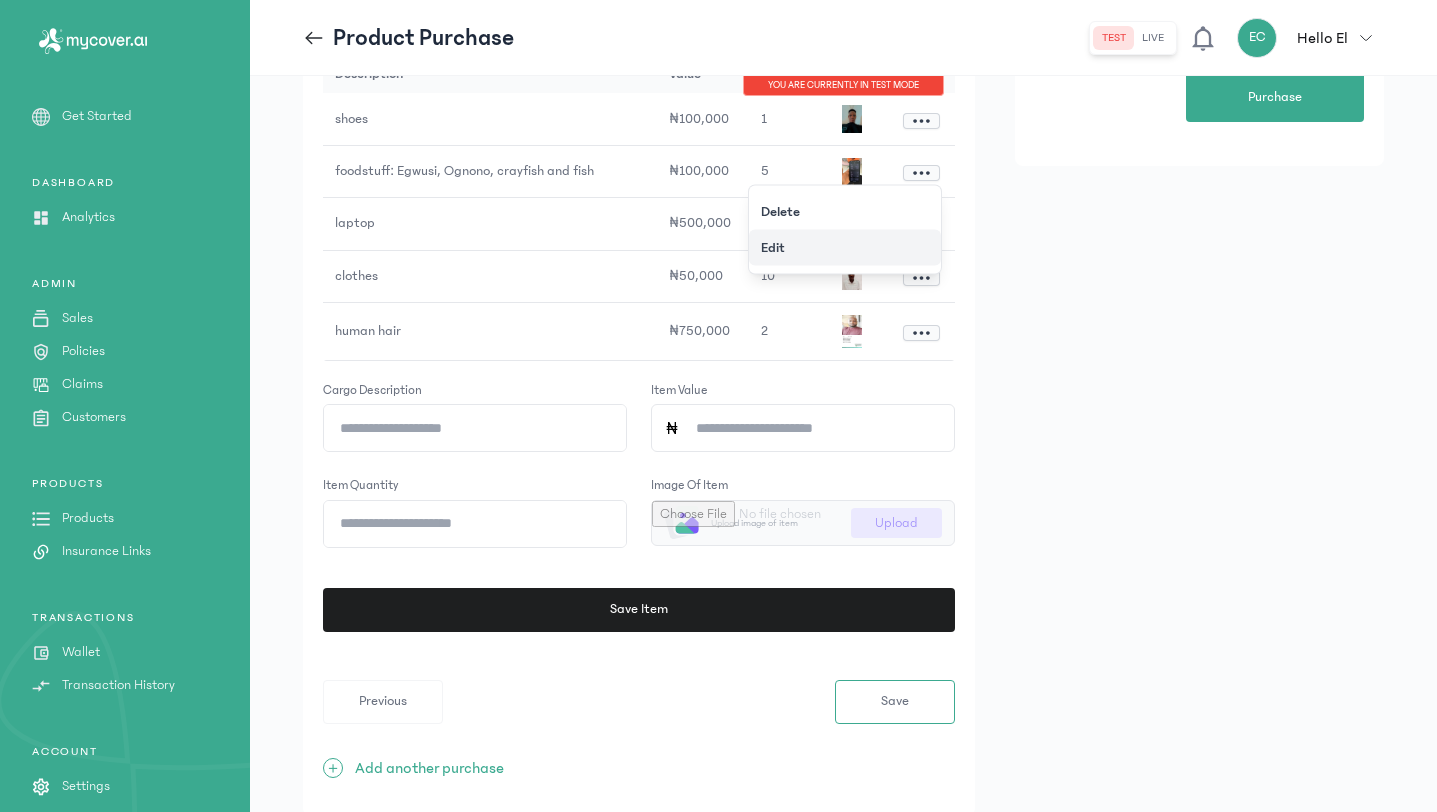type on "******" 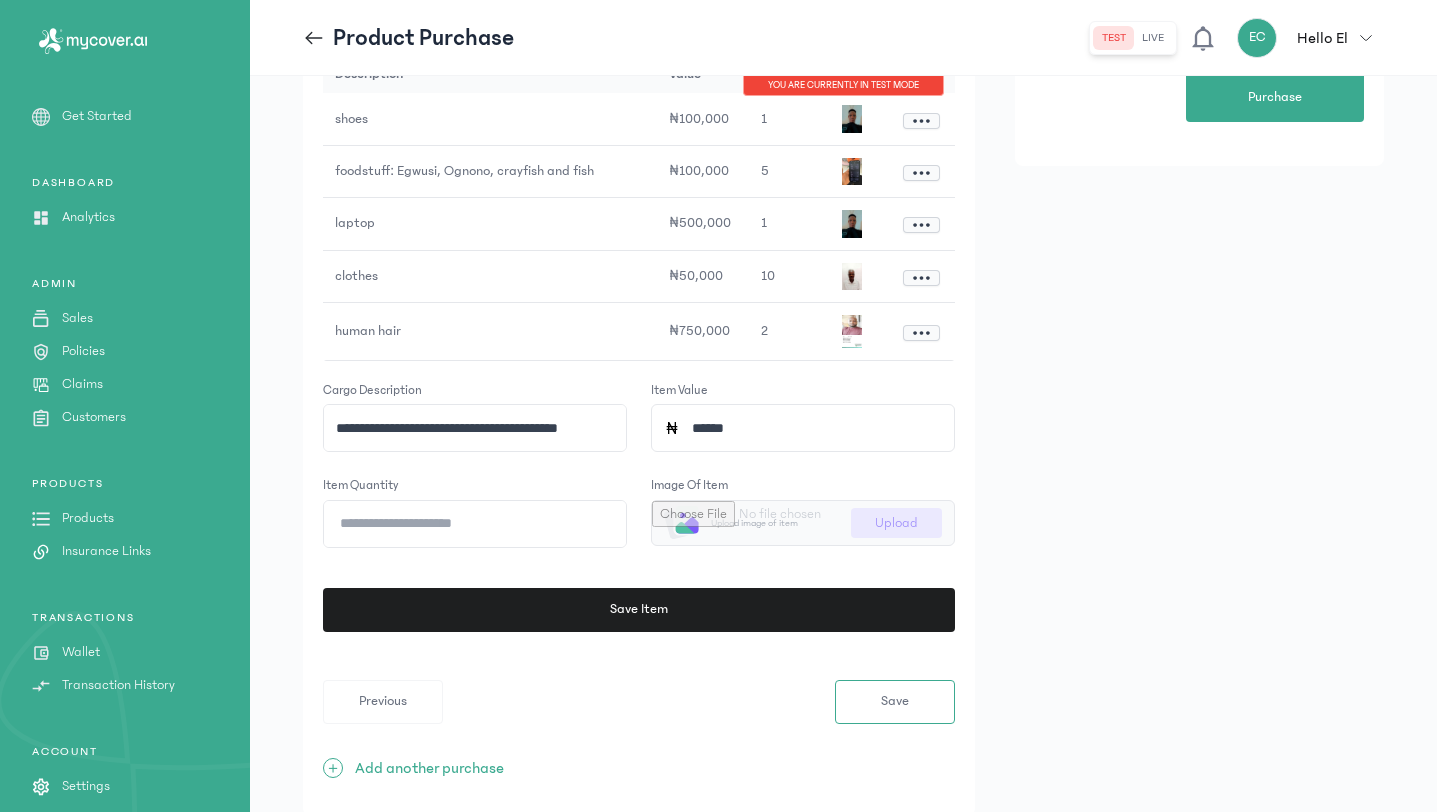 click on "*" 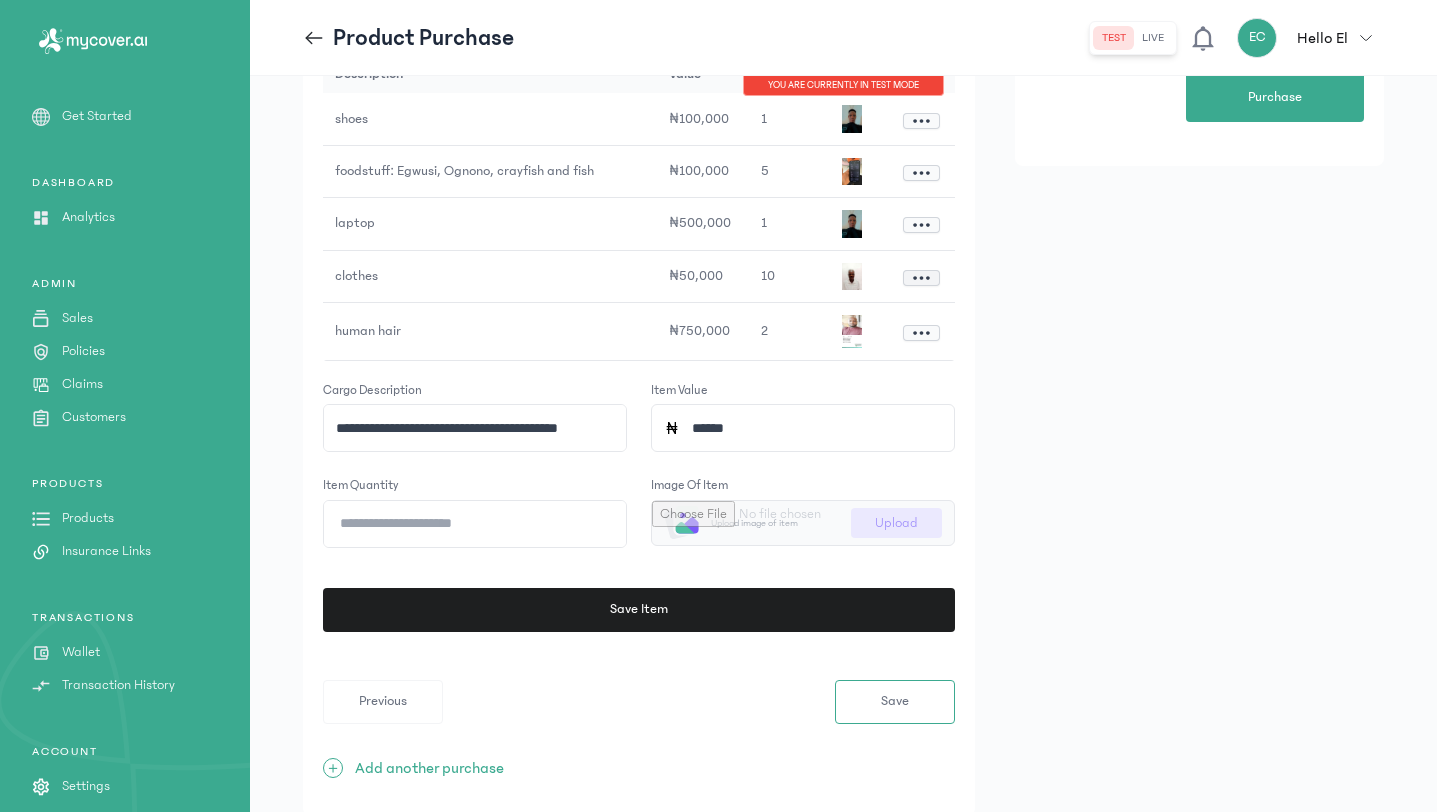 type on "*" 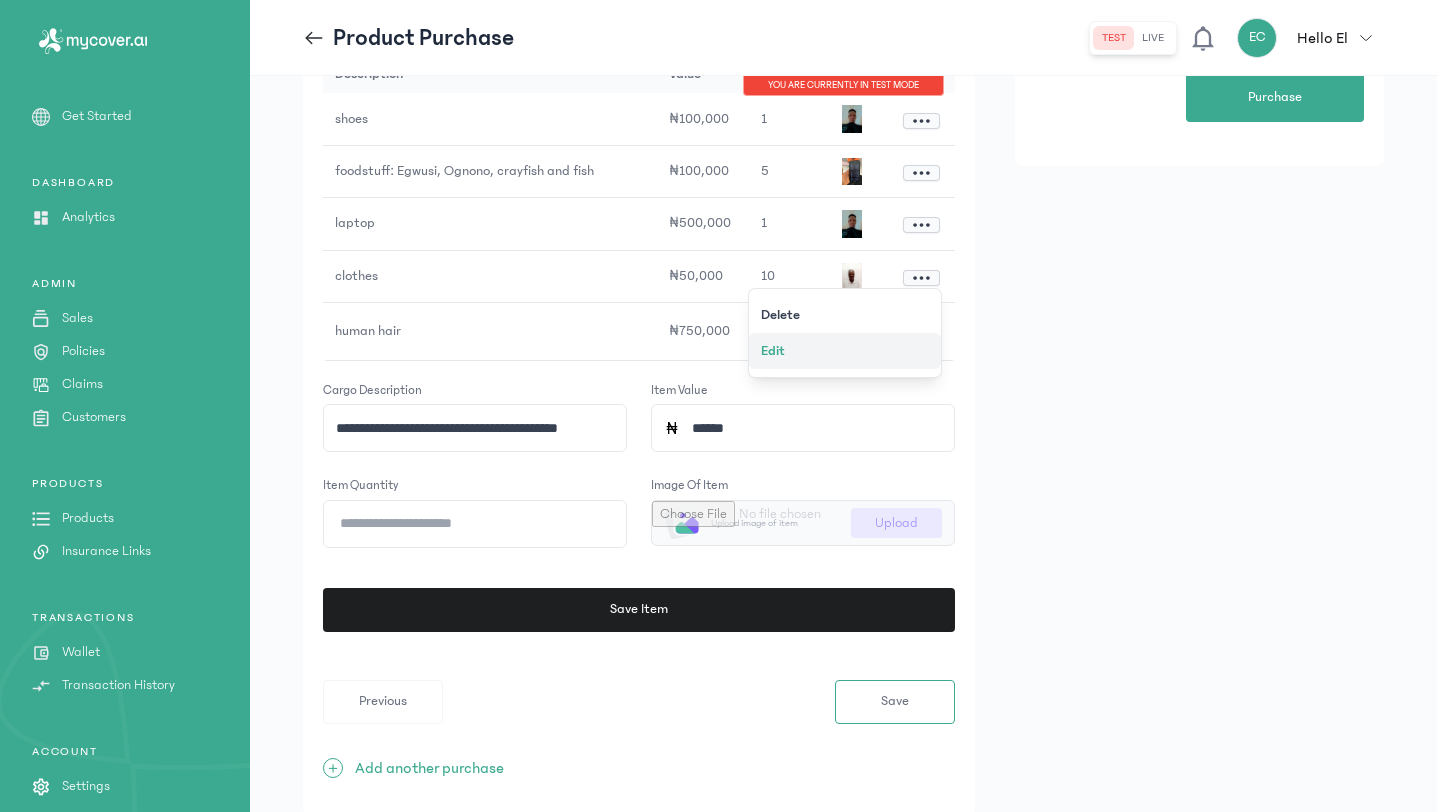 click on "Edit" 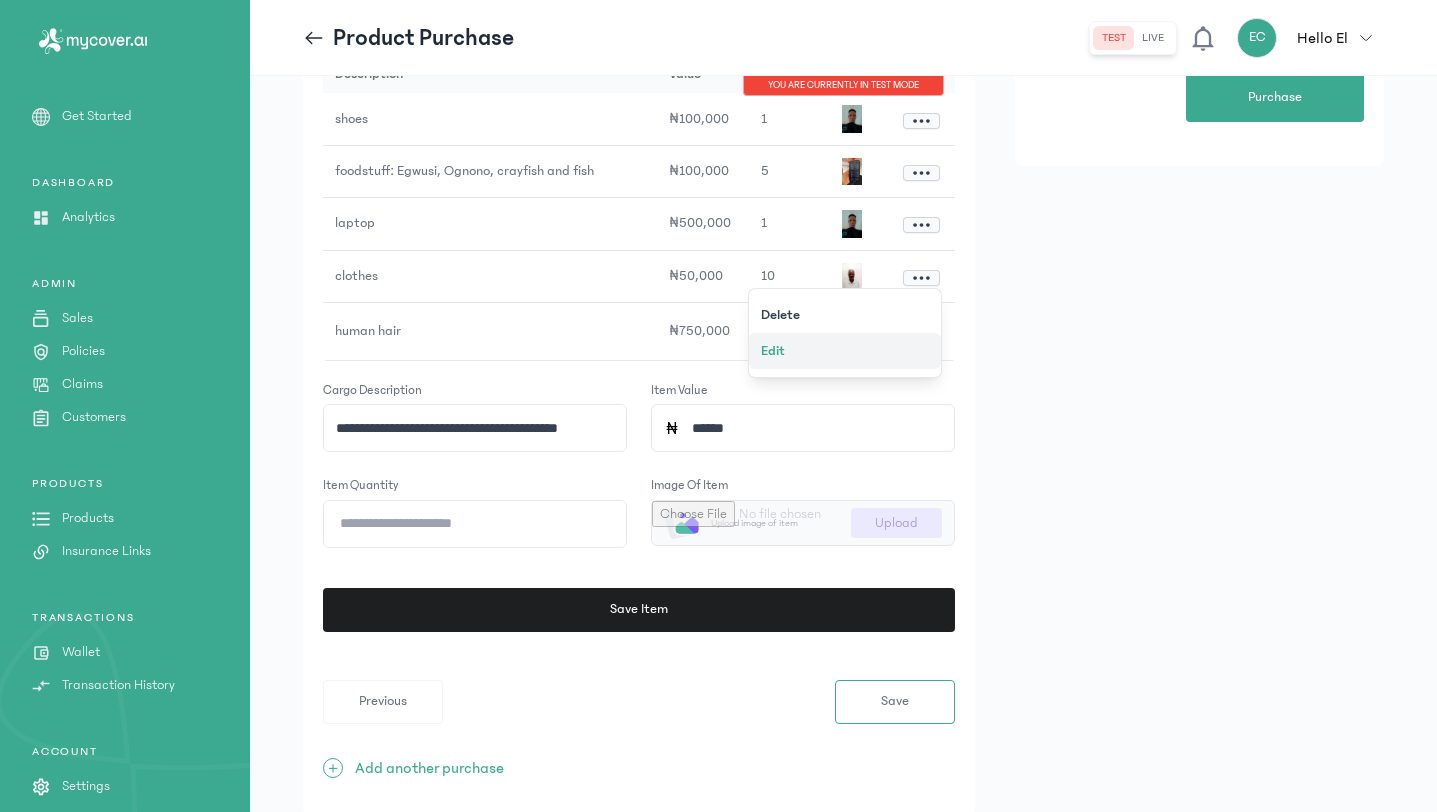 type on "*****" 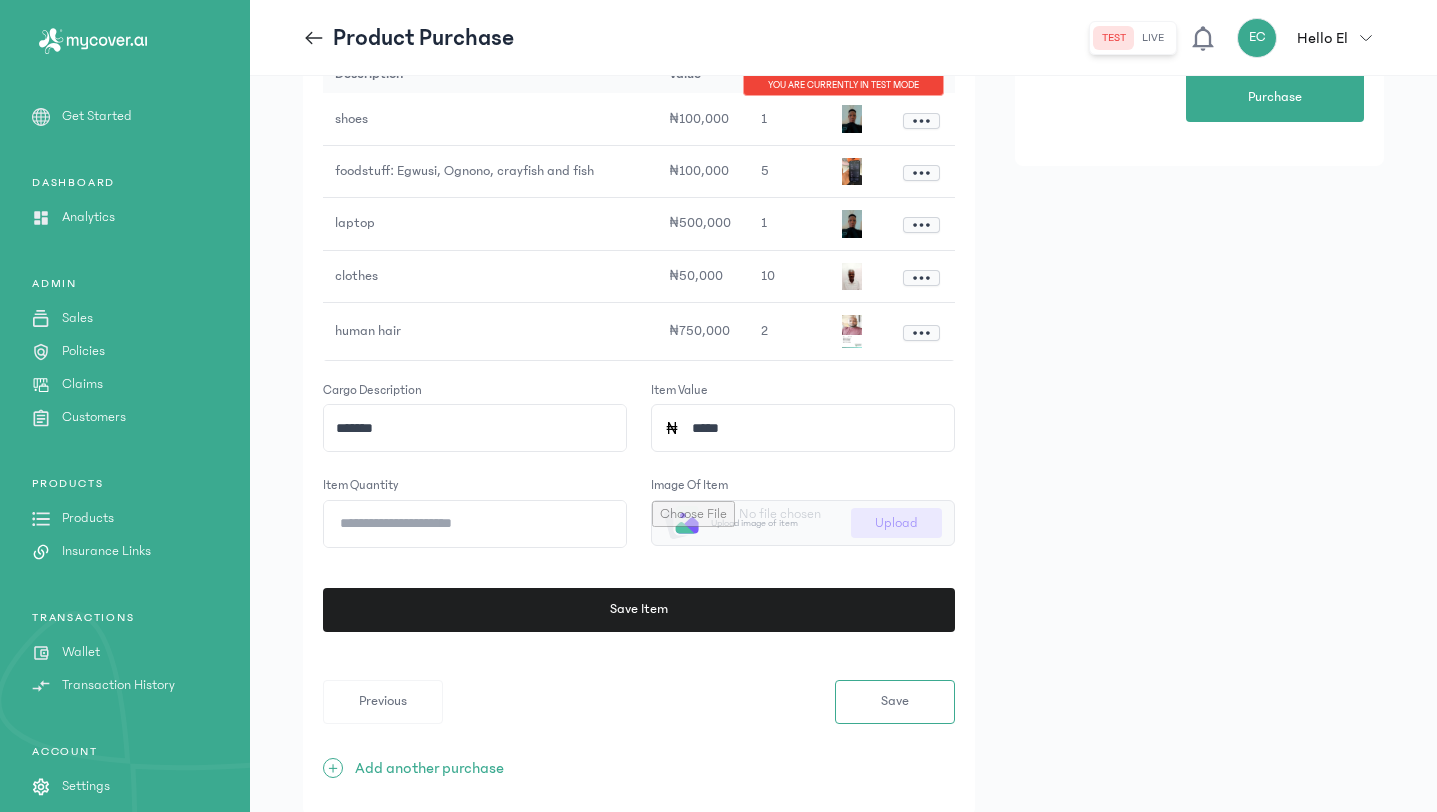 click on "**" 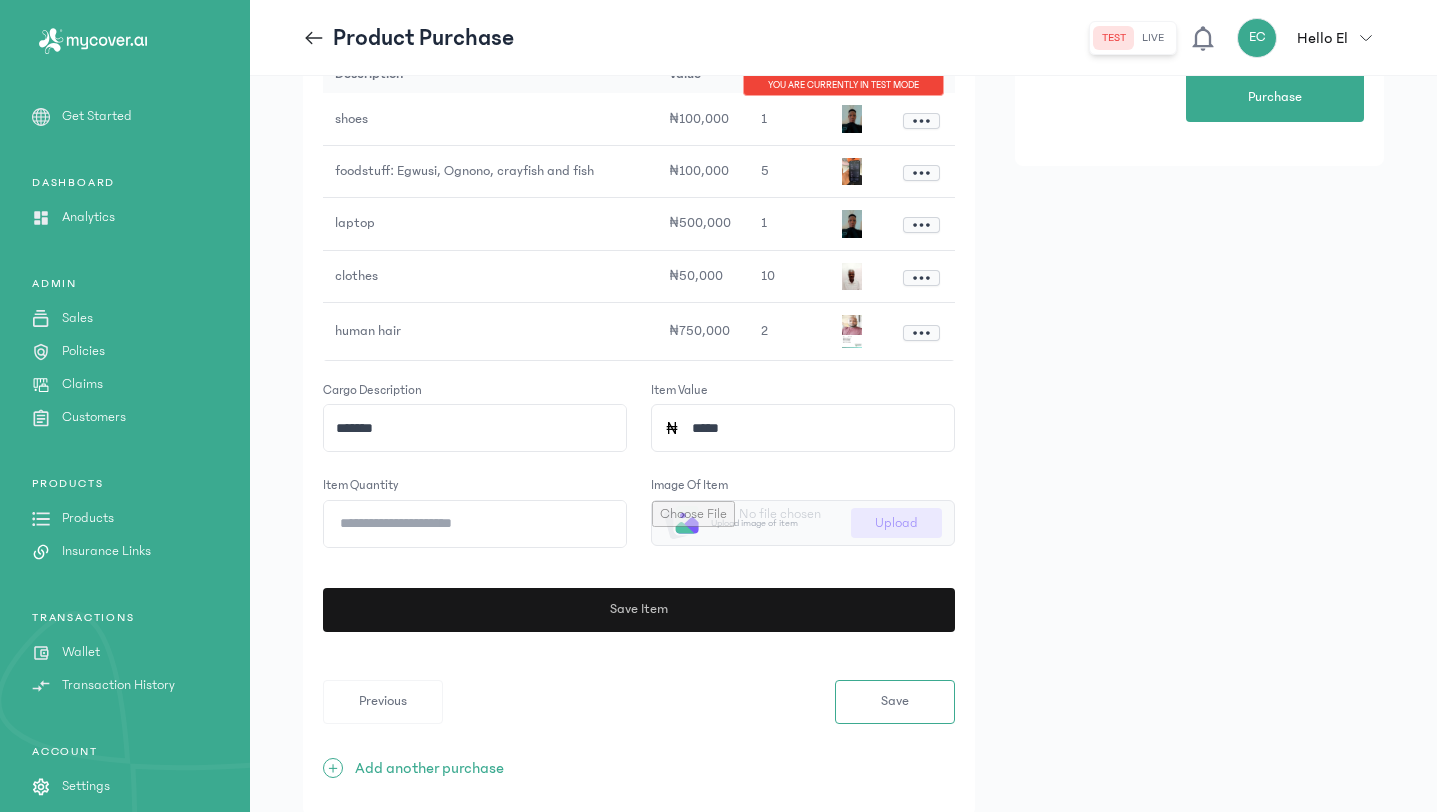 type on "*" 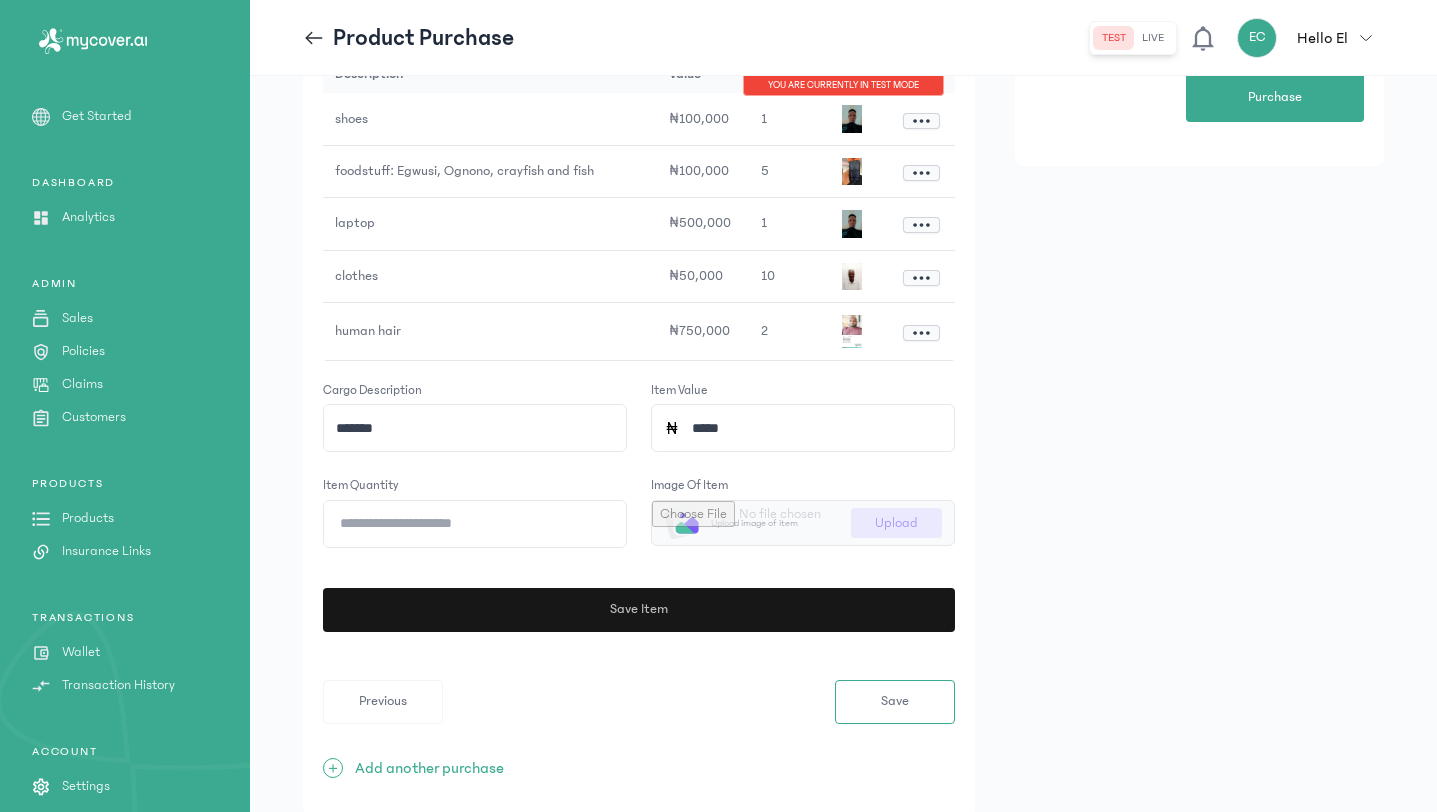 click on "Save Item" at bounding box center [633, 610] 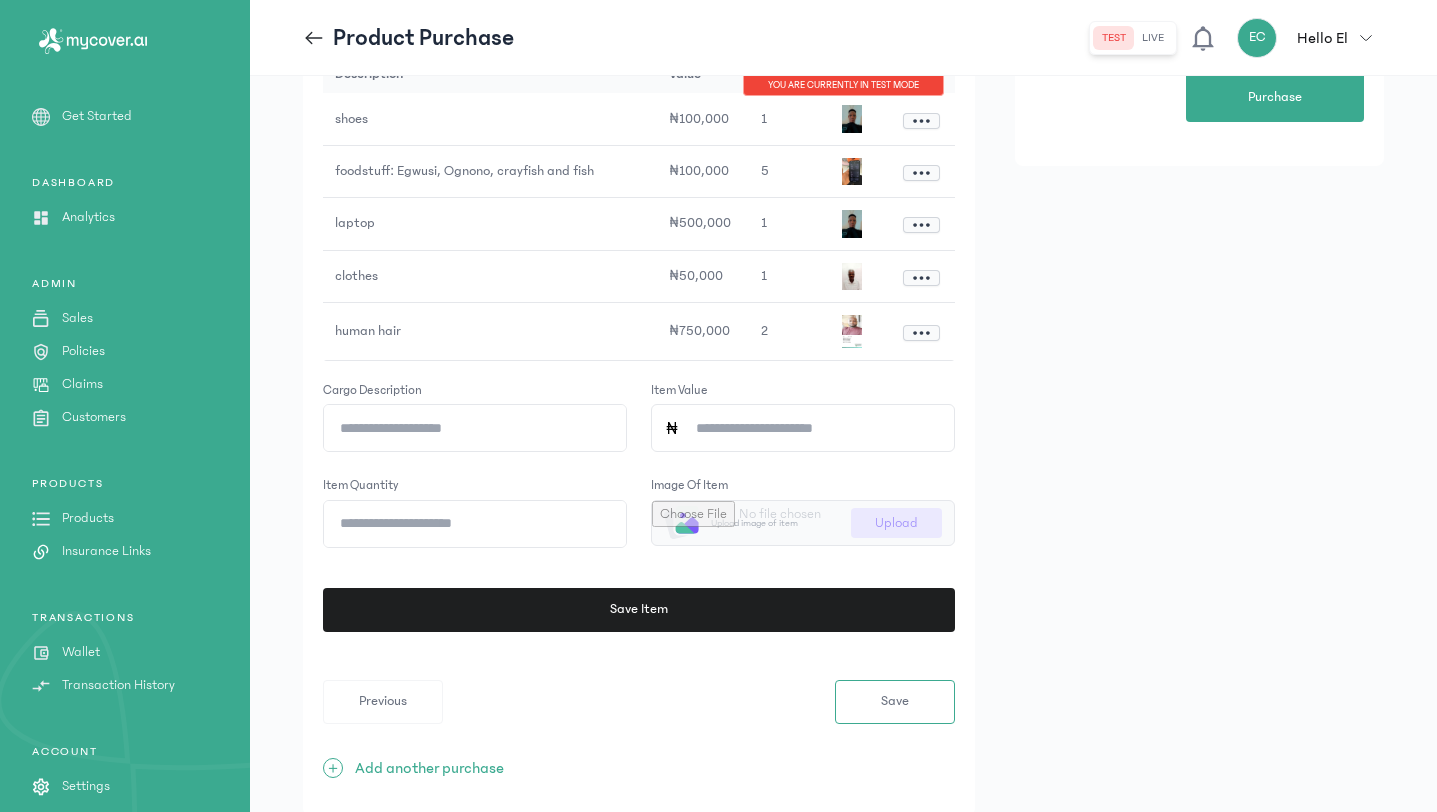 click 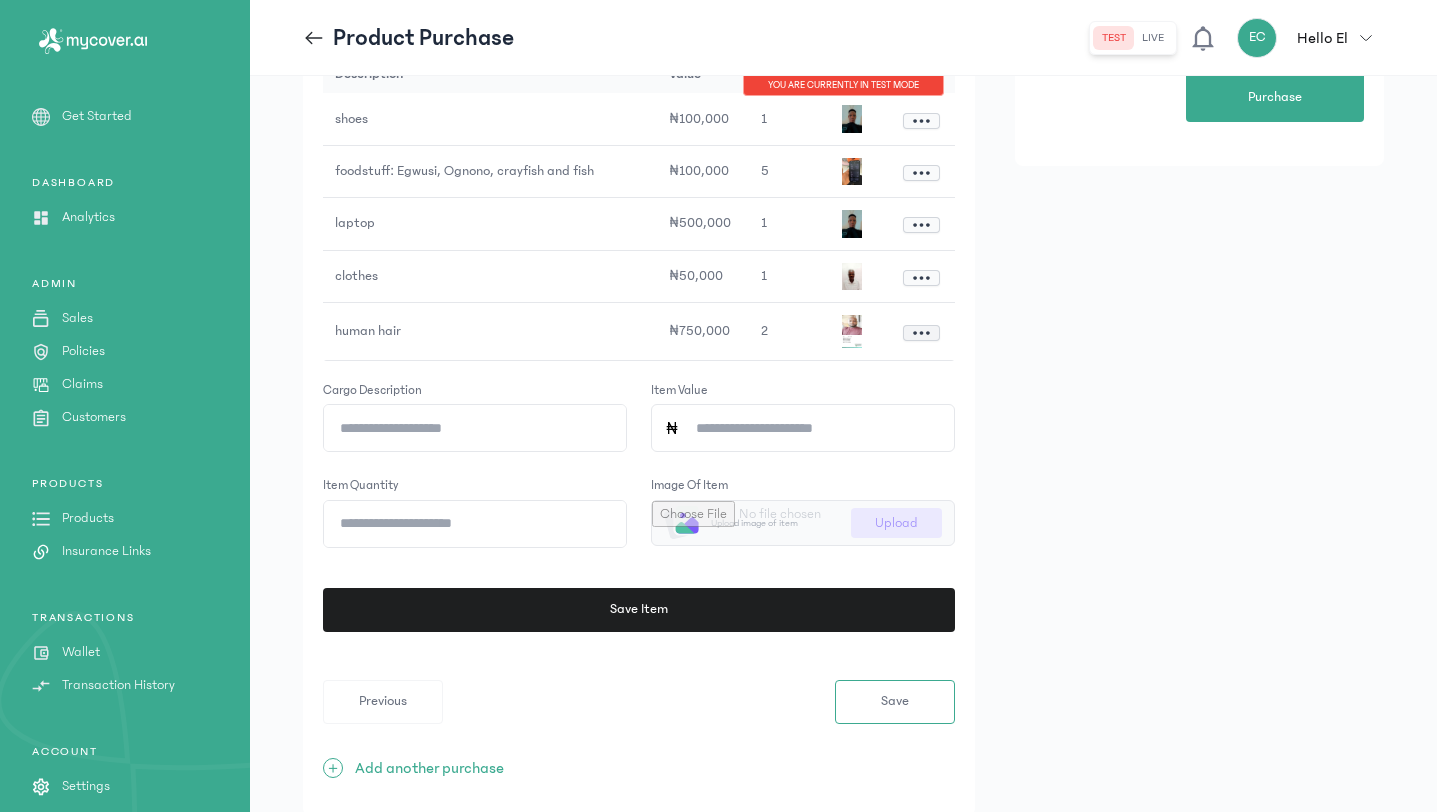 click 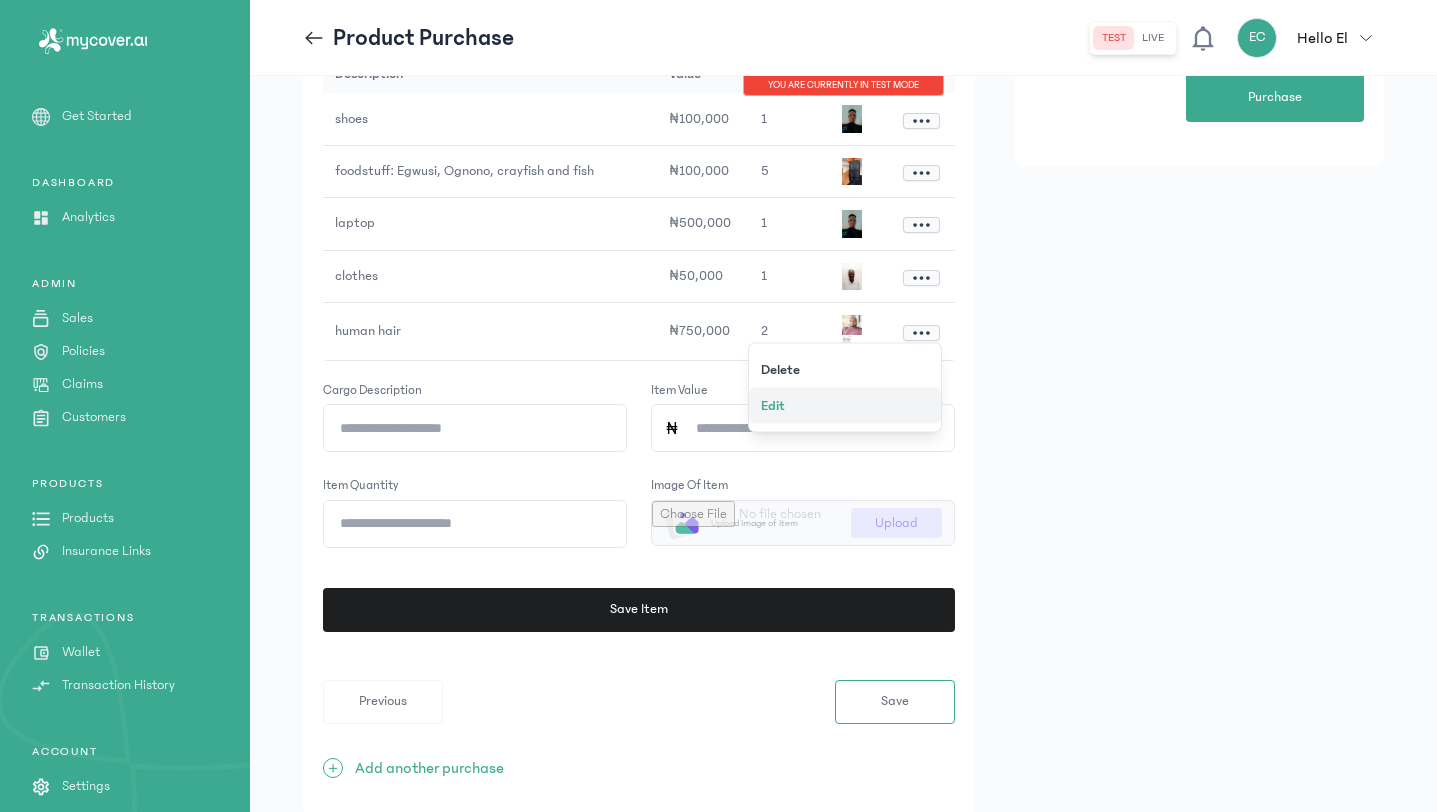 click on "Edit" 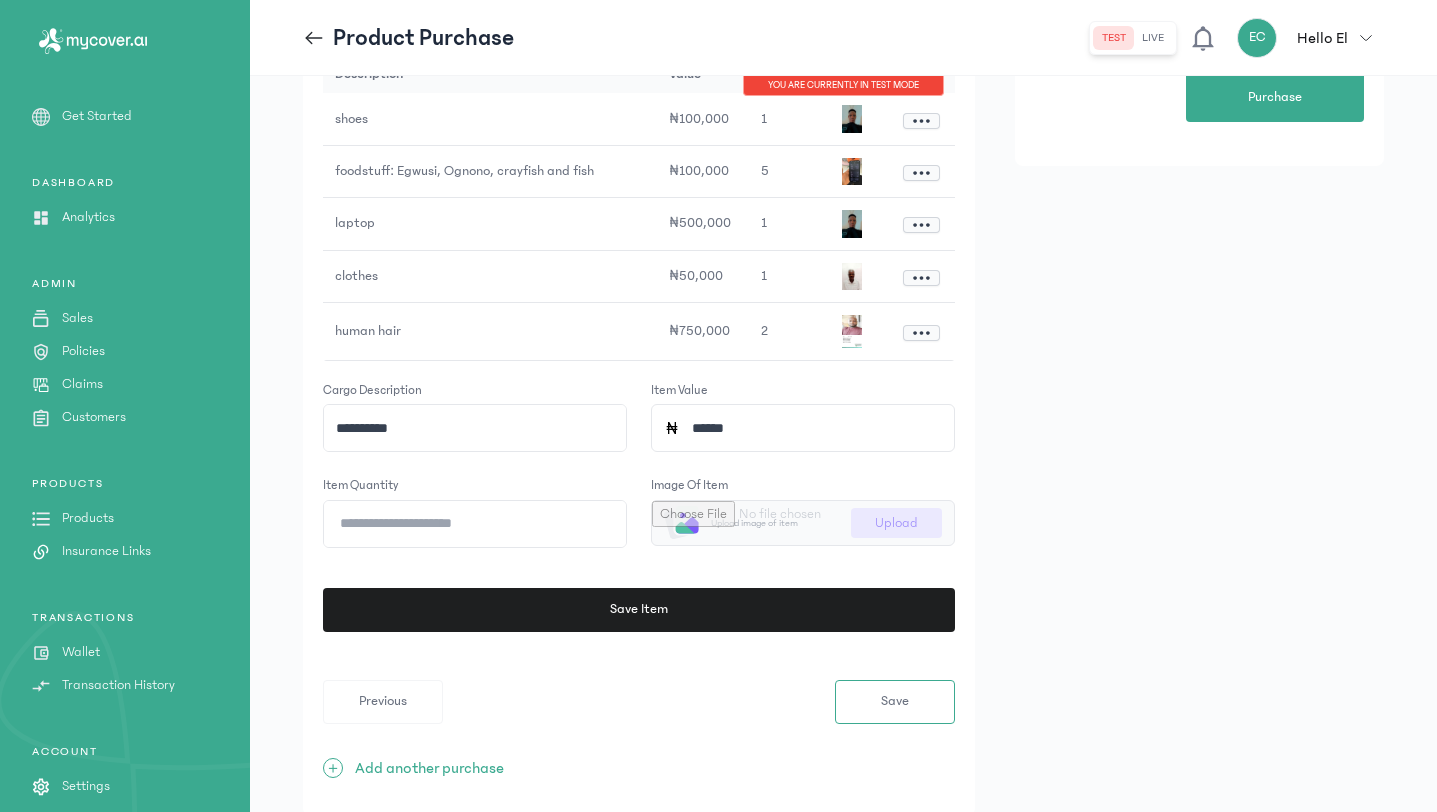 click on "*" 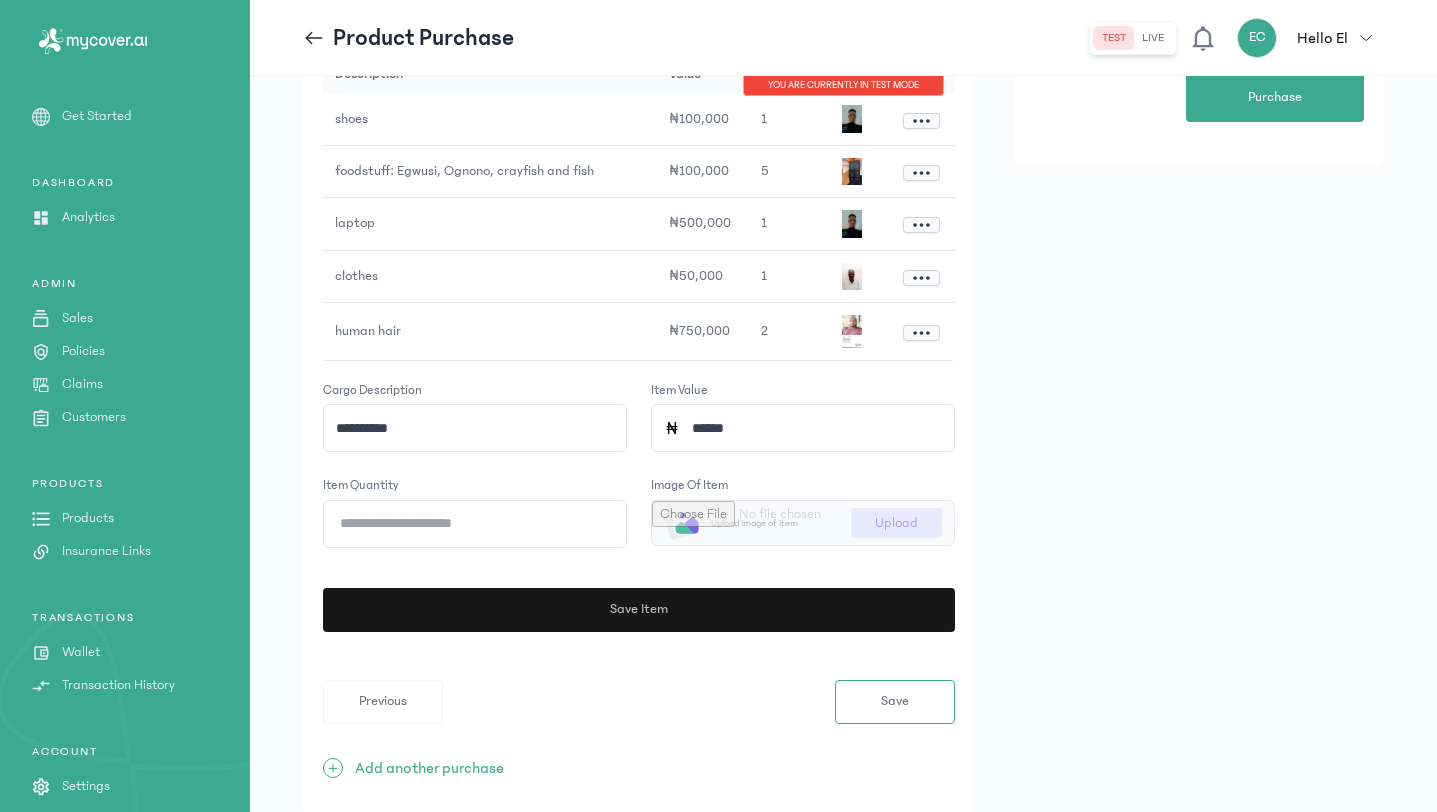 type on "*" 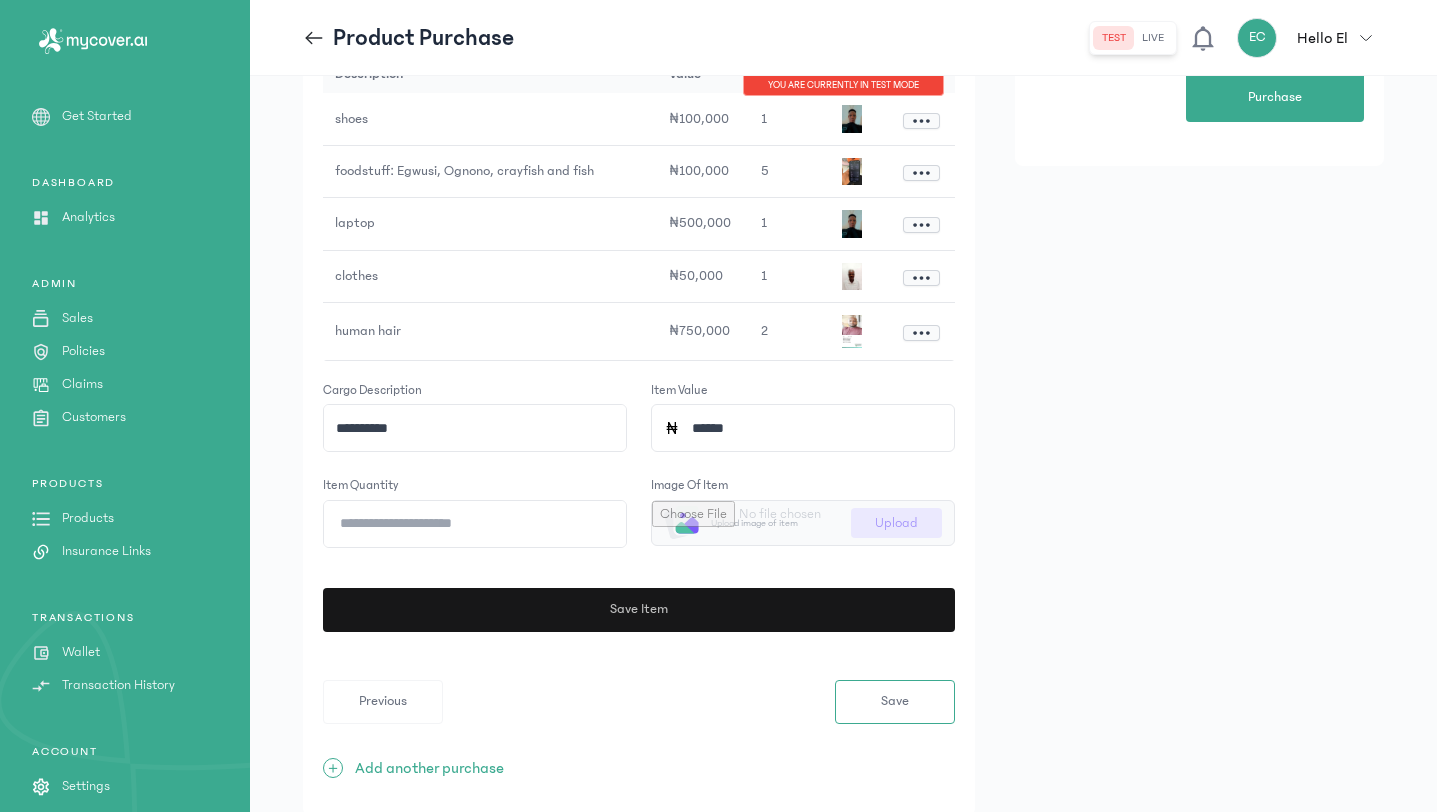 click on "Save Item" at bounding box center (639, 610) 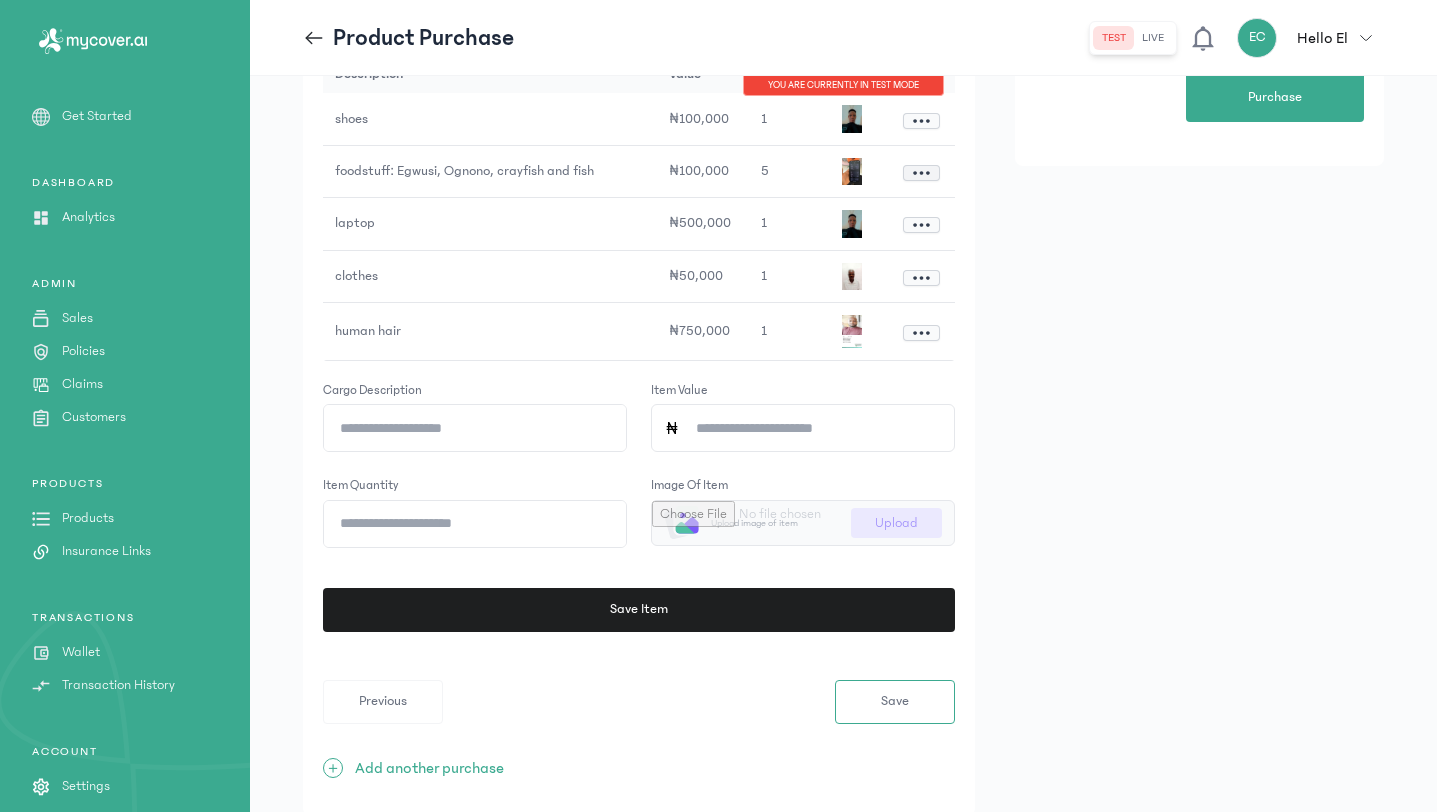 click 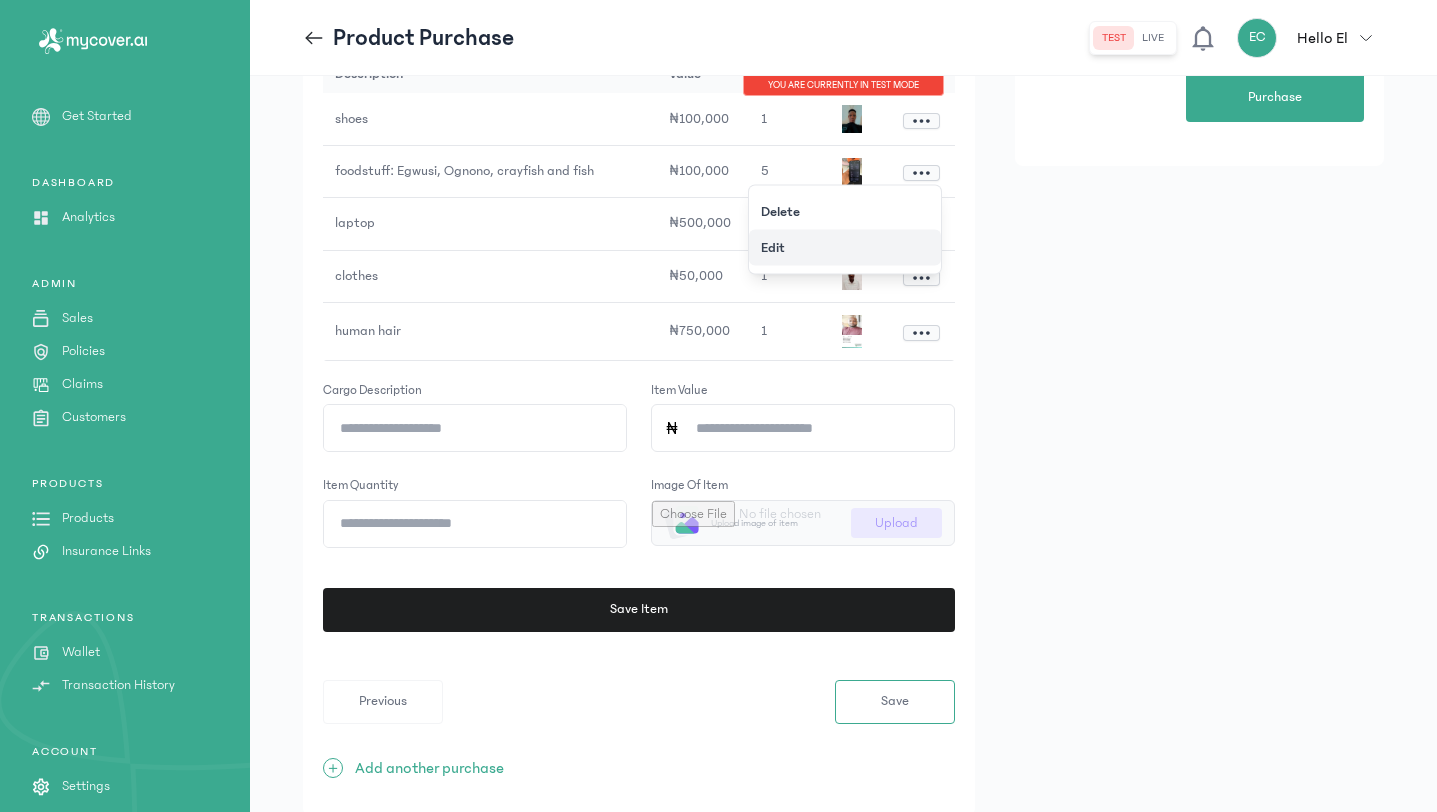 click on "Edit" 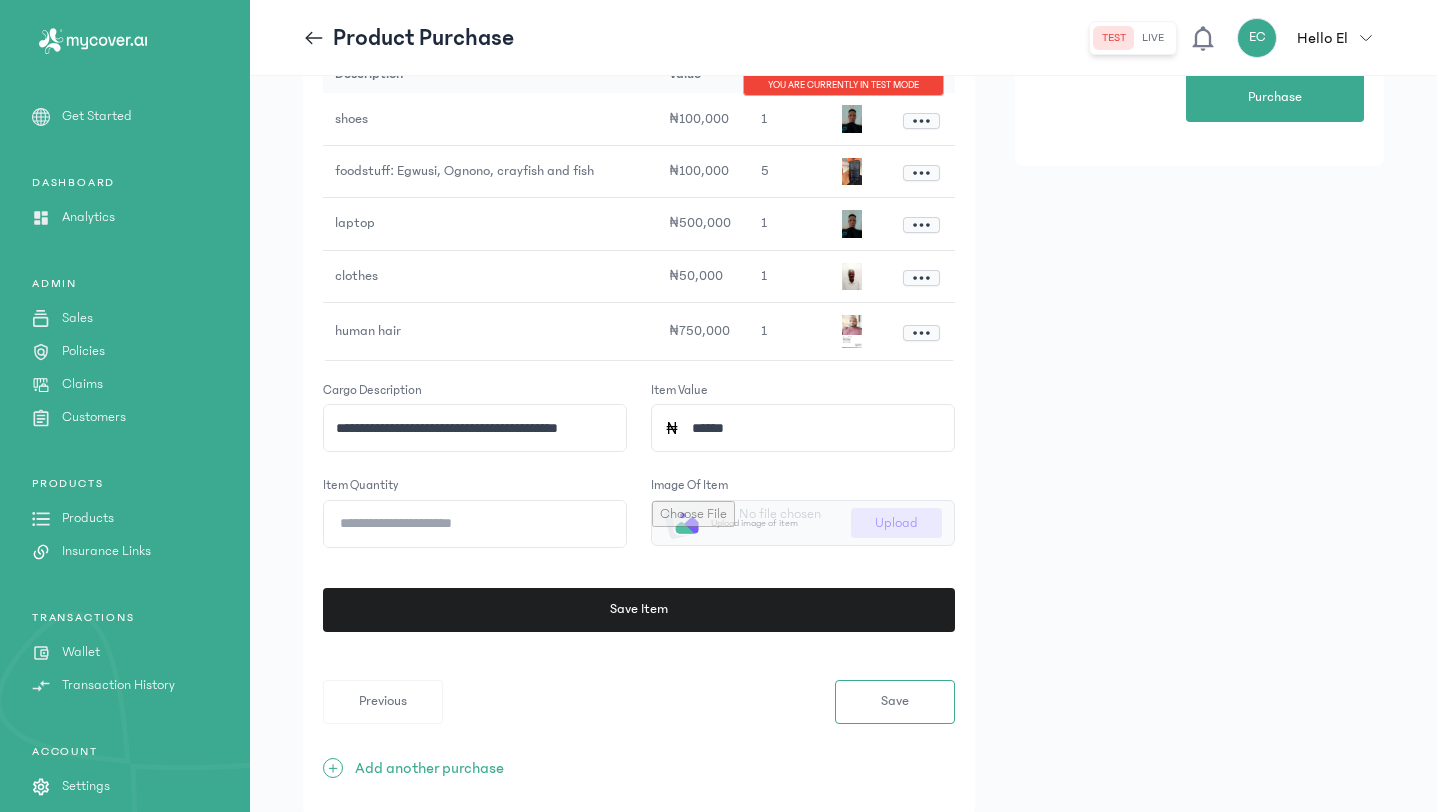 click on "*" 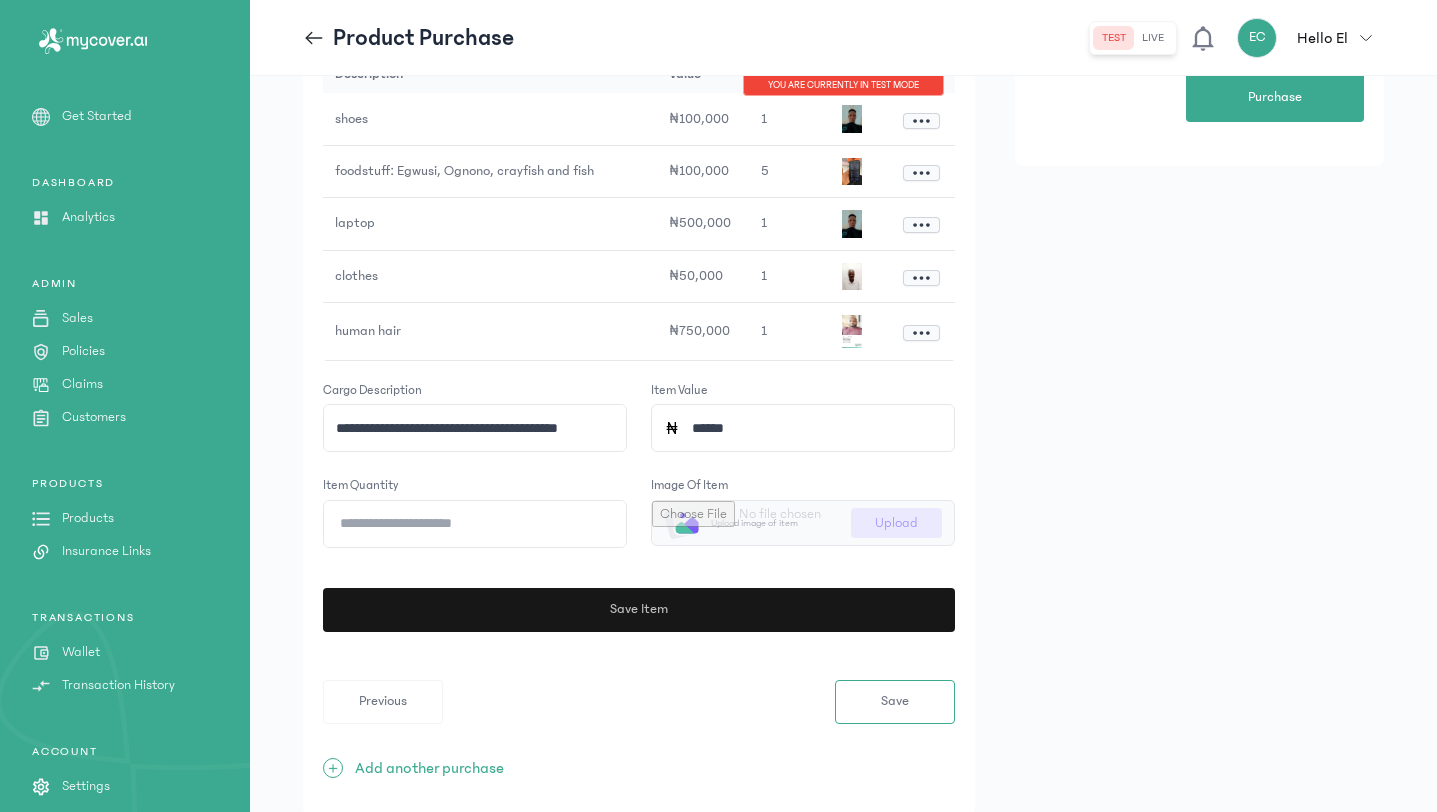 type on "*" 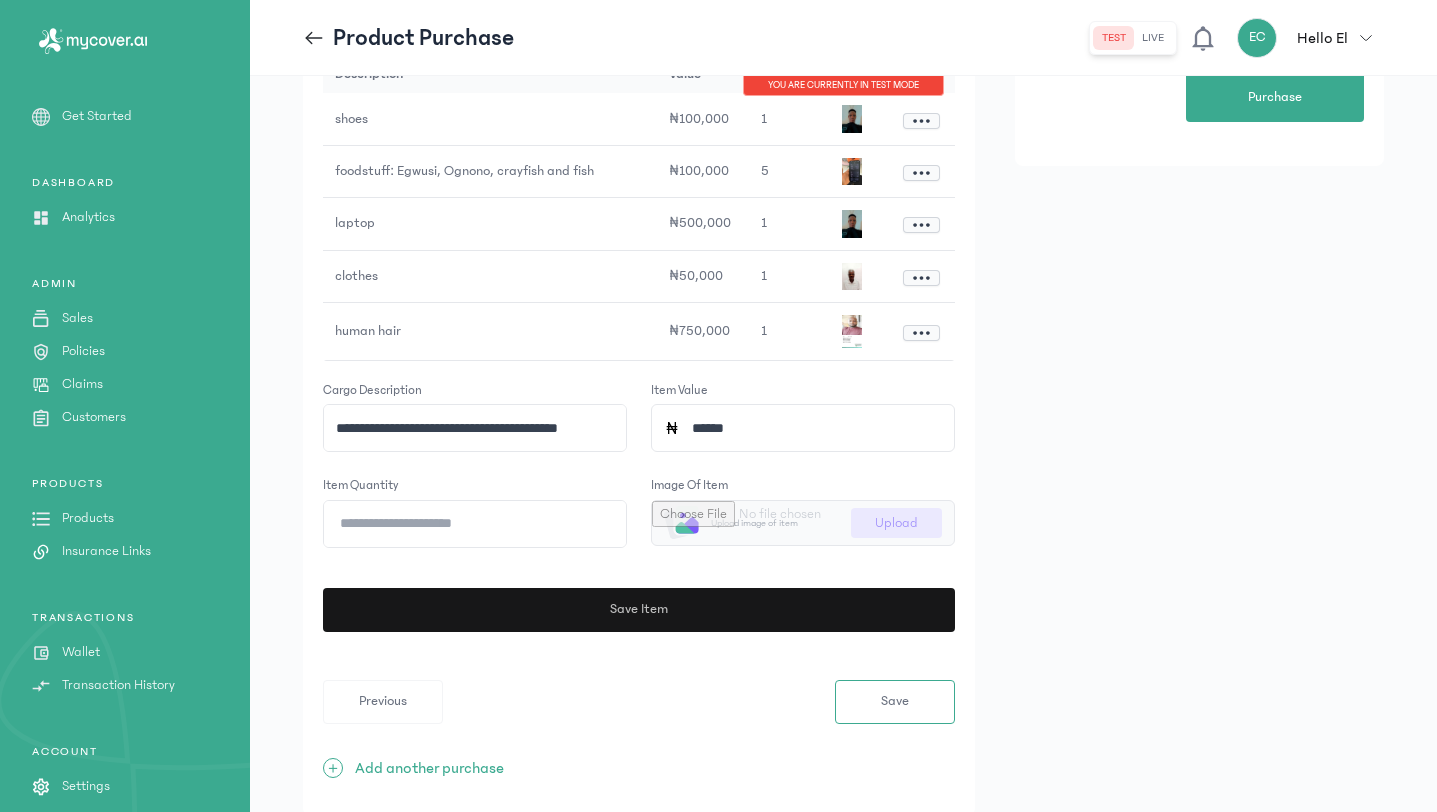 click on "Save Item" at bounding box center [633, 610] 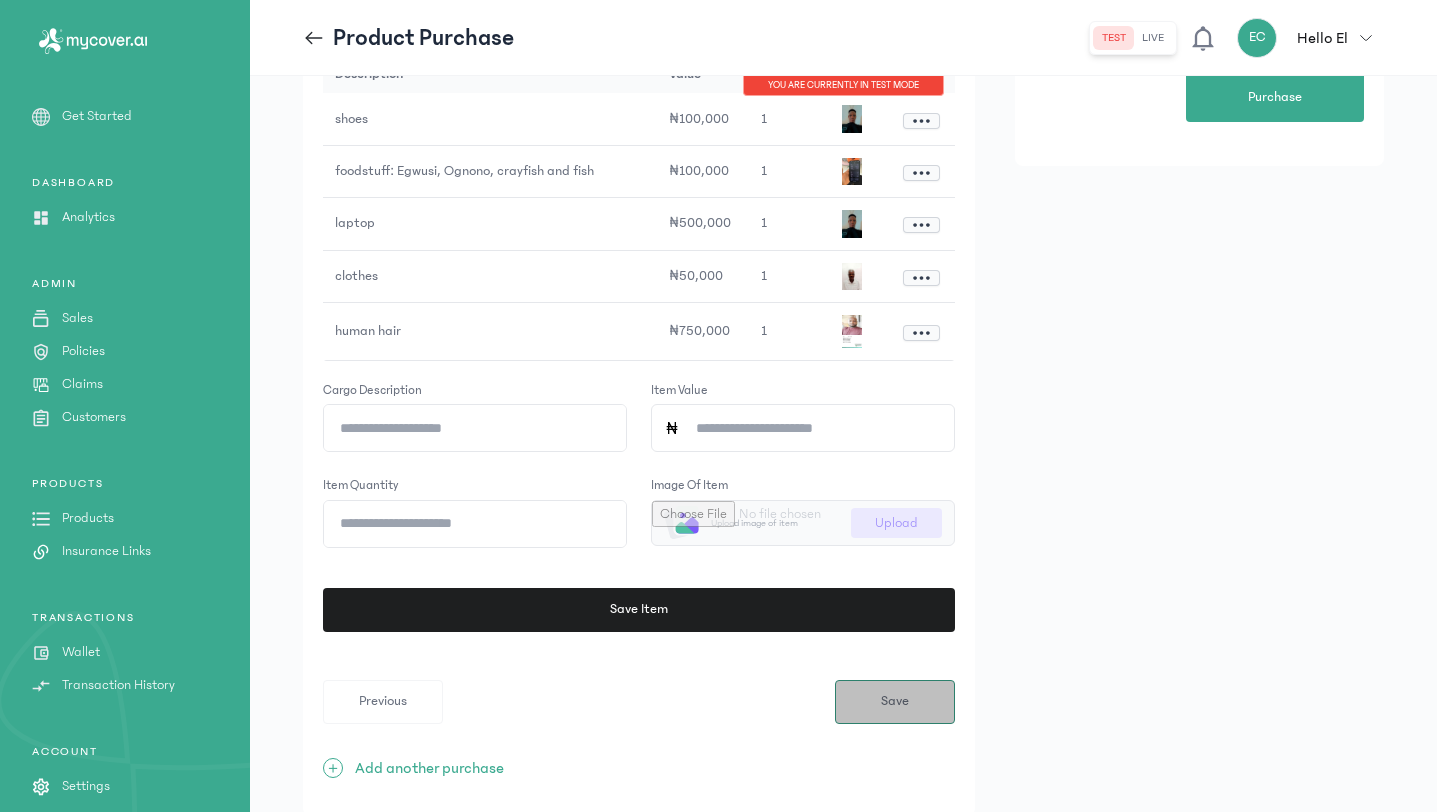 click on "Save" at bounding box center [895, 701] 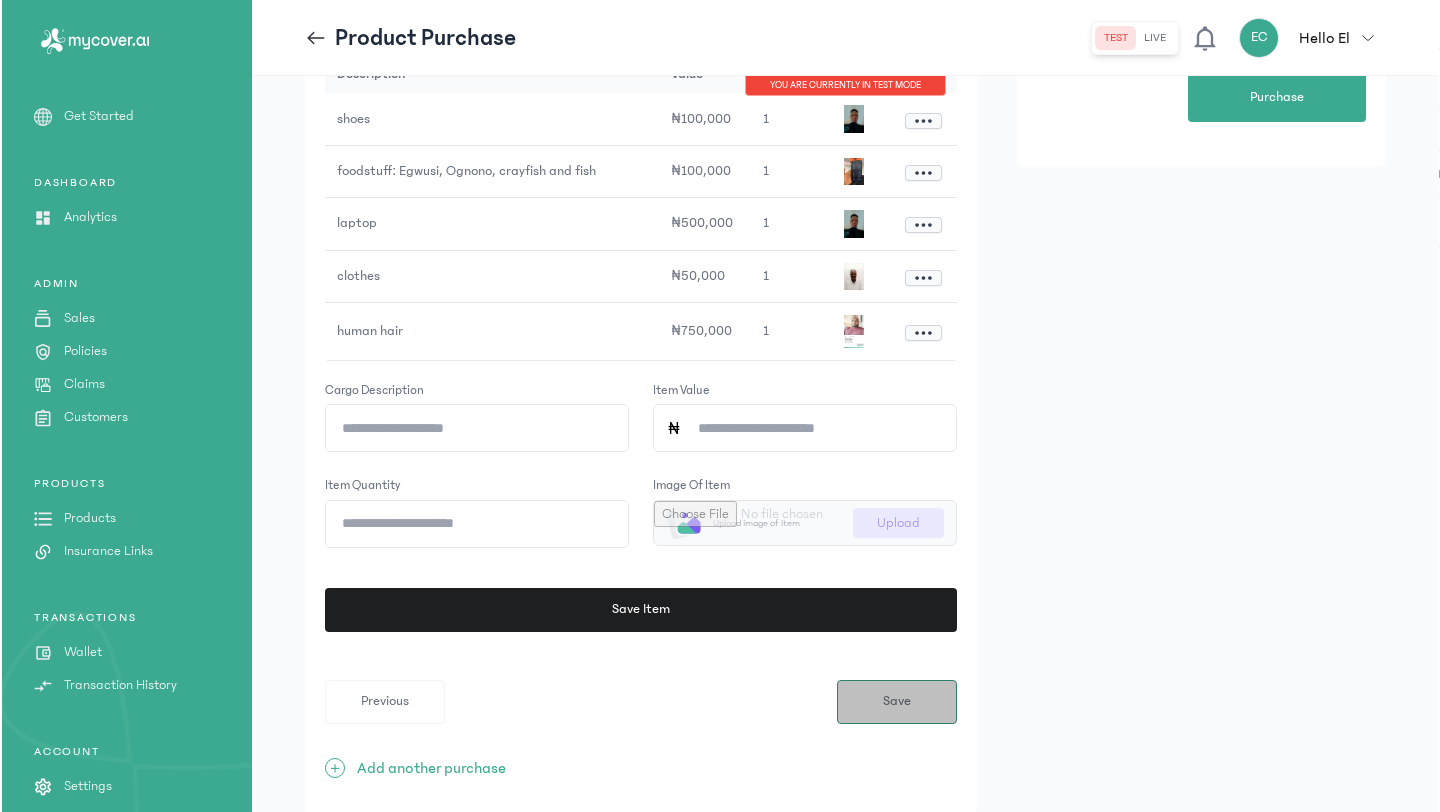 scroll, scrollTop: 0, scrollLeft: 0, axis: both 